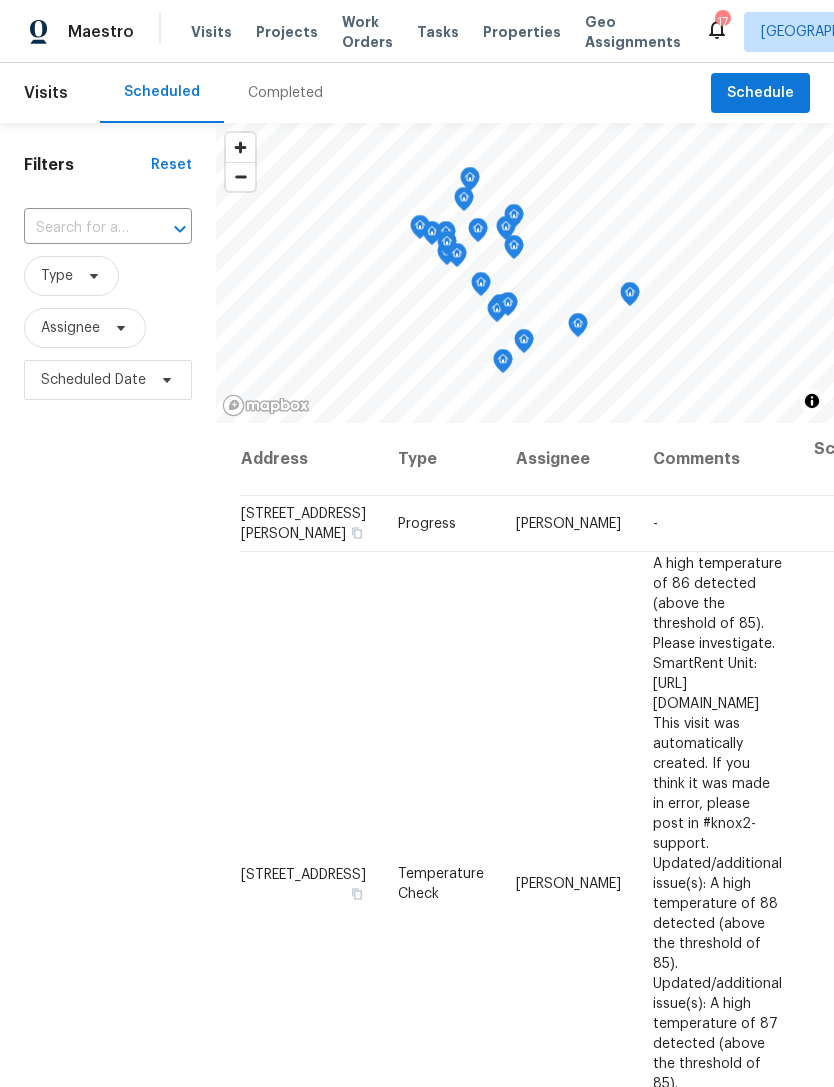 scroll, scrollTop: 0, scrollLeft: 0, axis: both 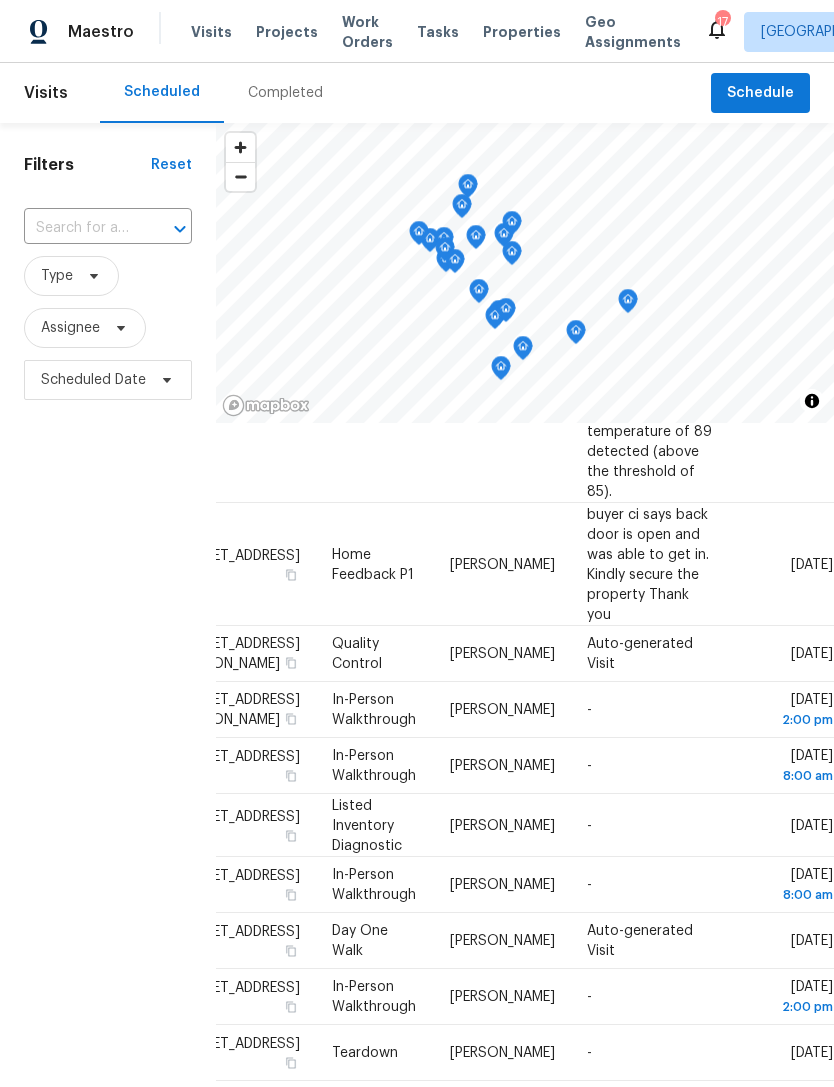 click 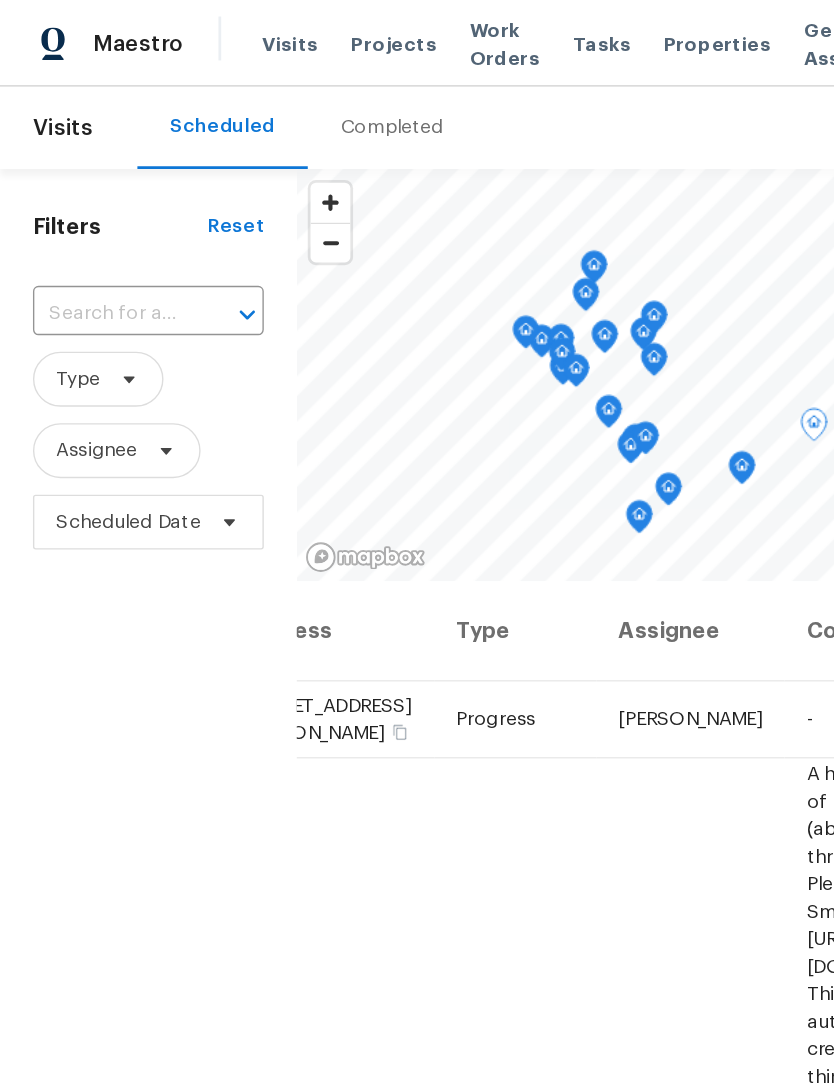 scroll, scrollTop: 0, scrollLeft: 176, axis: horizontal 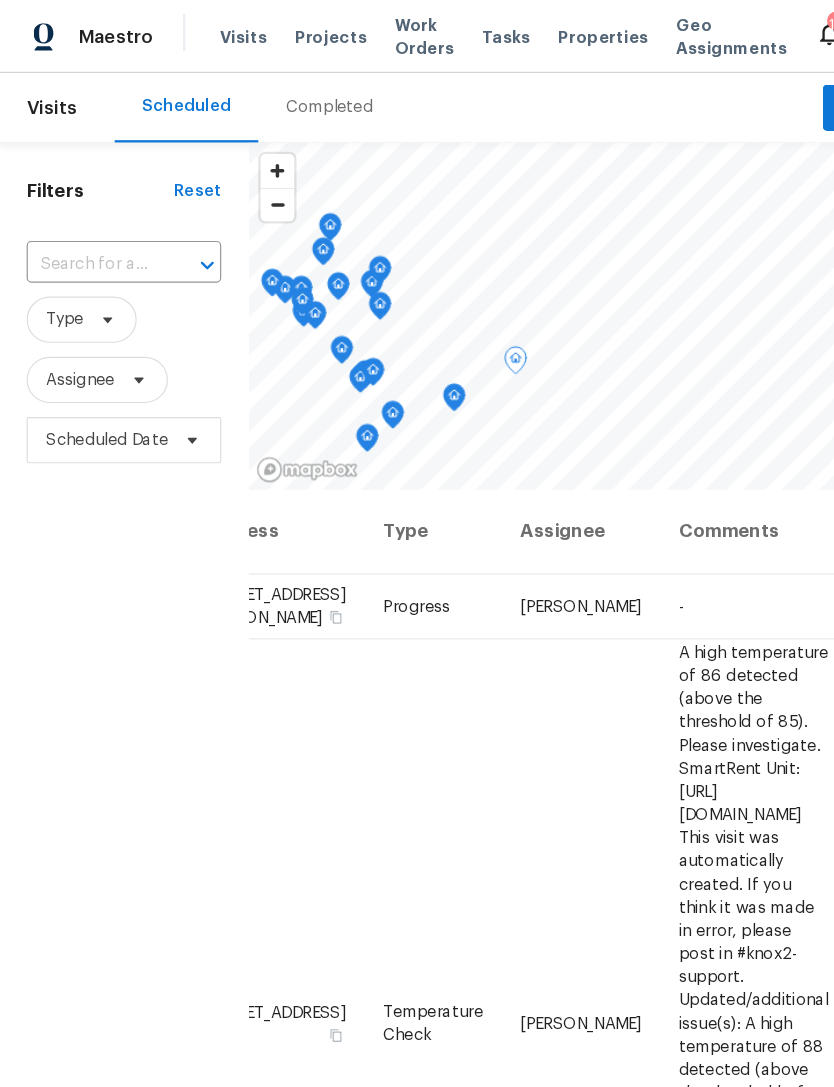 click on "Properties" at bounding box center (522, 32) 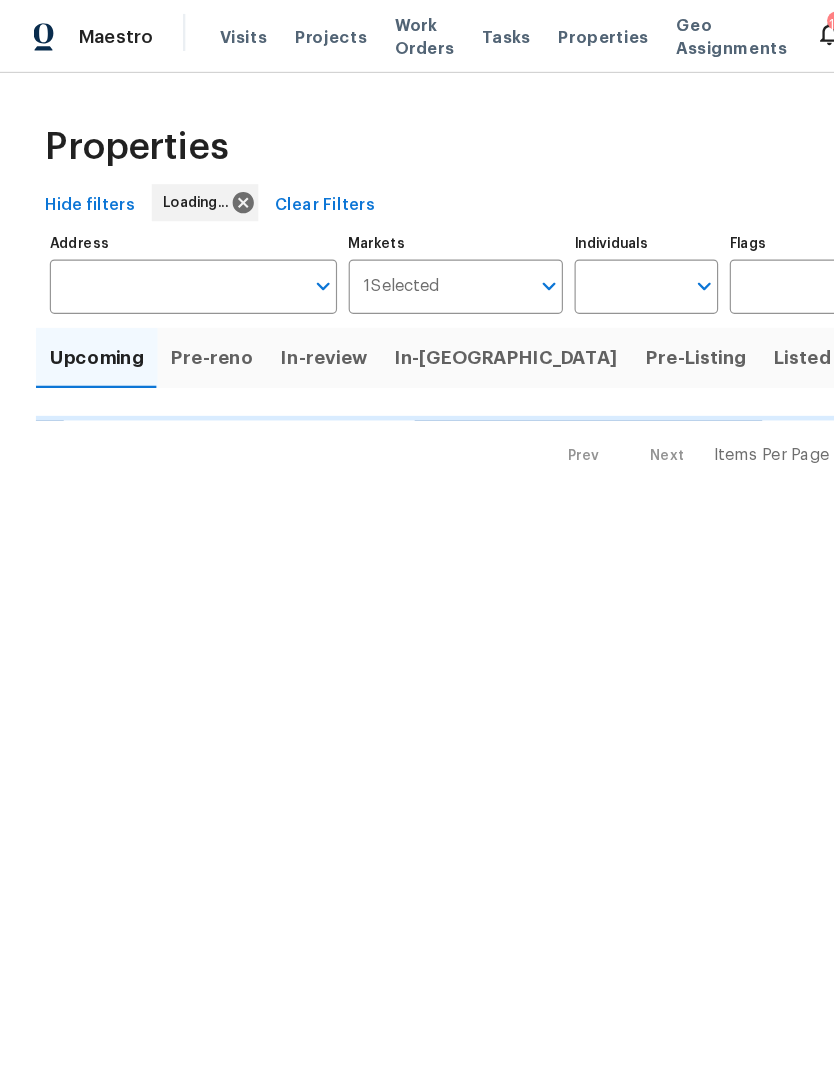 click on "Listed" at bounding box center [693, 309] 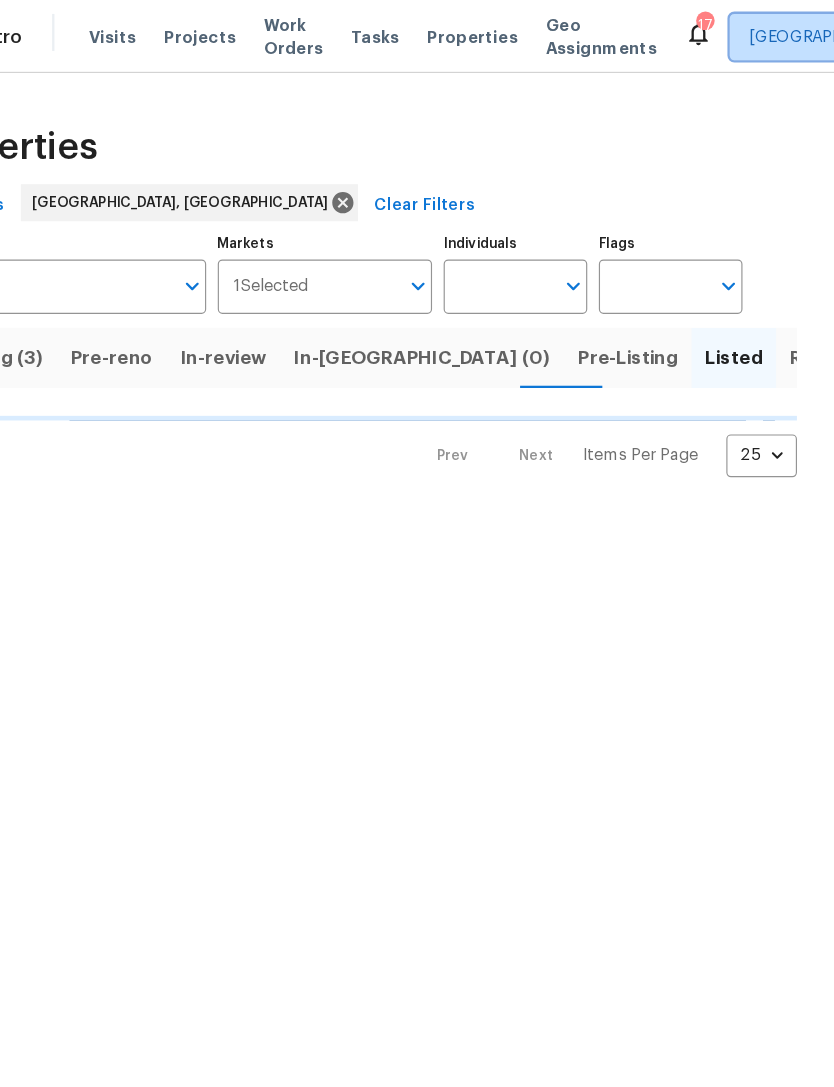 click on "[GEOGRAPHIC_DATA], [GEOGRAPHIC_DATA]" at bounding box center [903, 32] 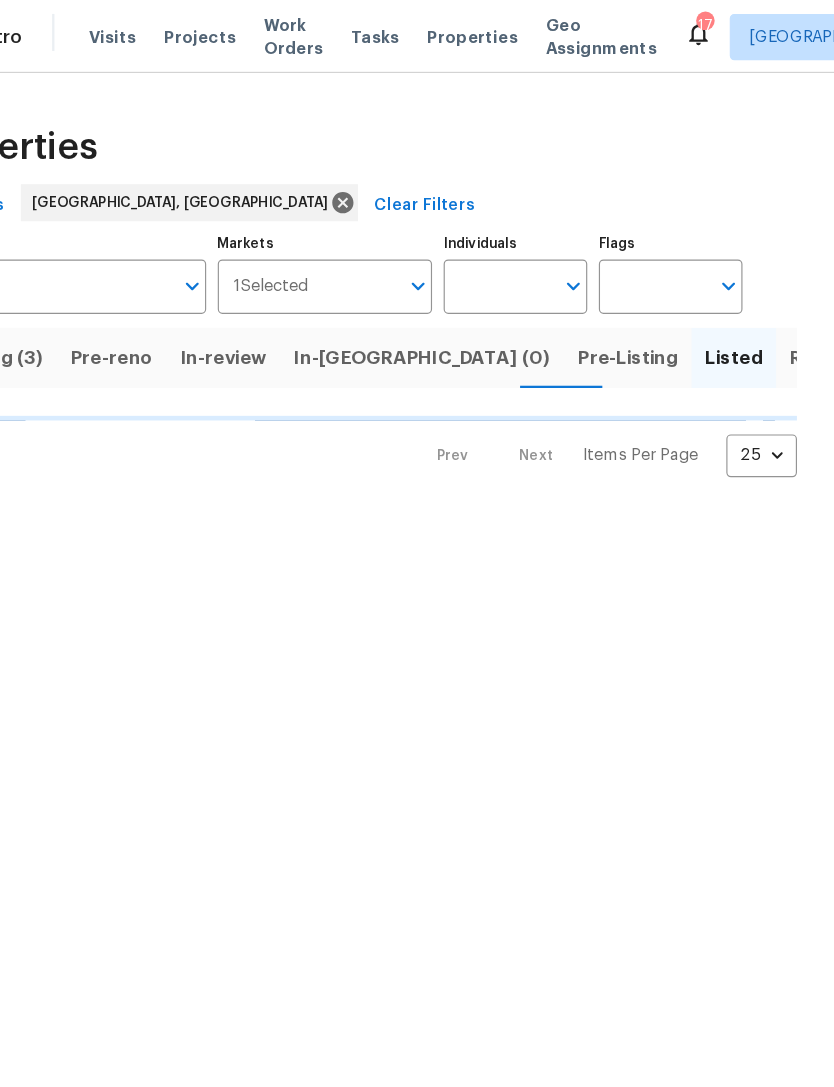 scroll, scrollTop: 0, scrollLeft: 0, axis: both 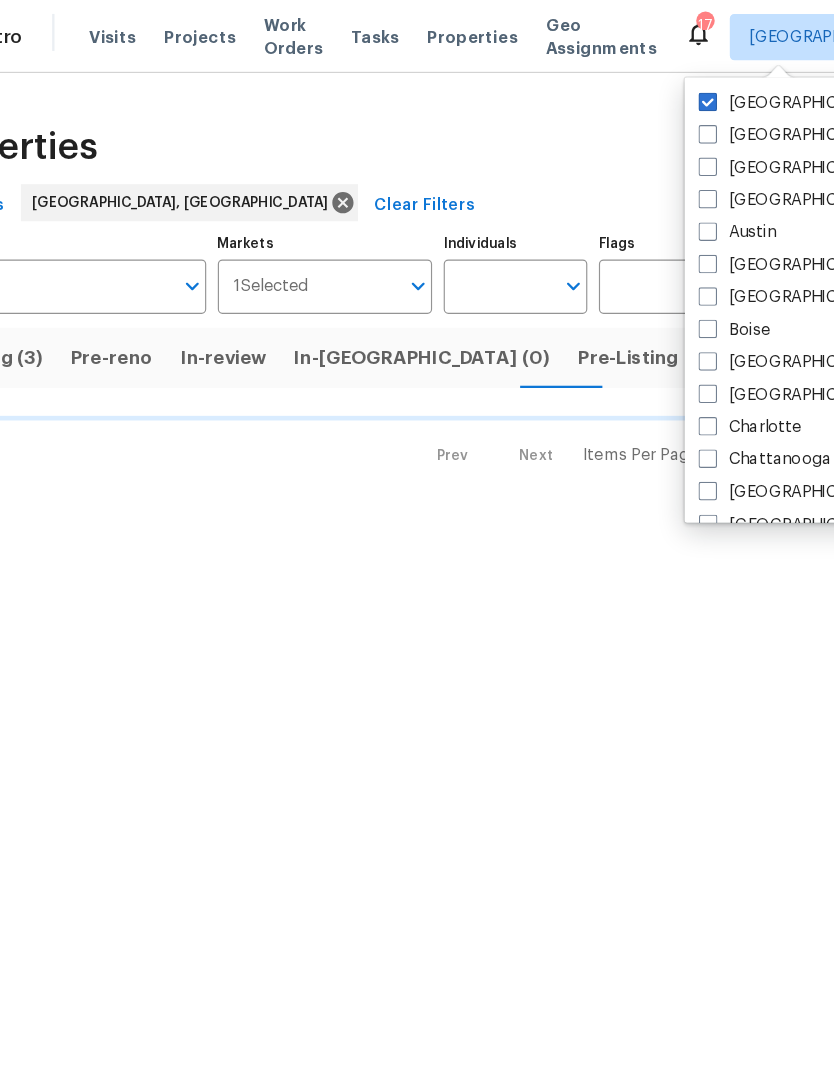 click on "[GEOGRAPHIC_DATA], [GEOGRAPHIC_DATA]" at bounding box center [872, 89] 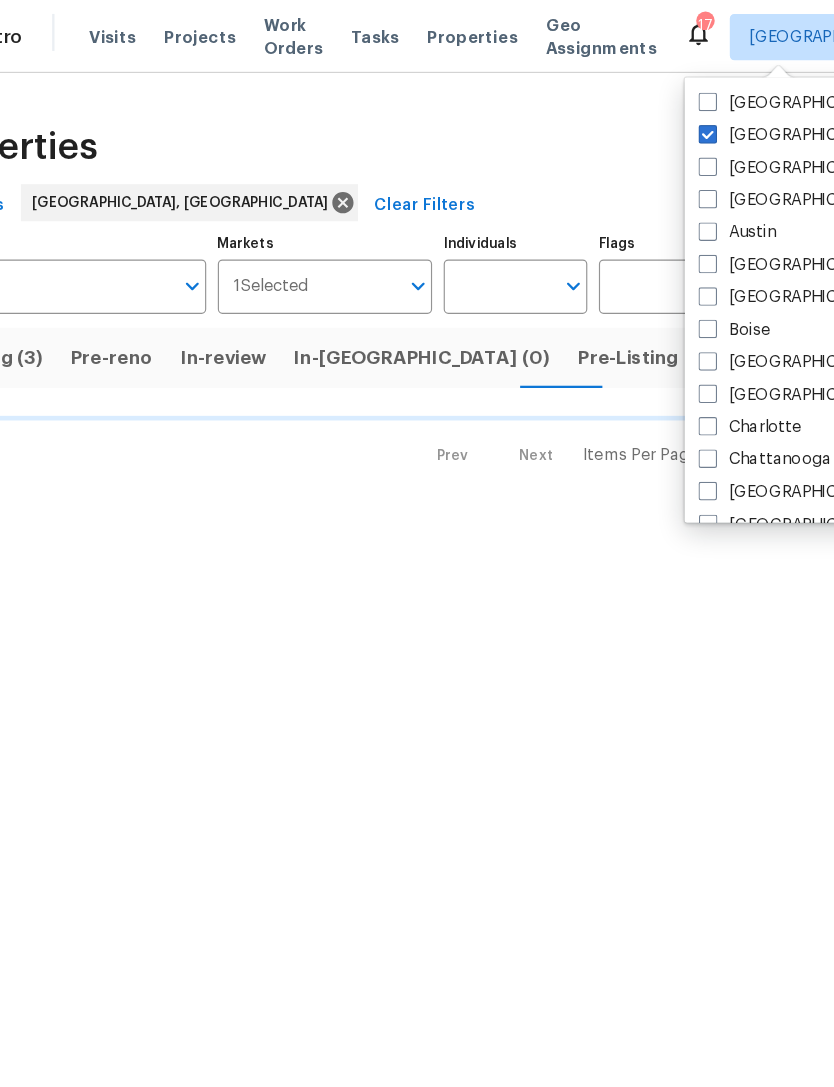 checkbox on "false" 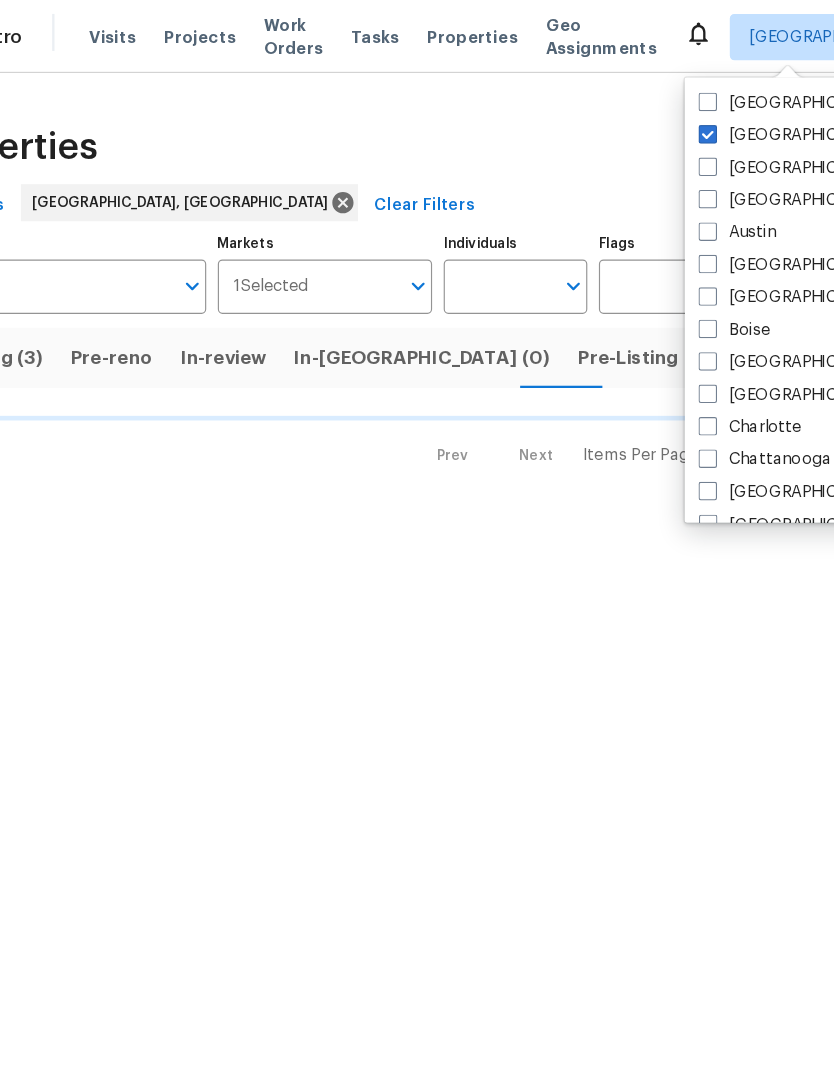 click on "Properties" at bounding box center (417, 127) 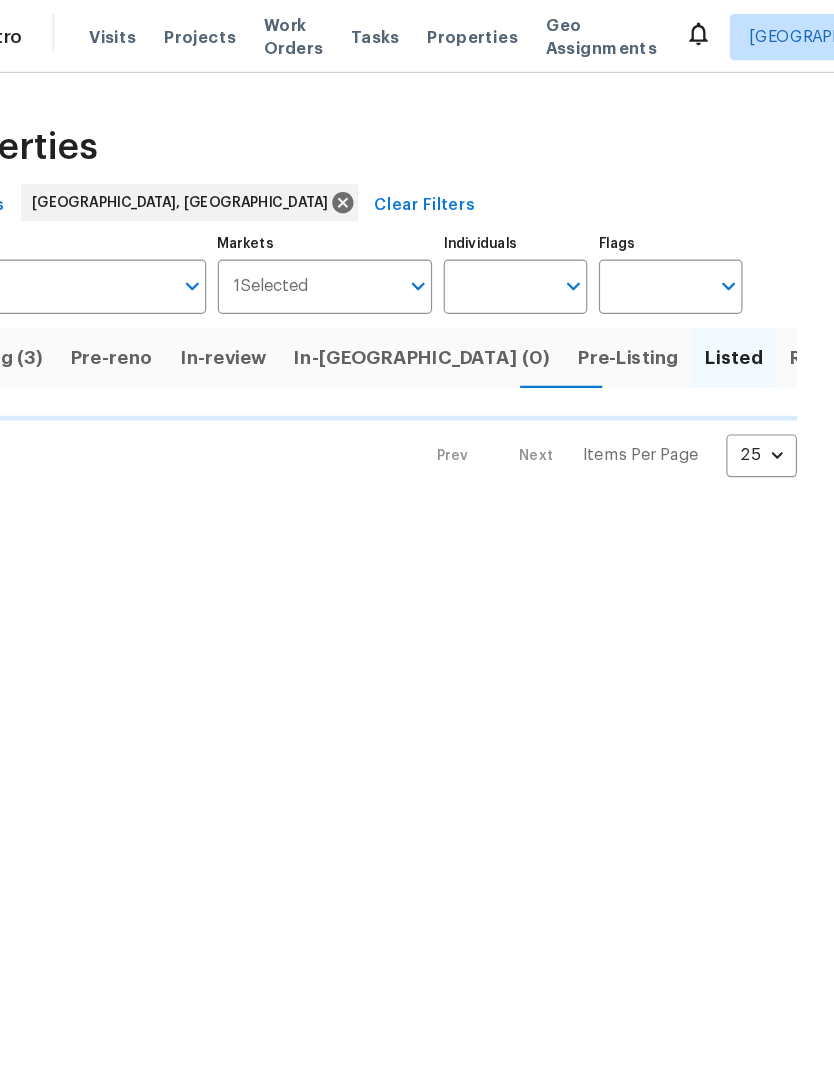 scroll, scrollTop: 0, scrollLeft: 0, axis: both 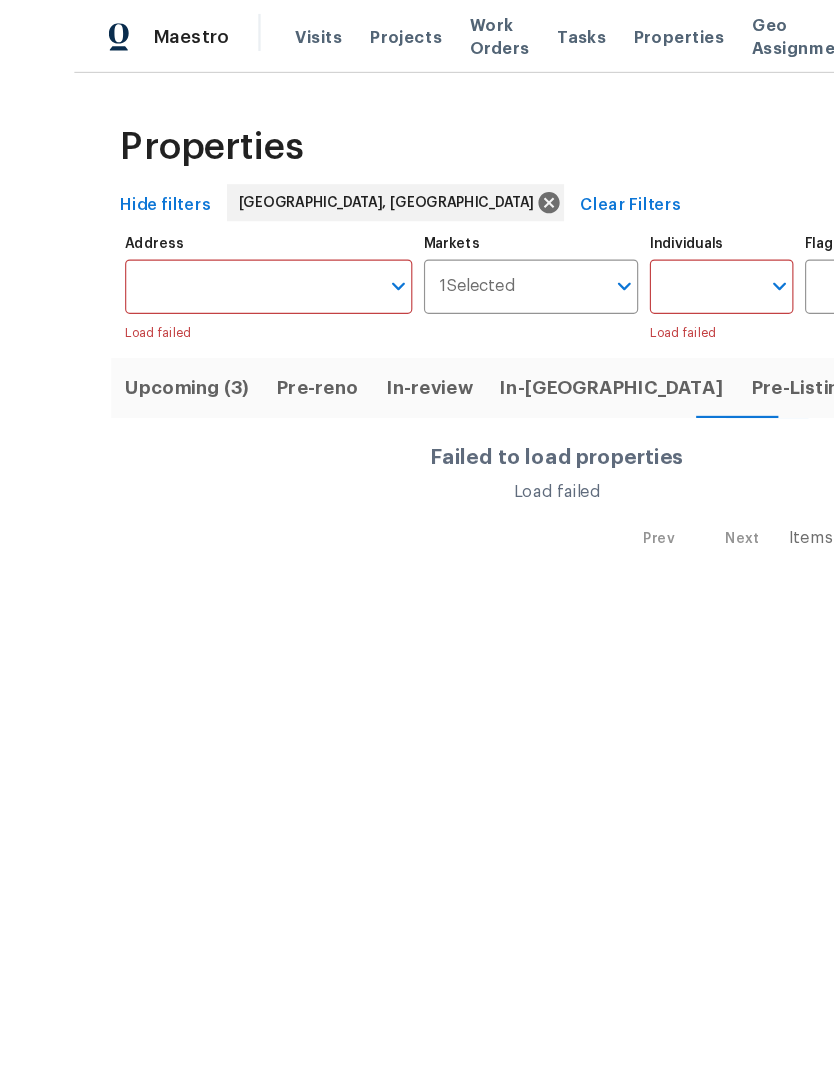 click on "Albuquerque, NM" at bounding box center [903, 32] 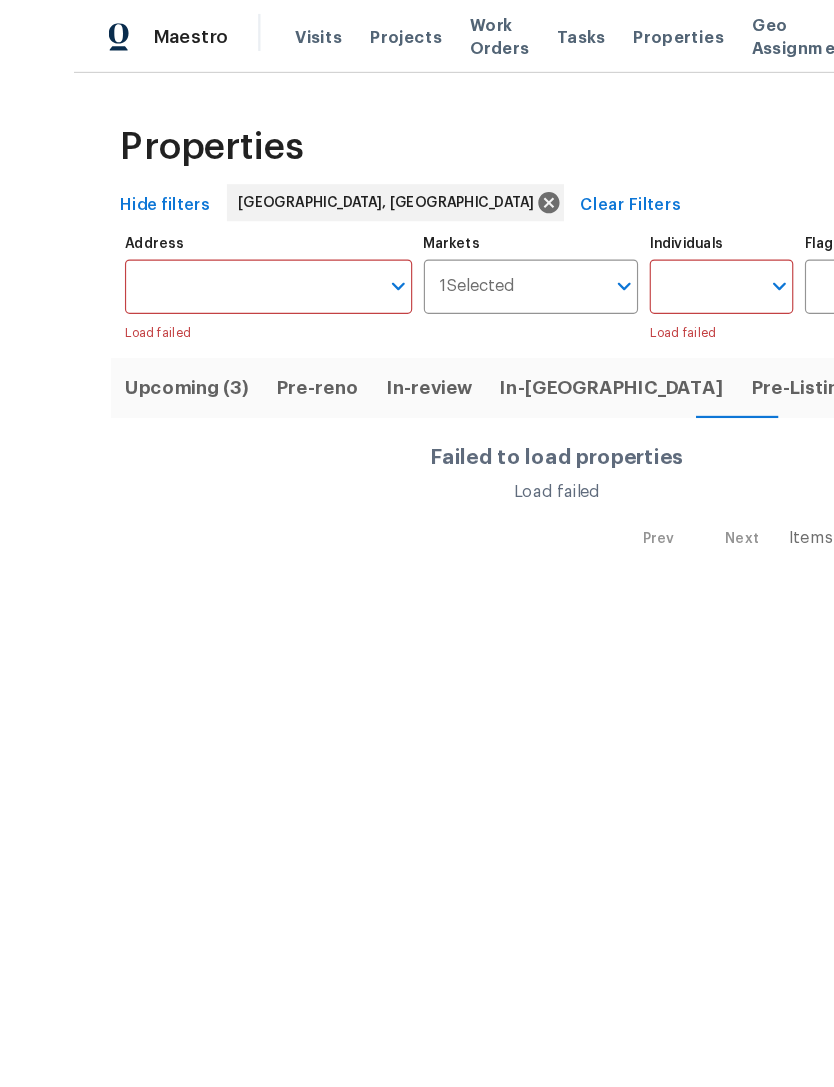 click on "Albuquerque, NM" at bounding box center [903, 32] 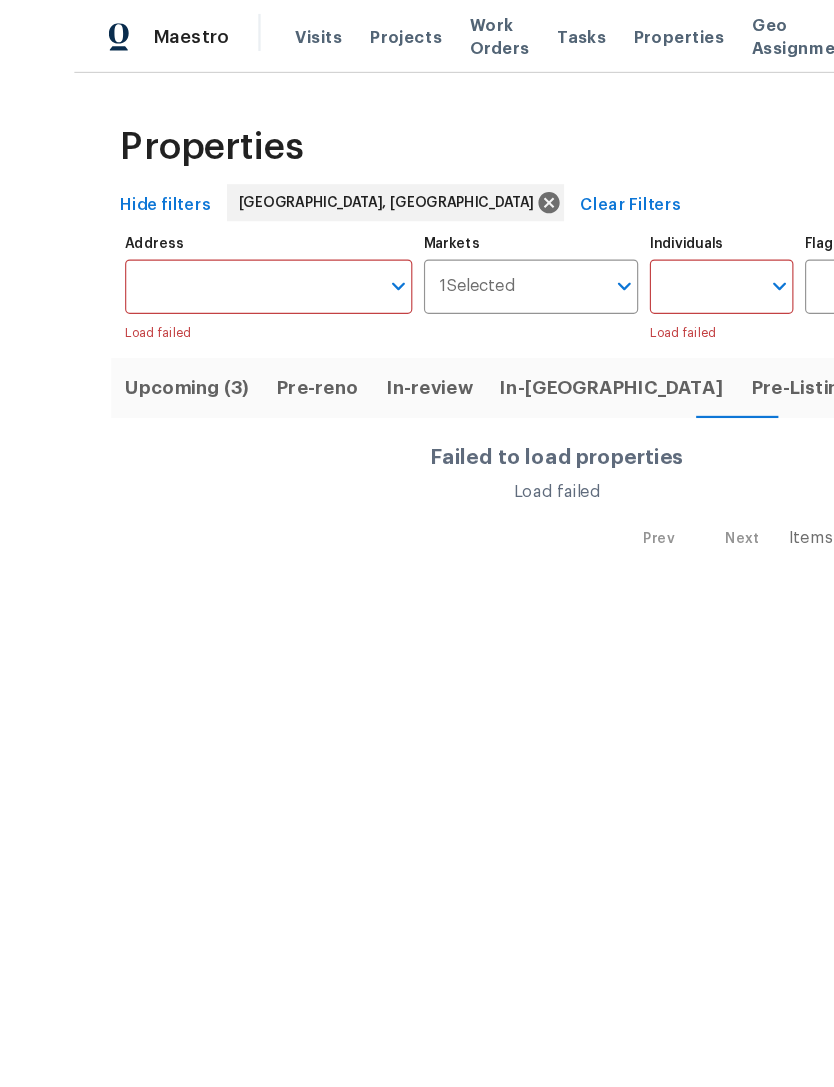 click on "Albuquerque, NM" at bounding box center (903, 32) 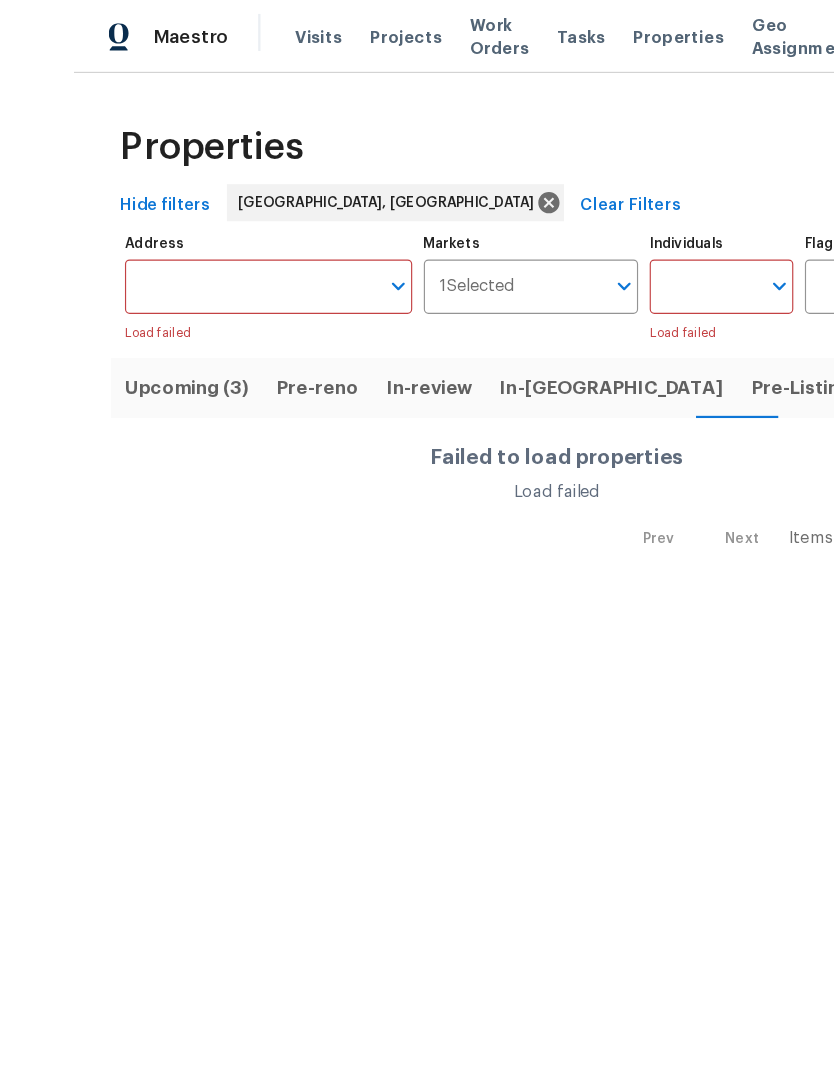 click on "Albuquerque, NM" at bounding box center (903, 32) 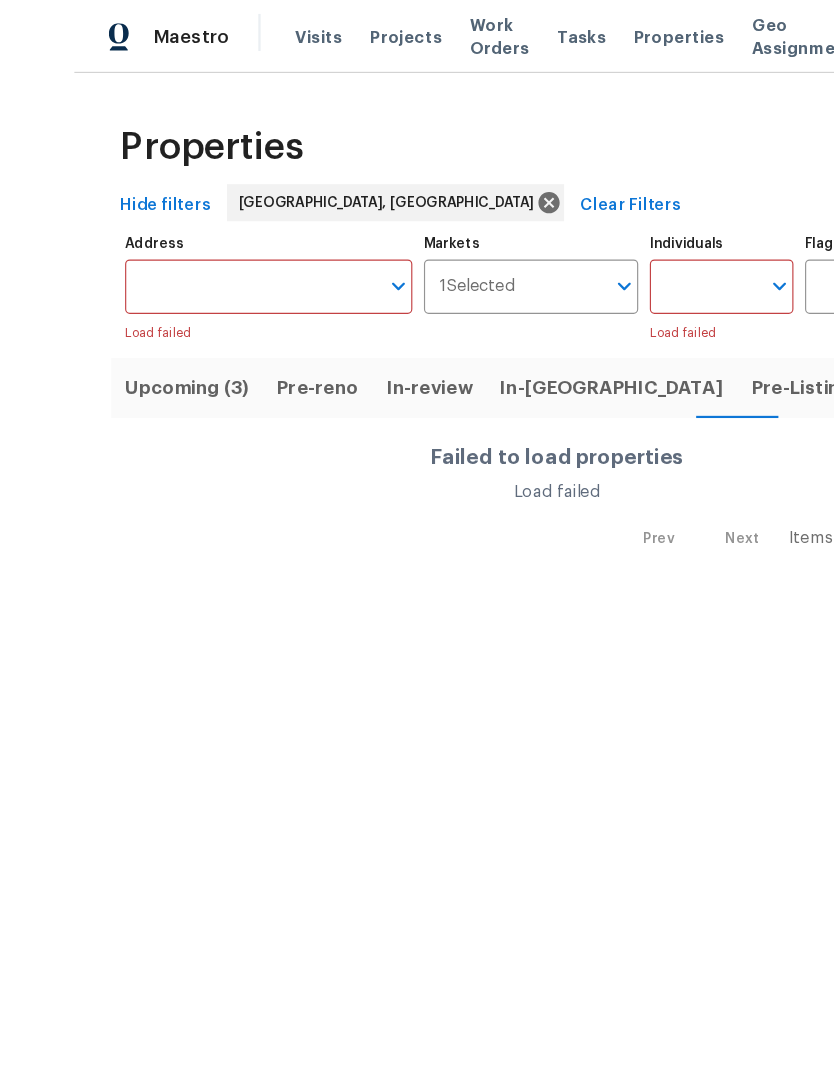 click on "Albuquerque, NM" at bounding box center (917, 32) 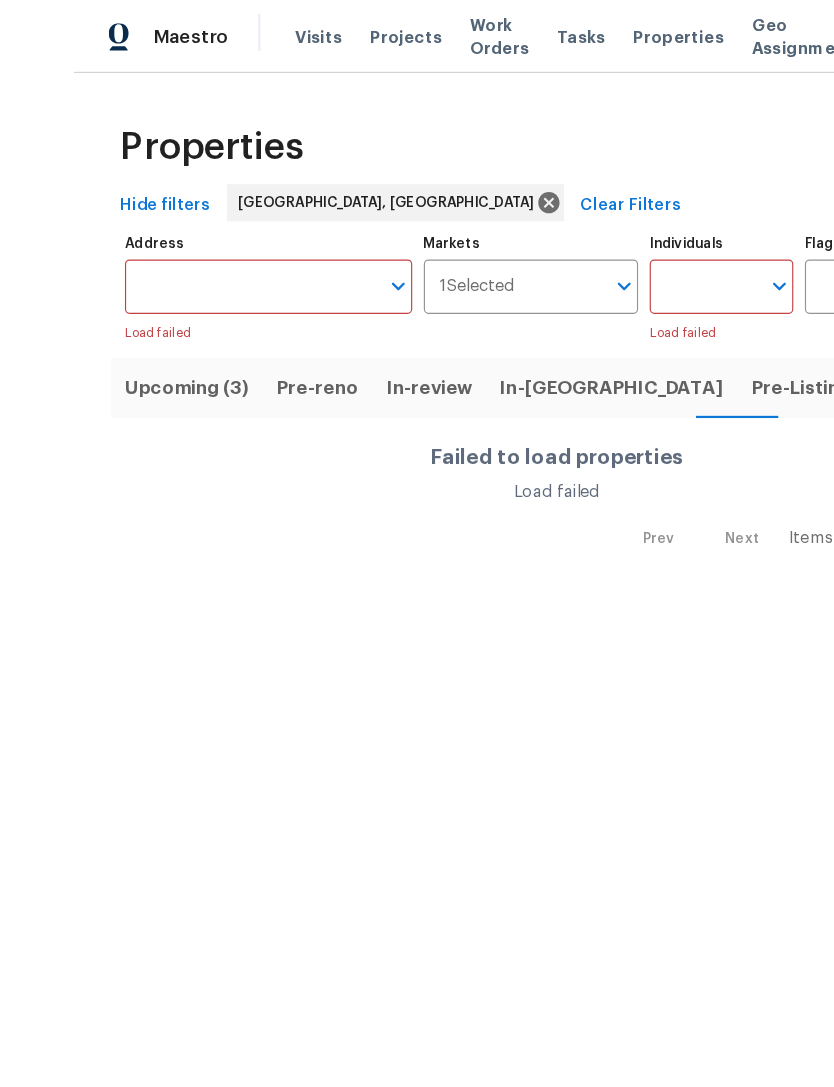 click on "Albuquerque, NM" at bounding box center (917, 32) 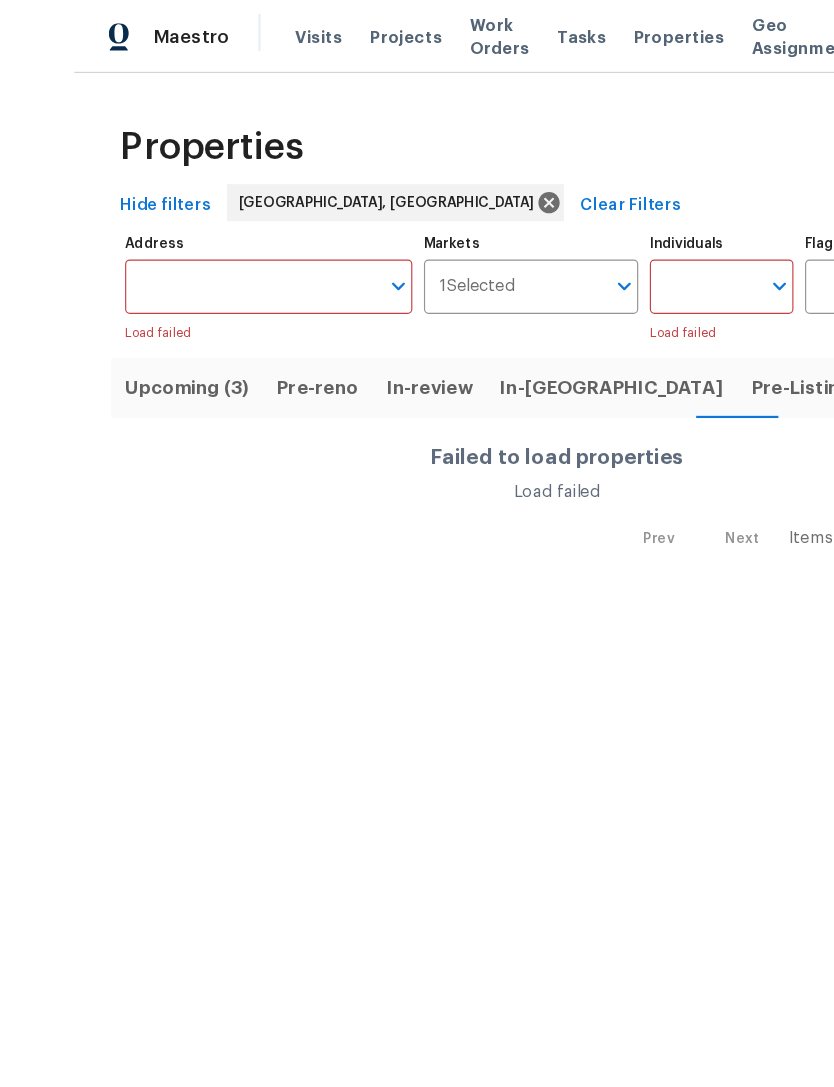 click on "Albuquerque, NM" at bounding box center (903, 32) 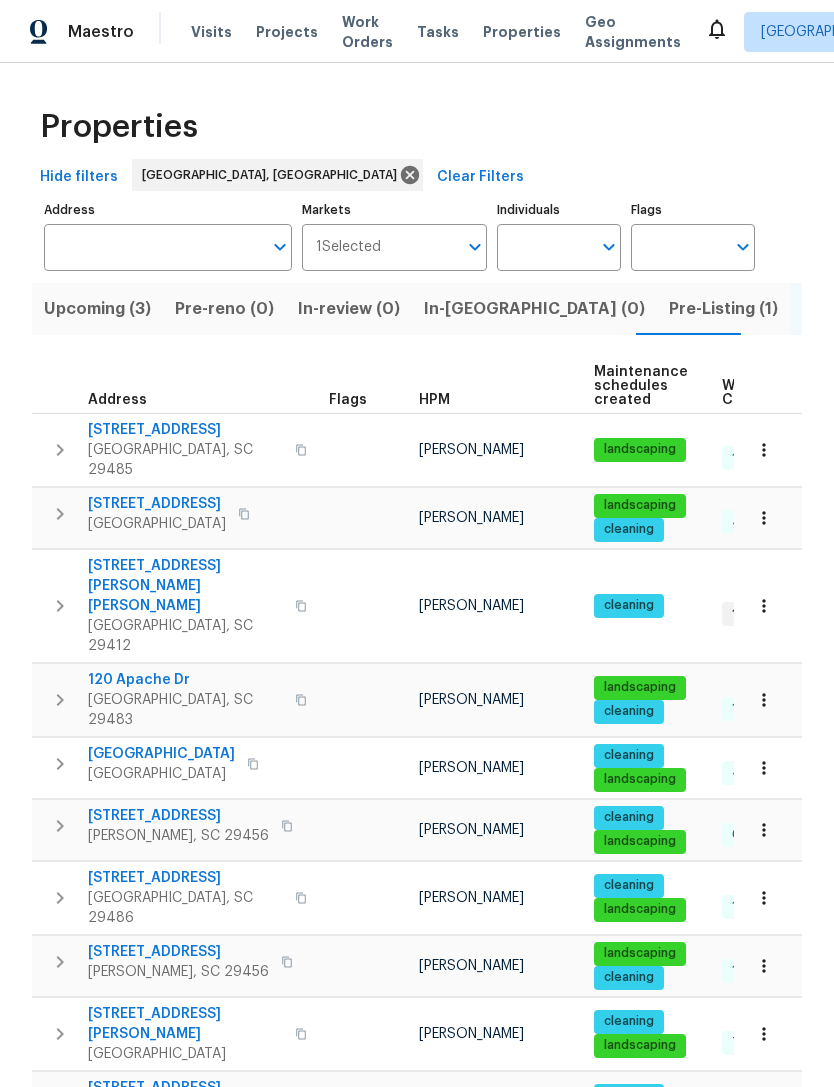 scroll, scrollTop: 0, scrollLeft: 114, axis: horizontal 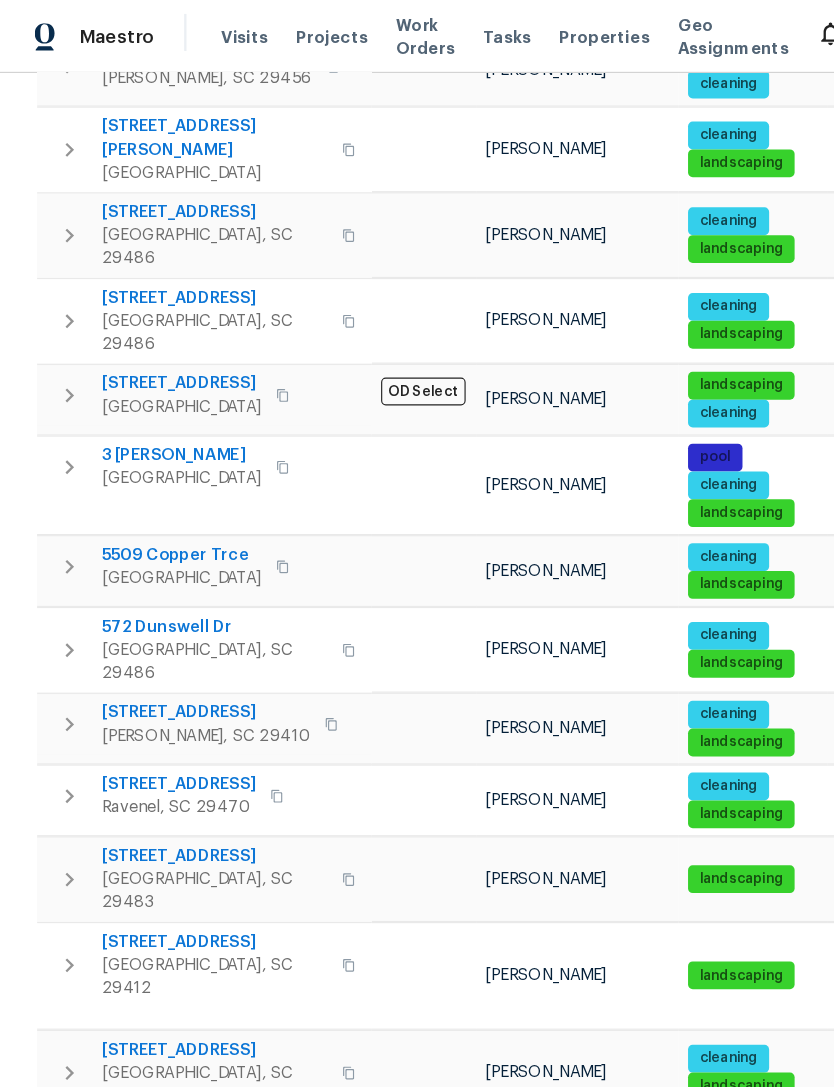 click on "Visits" at bounding box center [211, 32] 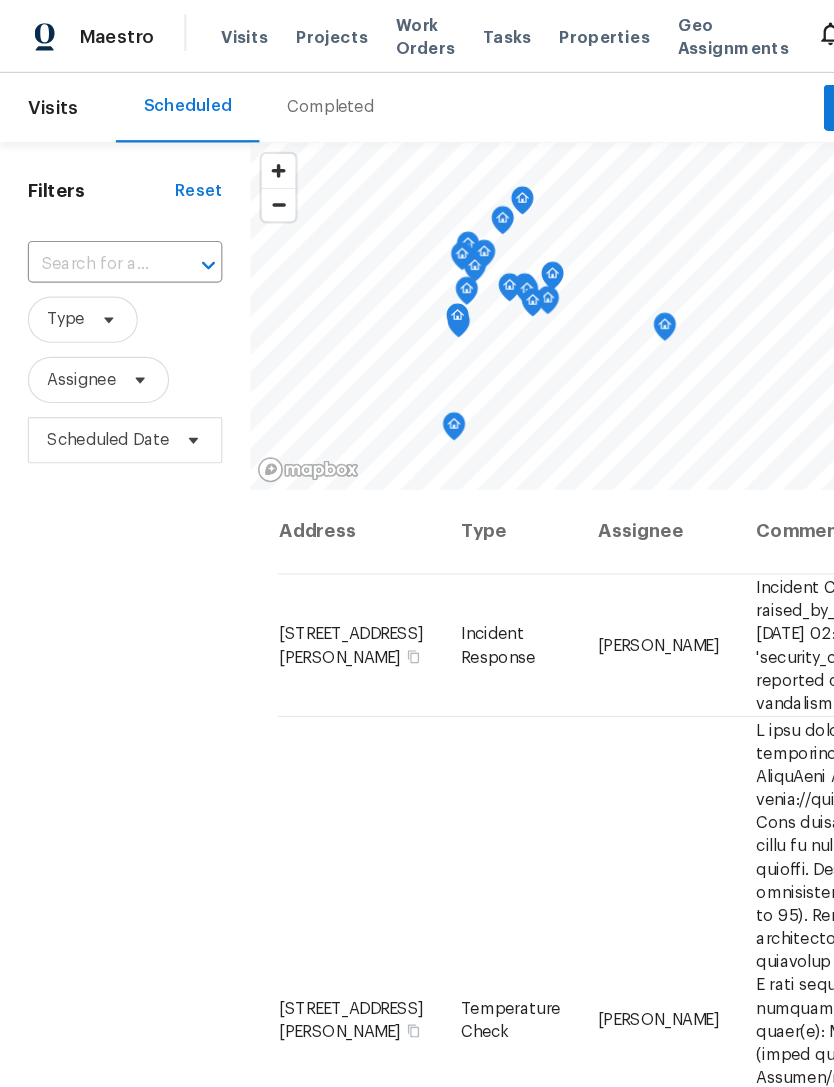 click on "Properties" at bounding box center (522, 32) 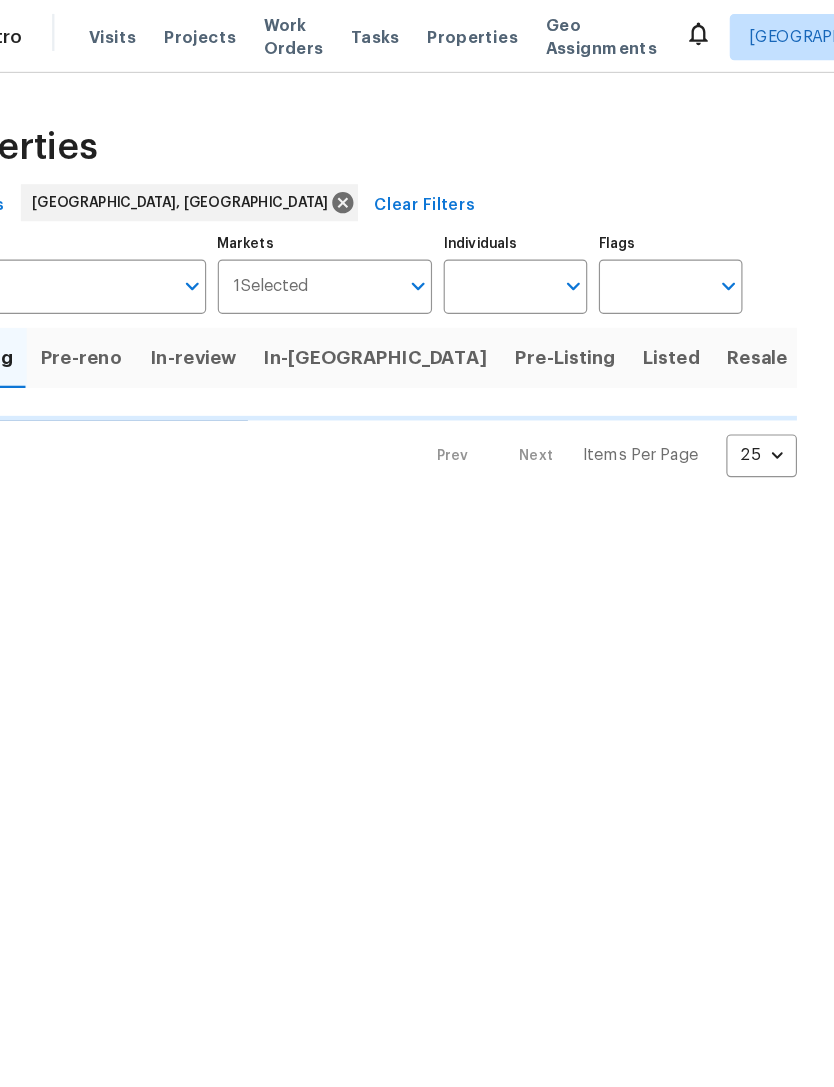 scroll, scrollTop: 0, scrollLeft: 0, axis: both 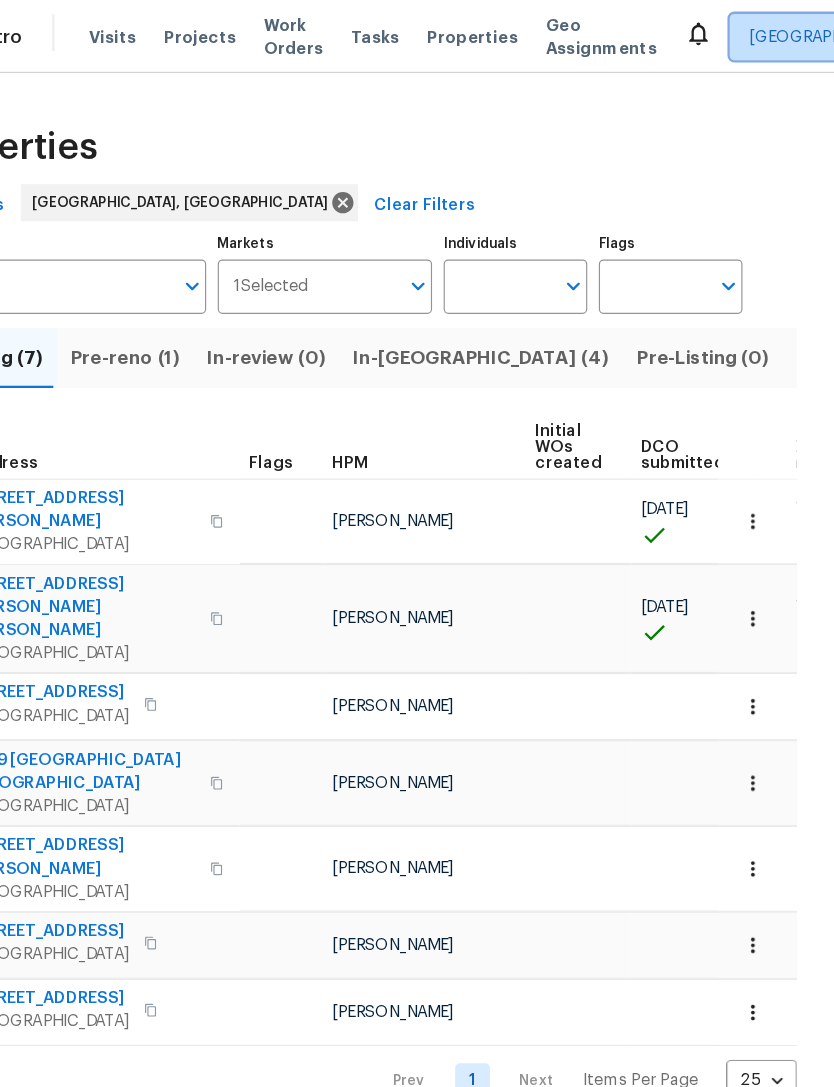 click on "Albuquerque, NM" at bounding box center [903, 32] 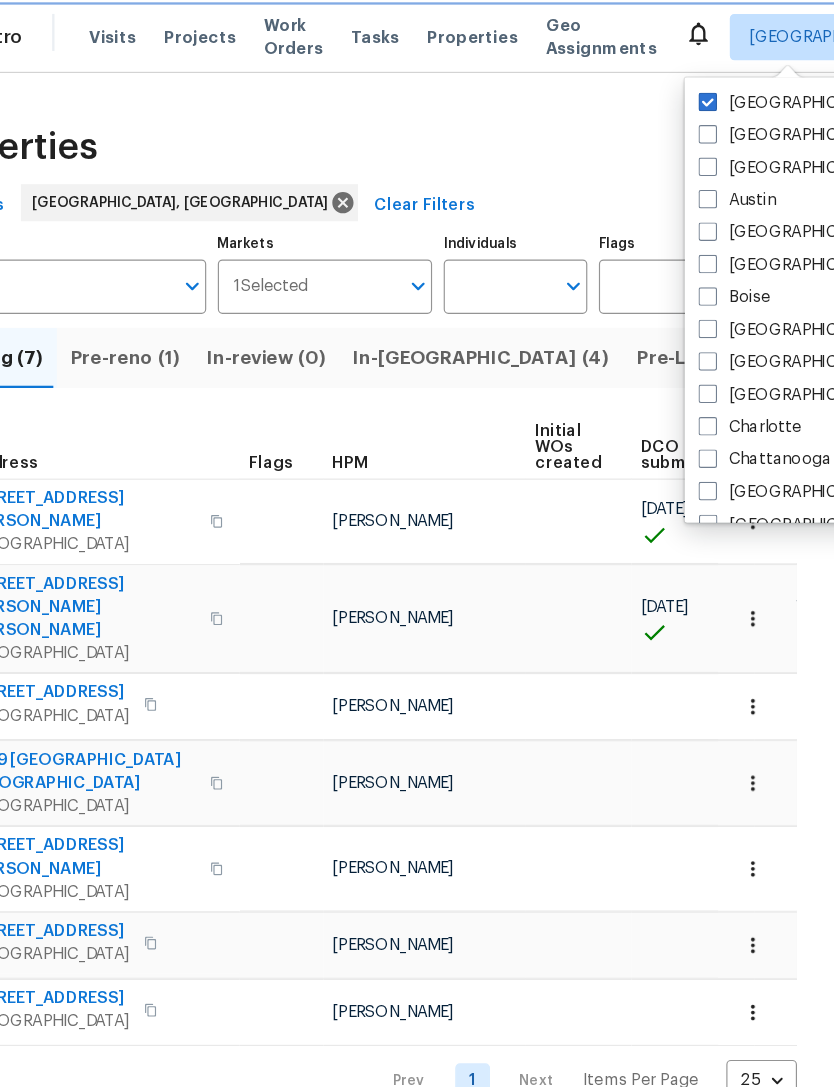 scroll, scrollTop: 0, scrollLeft: 0, axis: both 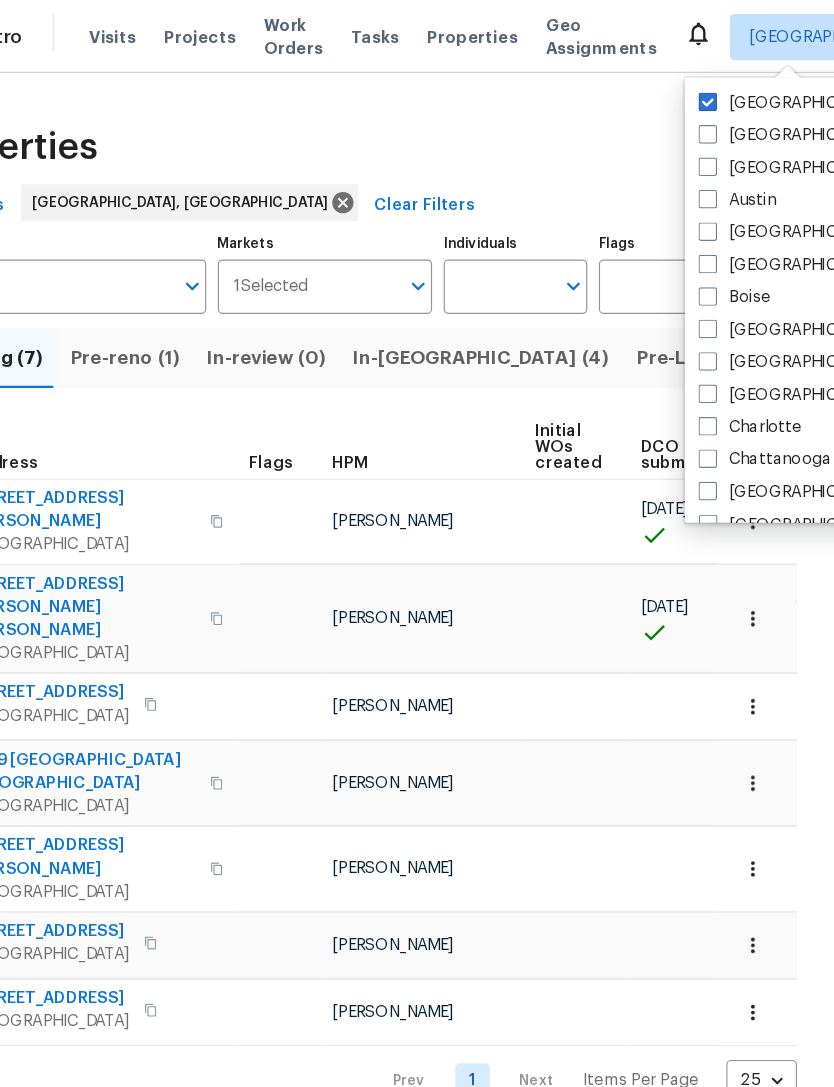 click at bounding box center [725, 340] 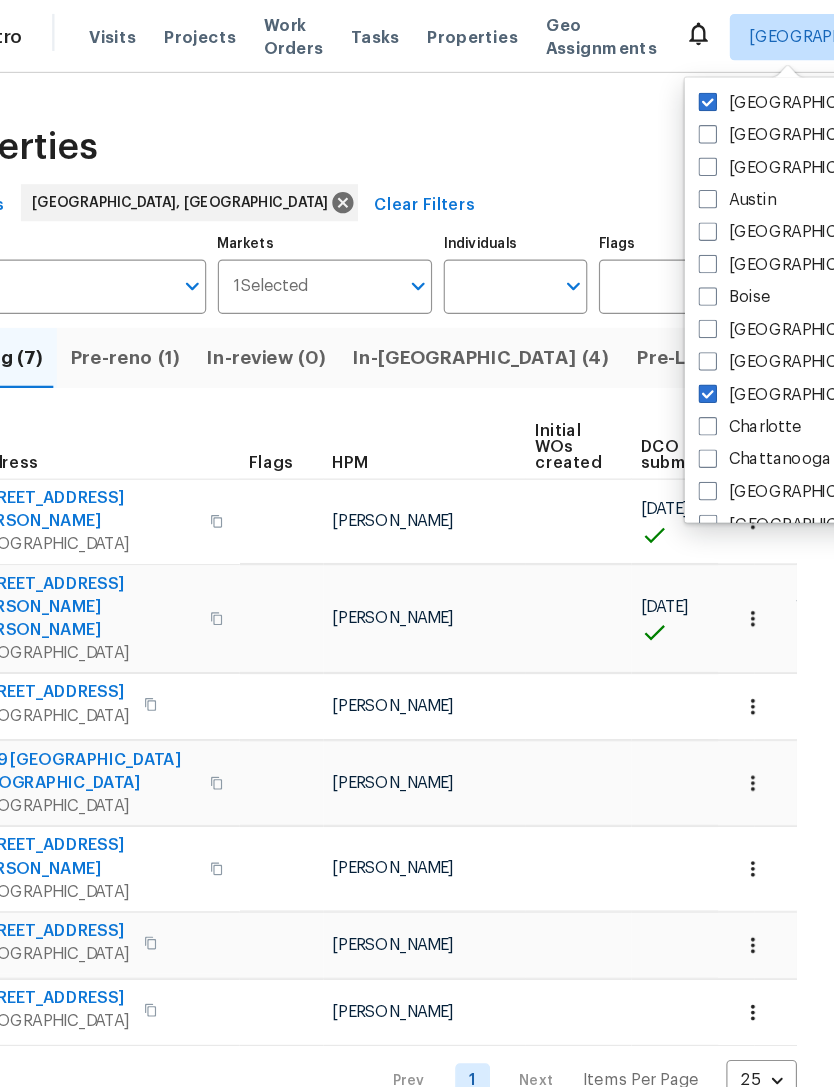 checkbox on "true" 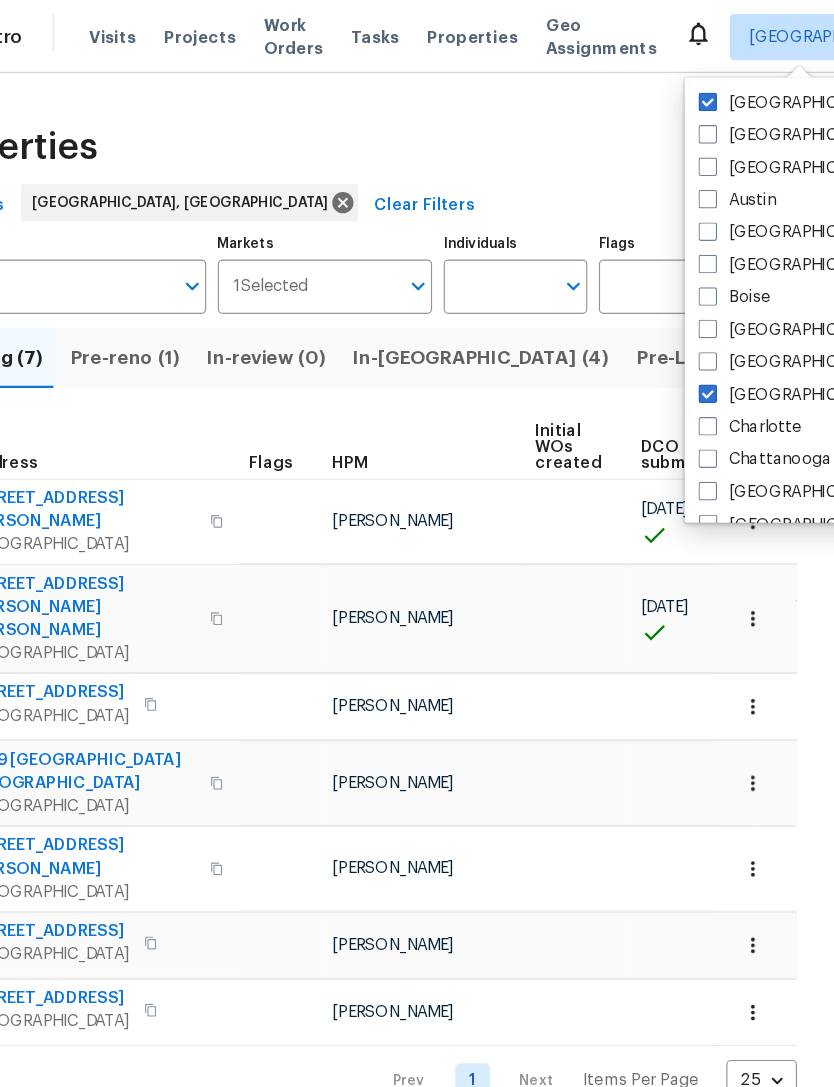 click at bounding box center (725, 88) 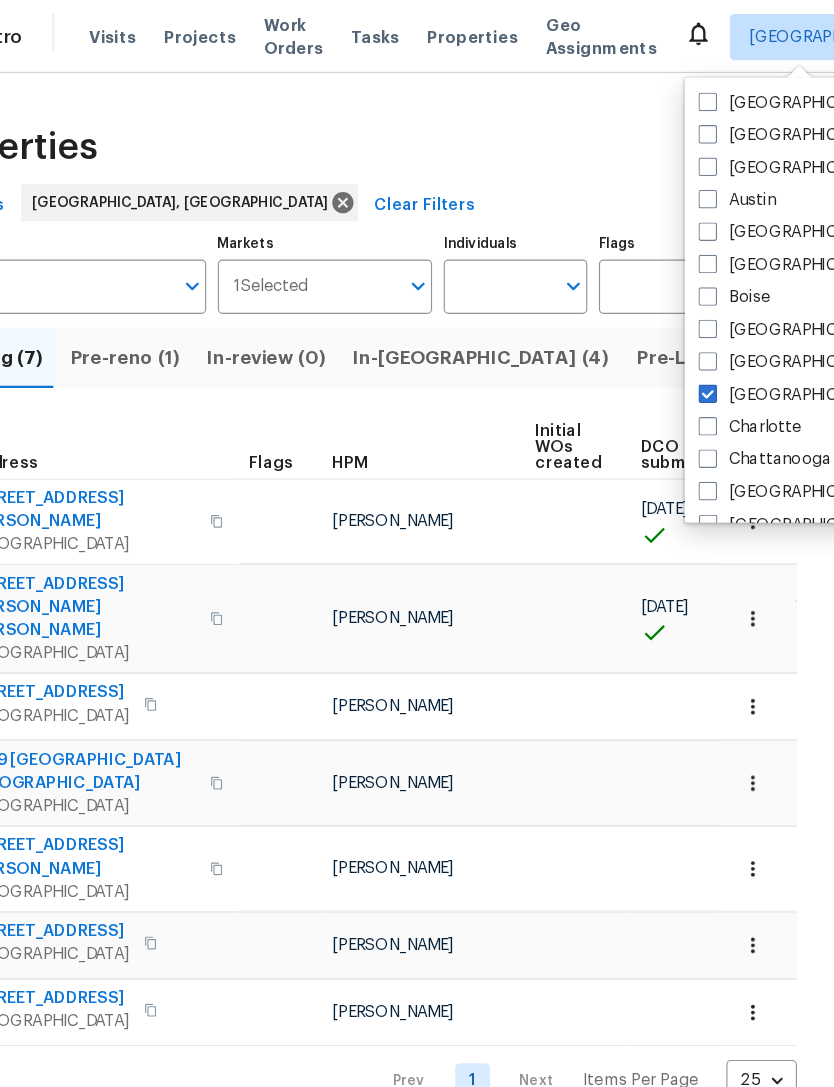 checkbox on "false" 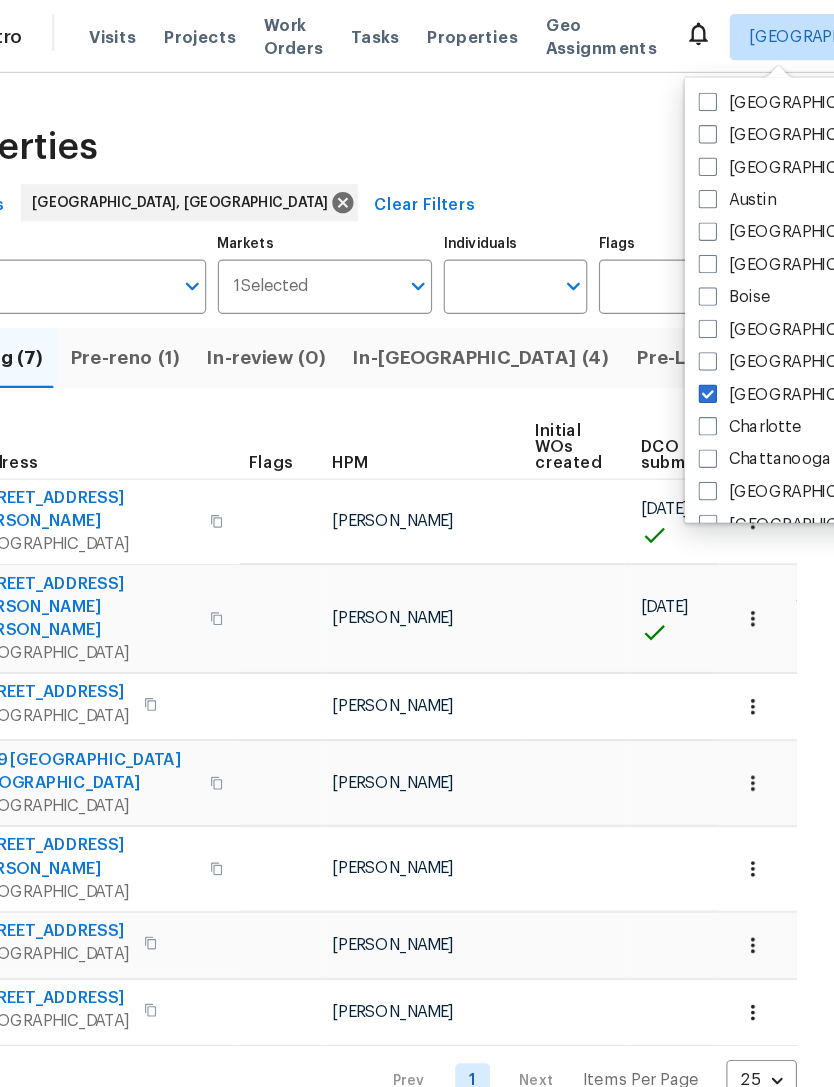 click on "Properties" at bounding box center [522, 32] 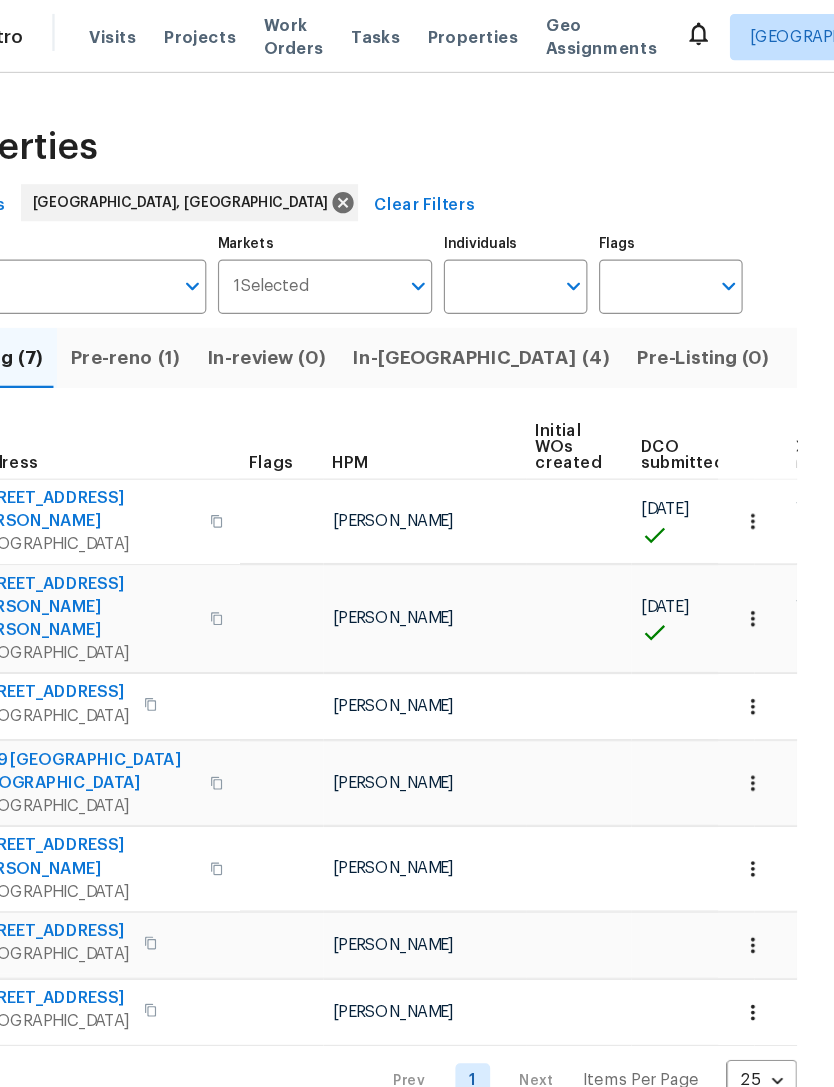scroll, scrollTop: 0, scrollLeft: 0, axis: both 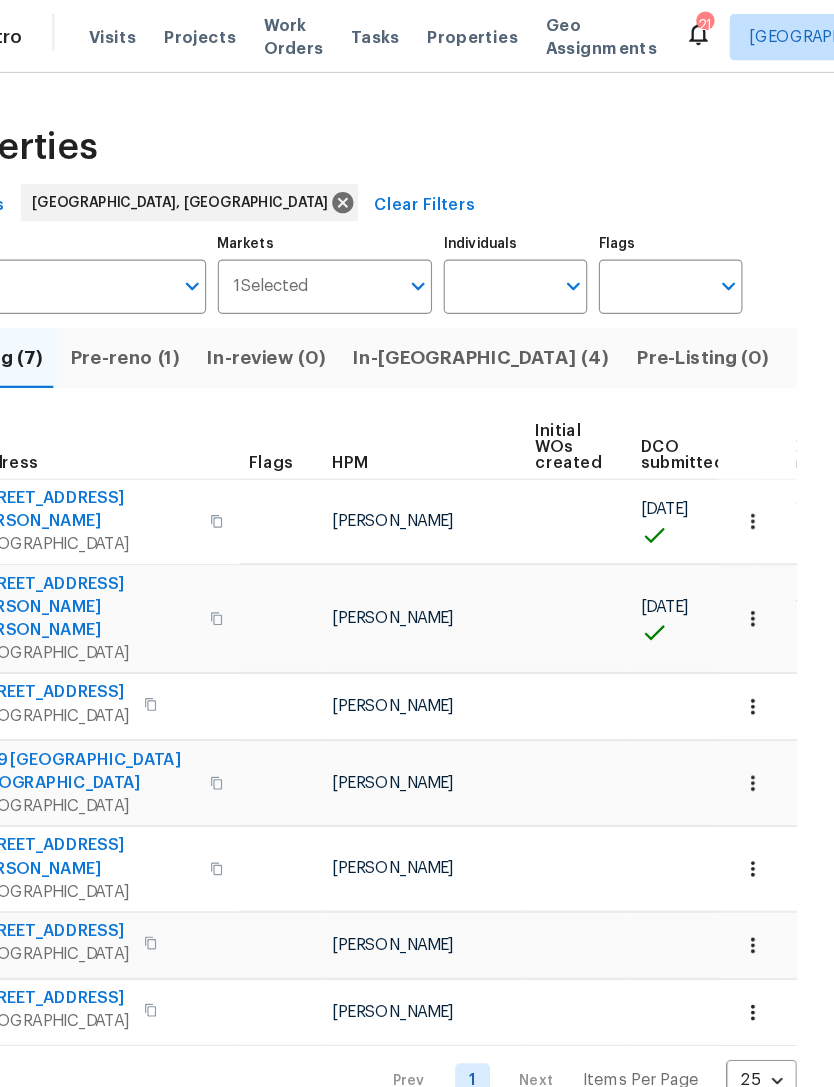 click on "Visits" at bounding box center [211, 32] 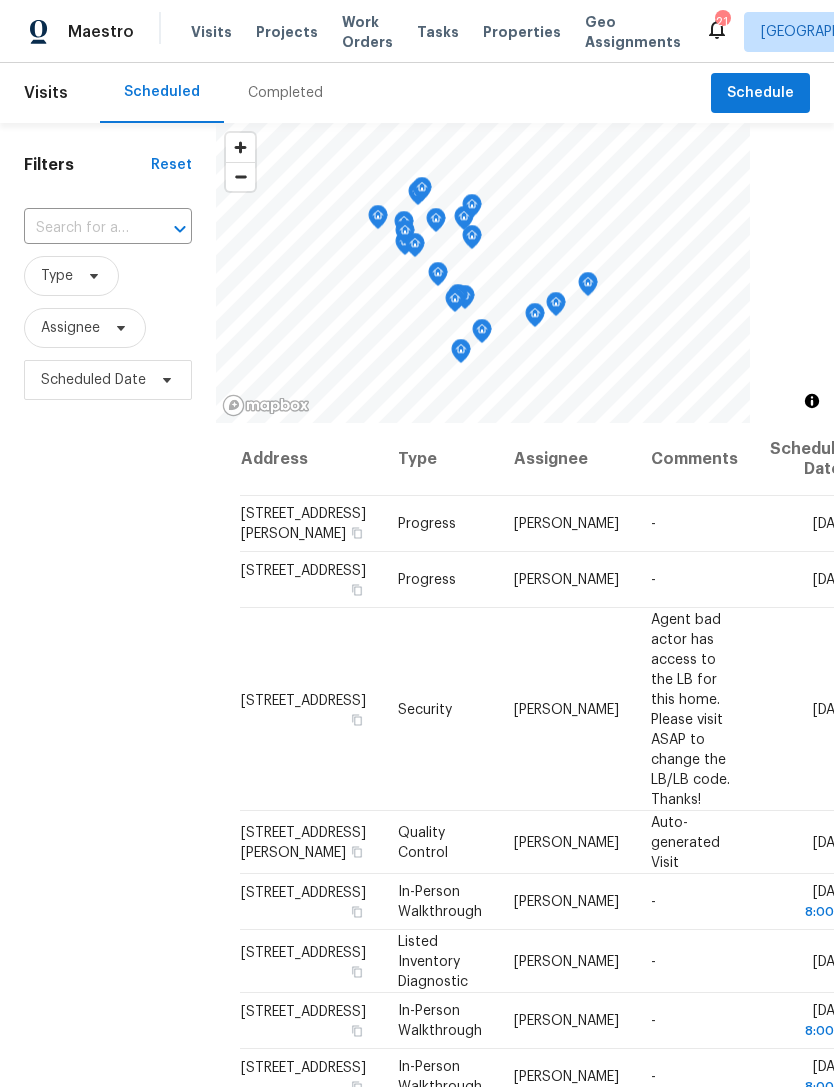 scroll, scrollTop: 0, scrollLeft: 0, axis: both 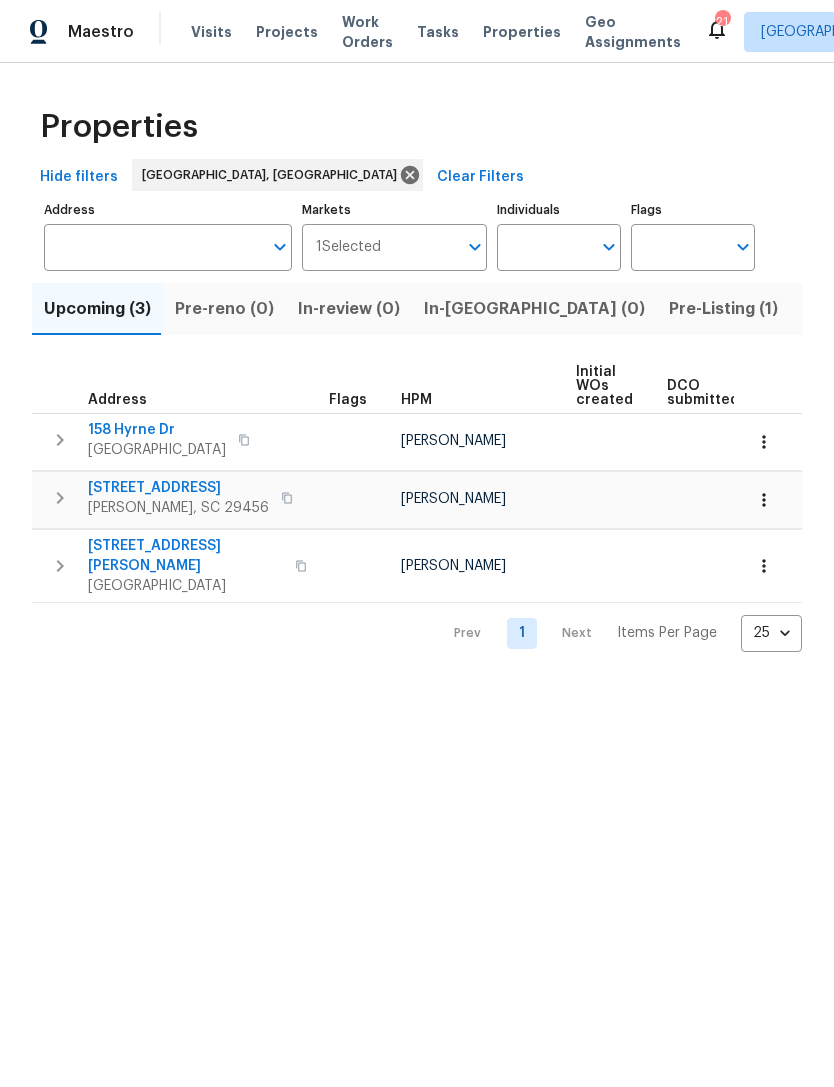 click 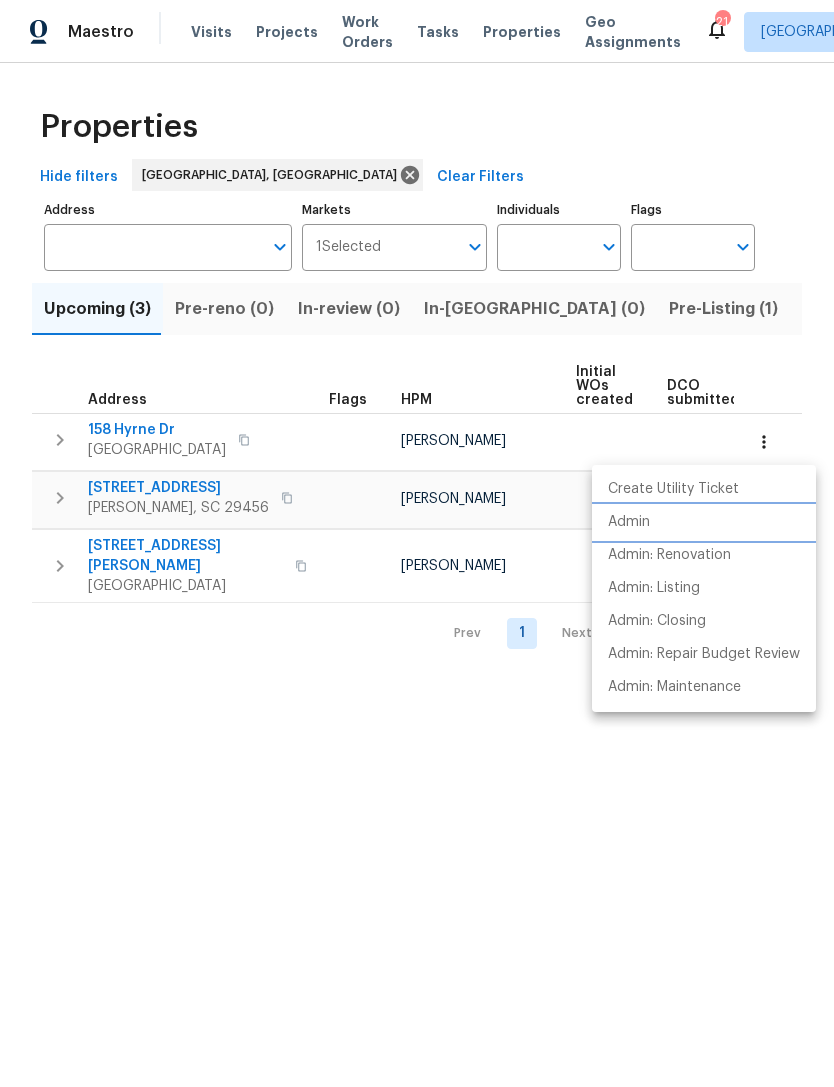 click on "Admin" at bounding box center (704, 522) 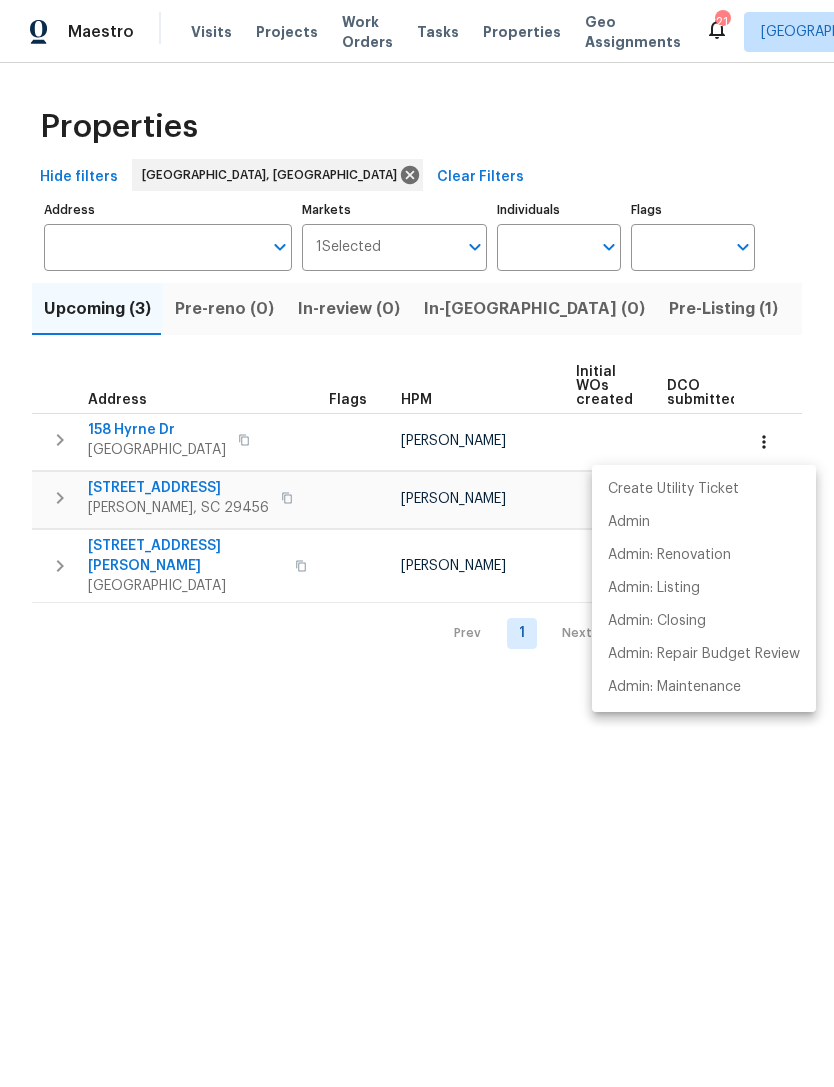 click at bounding box center [417, 543] 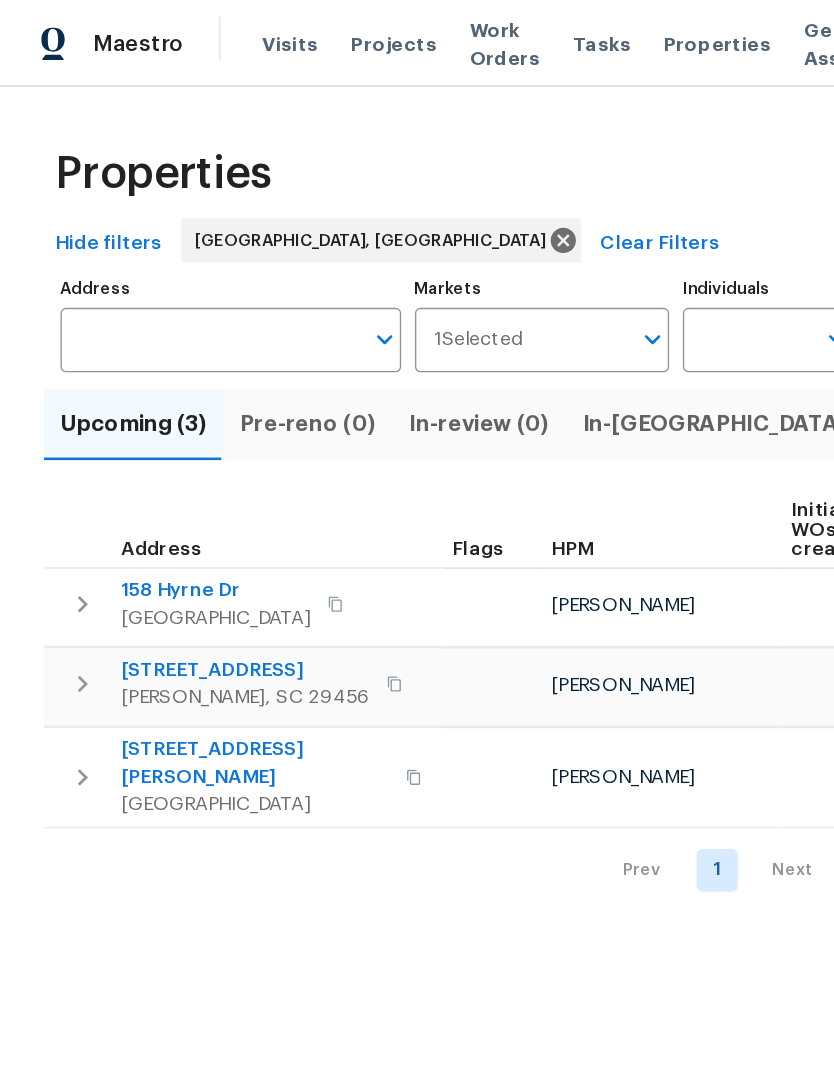 click on "Visits" at bounding box center [211, 32] 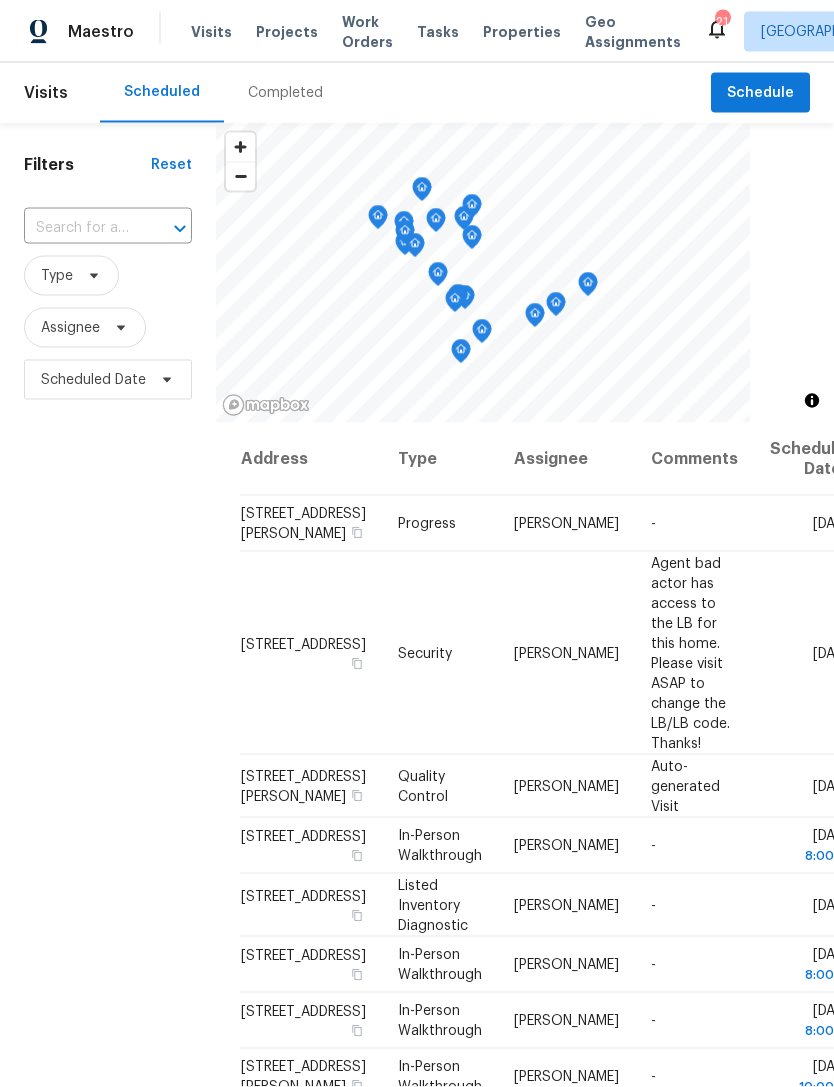 scroll, scrollTop: 1, scrollLeft: 0, axis: vertical 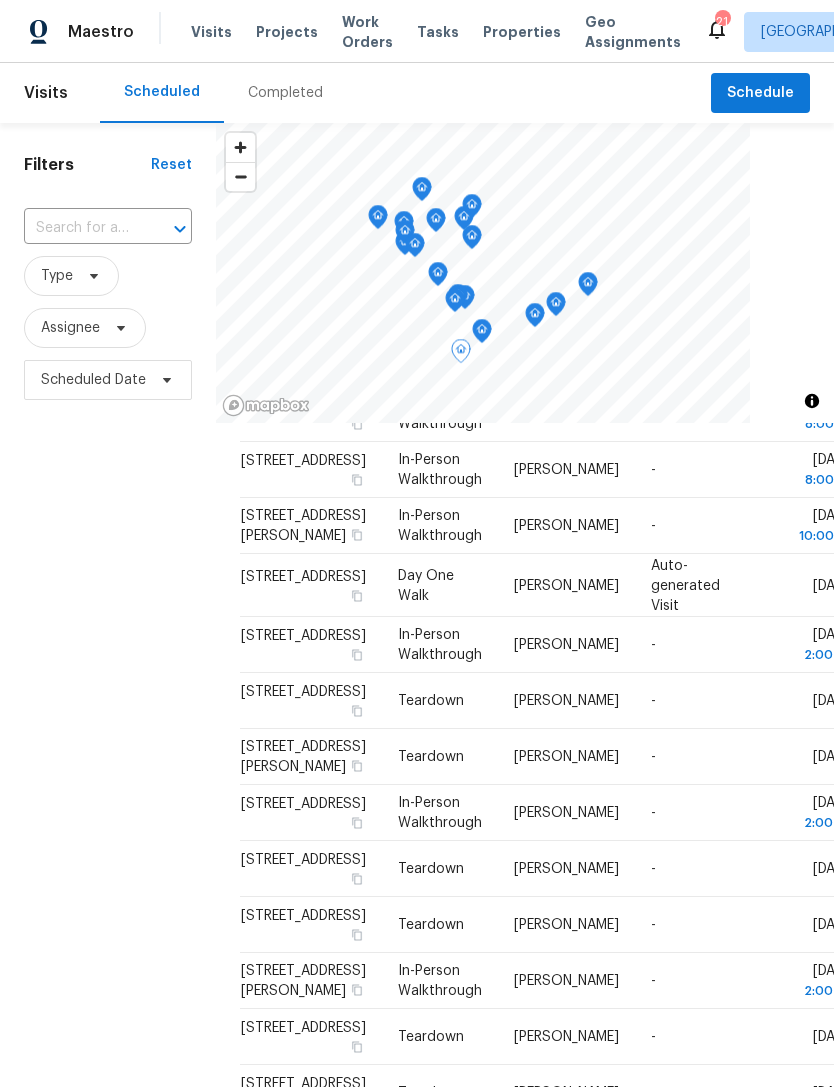 click 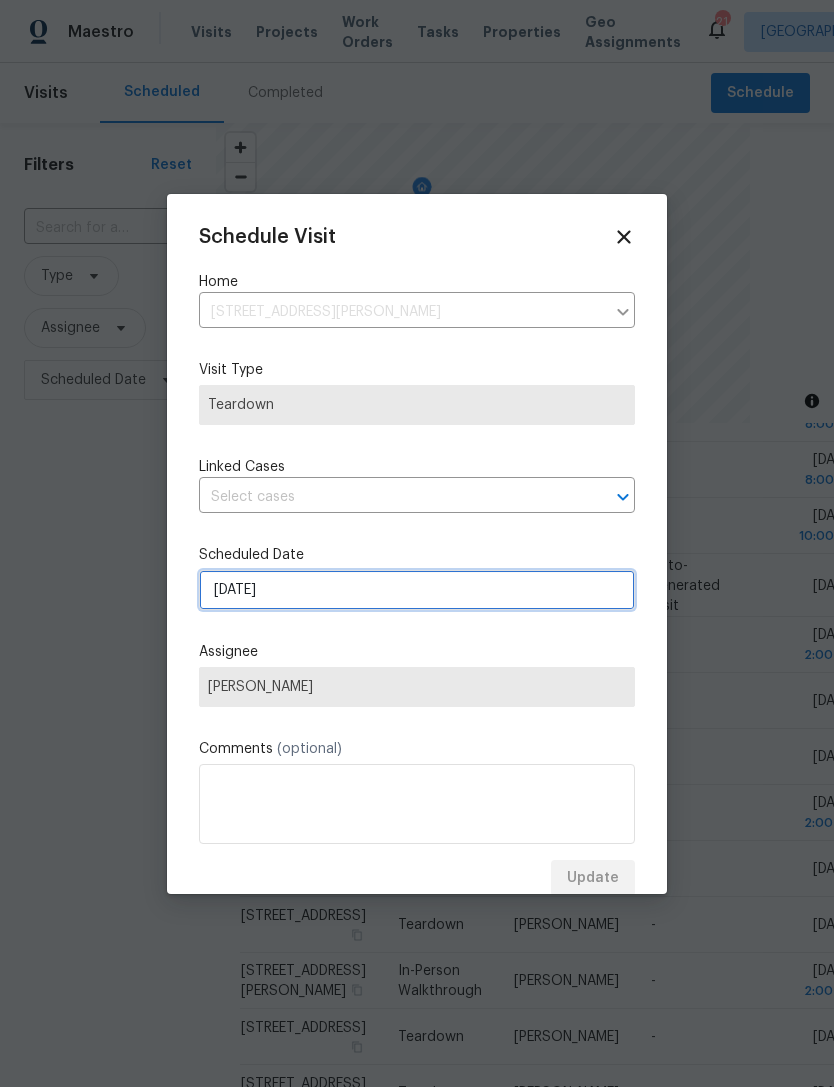 click on "7/15/2025" at bounding box center (417, 590) 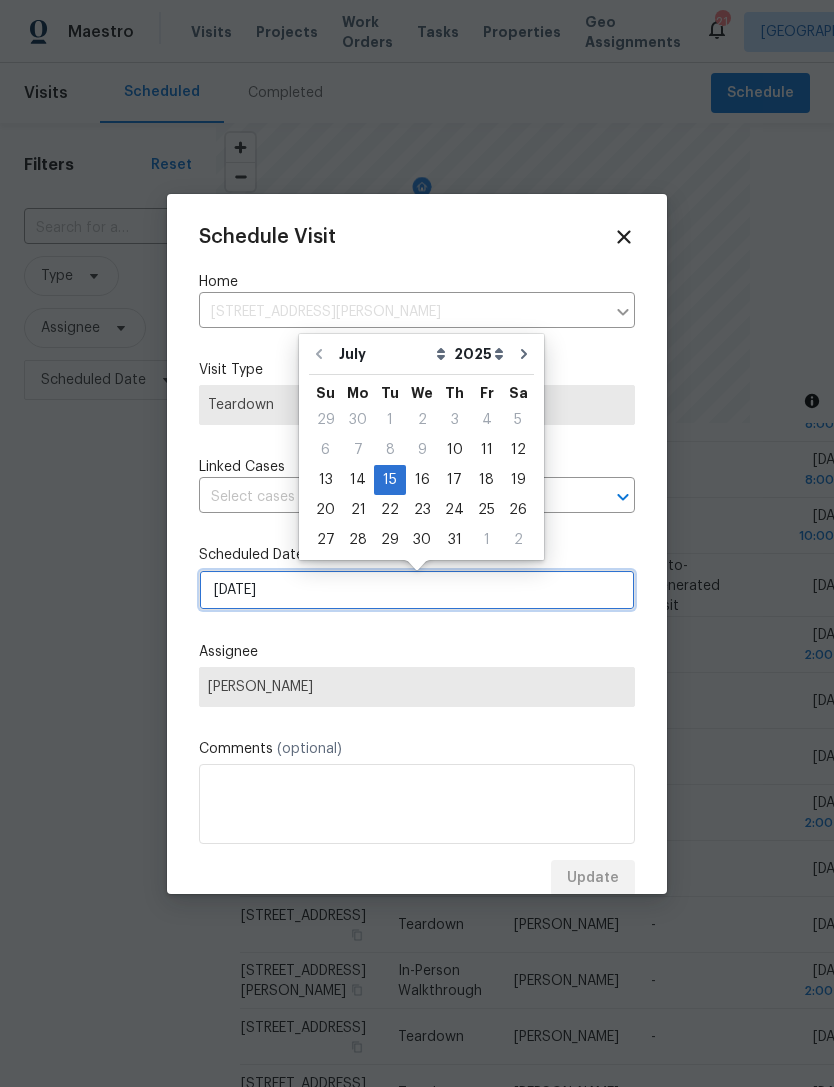 scroll, scrollTop: 0, scrollLeft: 0, axis: both 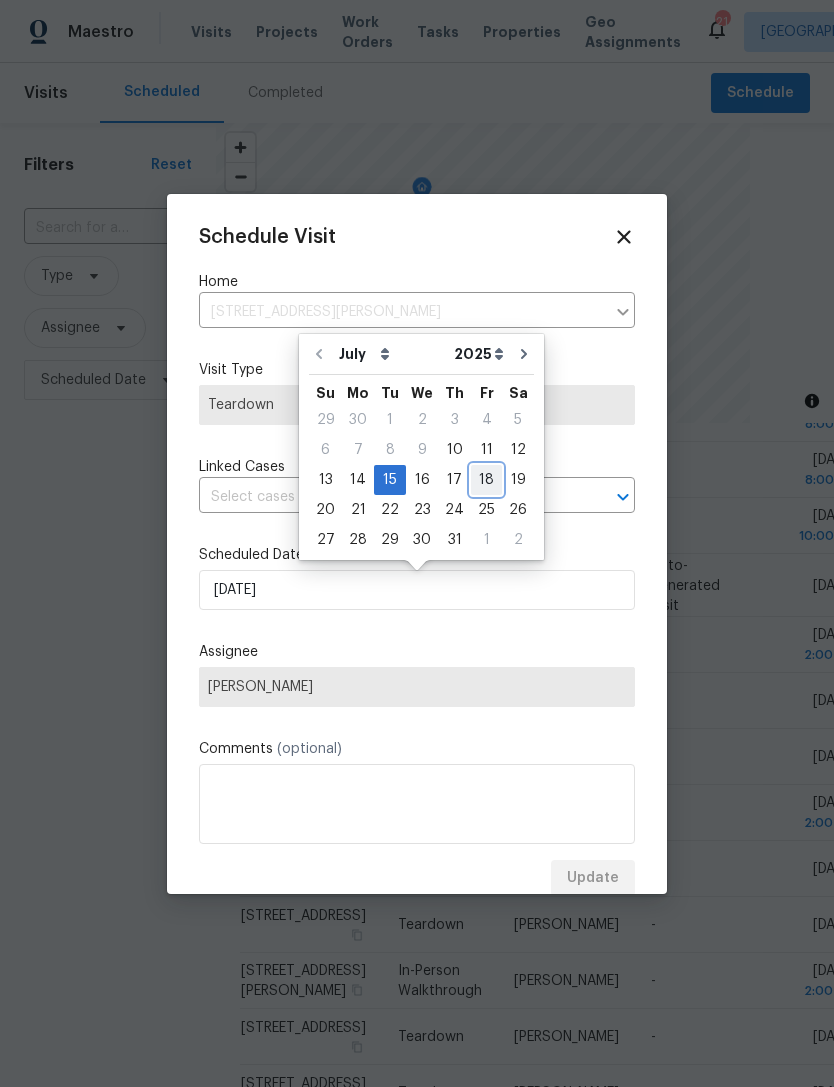 click on "18" at bounding box center (486, 480) 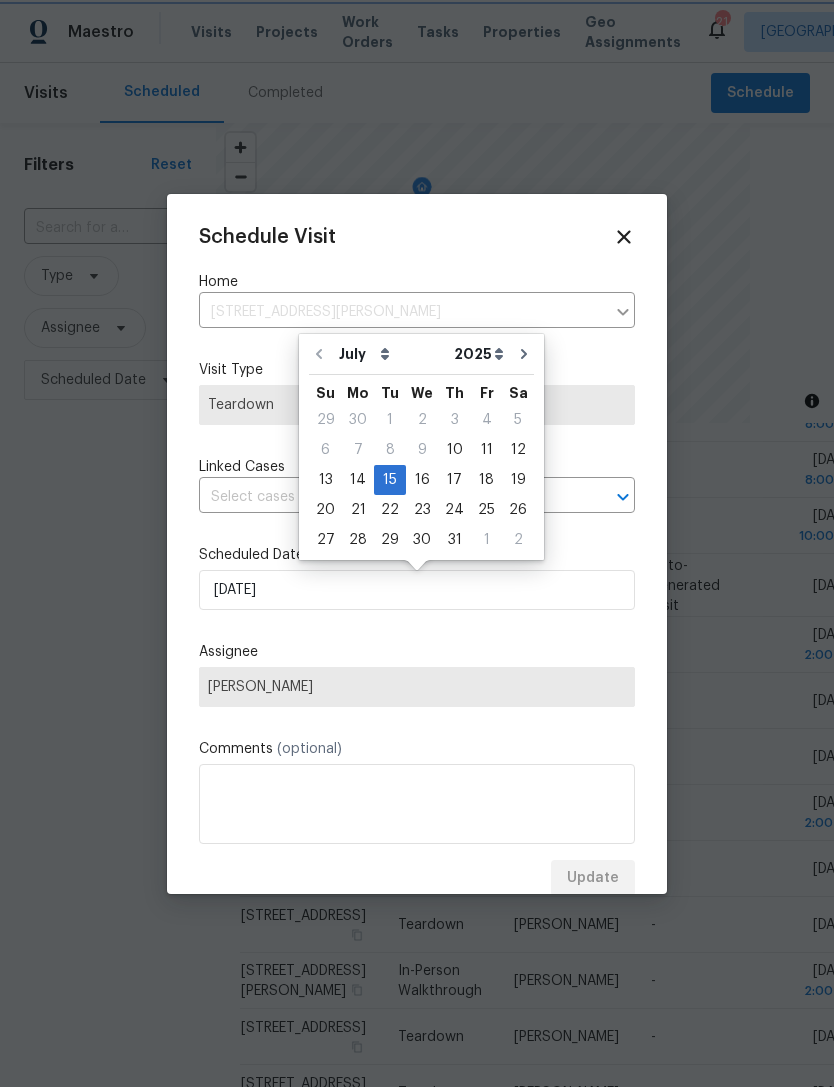 scroll, scrollTop: 1, scrollLeft: 0, axis: vertical 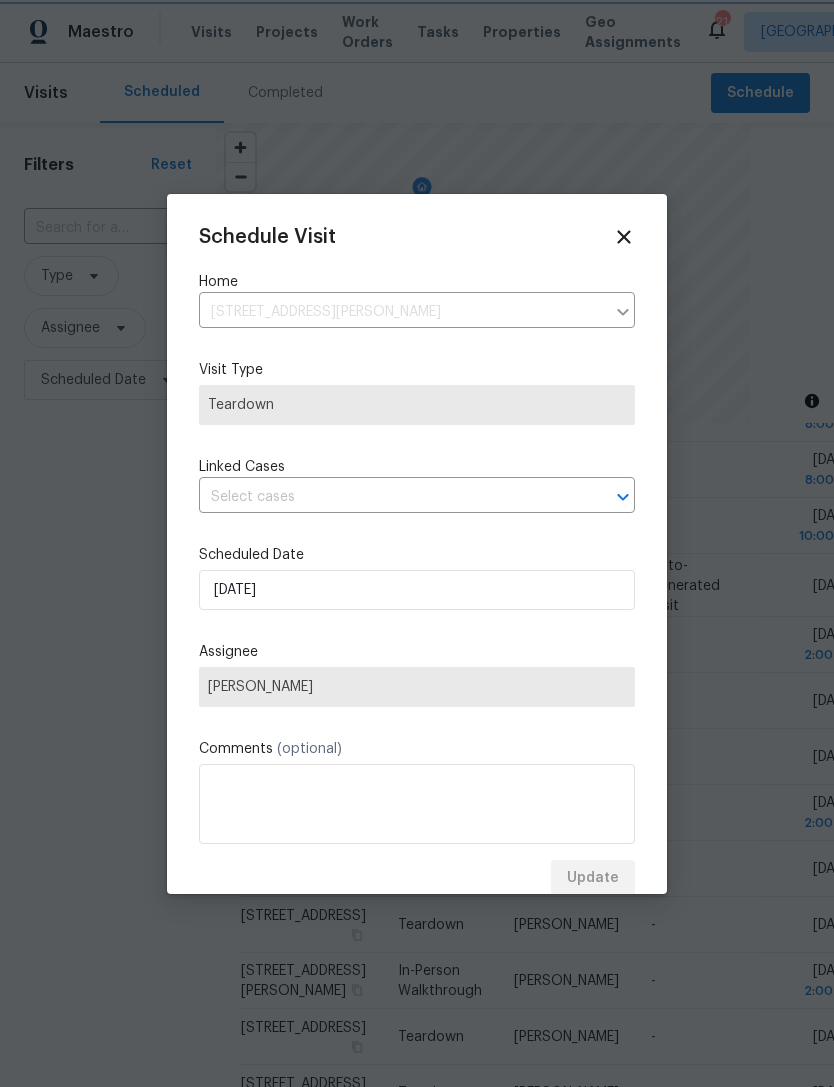 click on "Schedule Visit Home   1813 Towne St, Johns Island, SC 29455 ​ Visit Type   Teardown Linked Cases   ​ Scheduled Date   7/18/2025 Assignee   Matt Davidson Comments   (optional) Update" at bounding box center [417, 544] 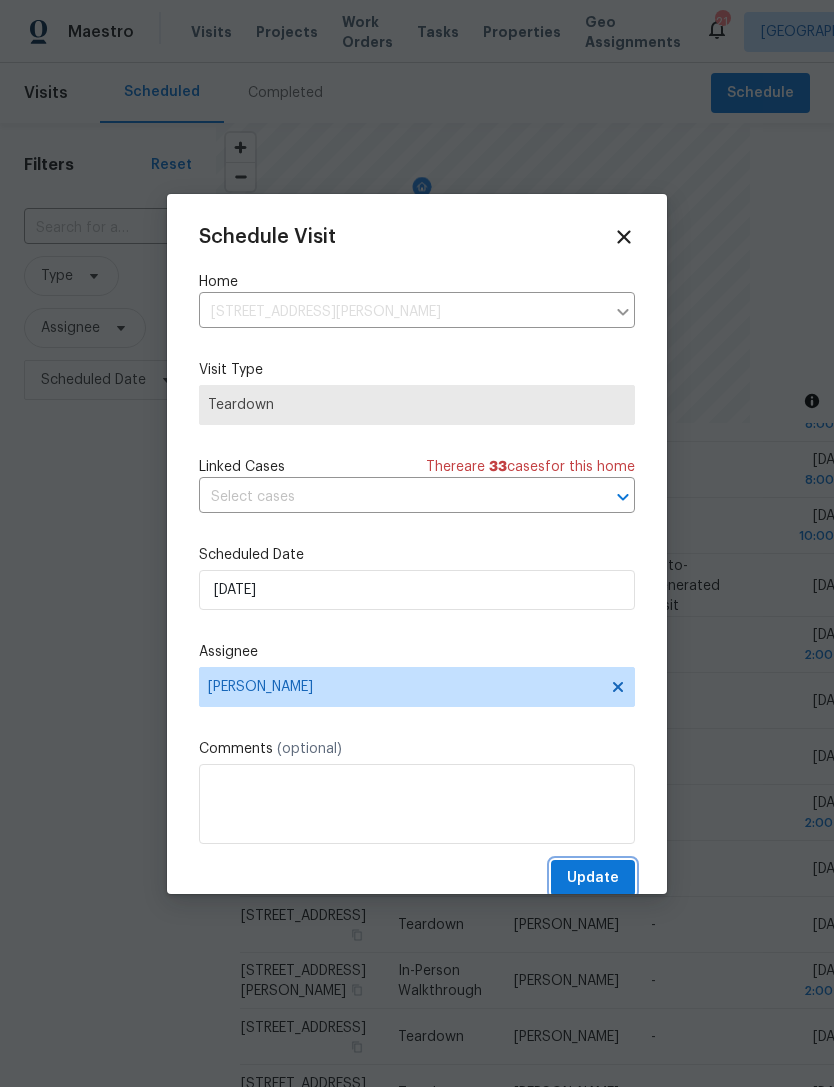 click on "Update" at bounding box center (593, 878) 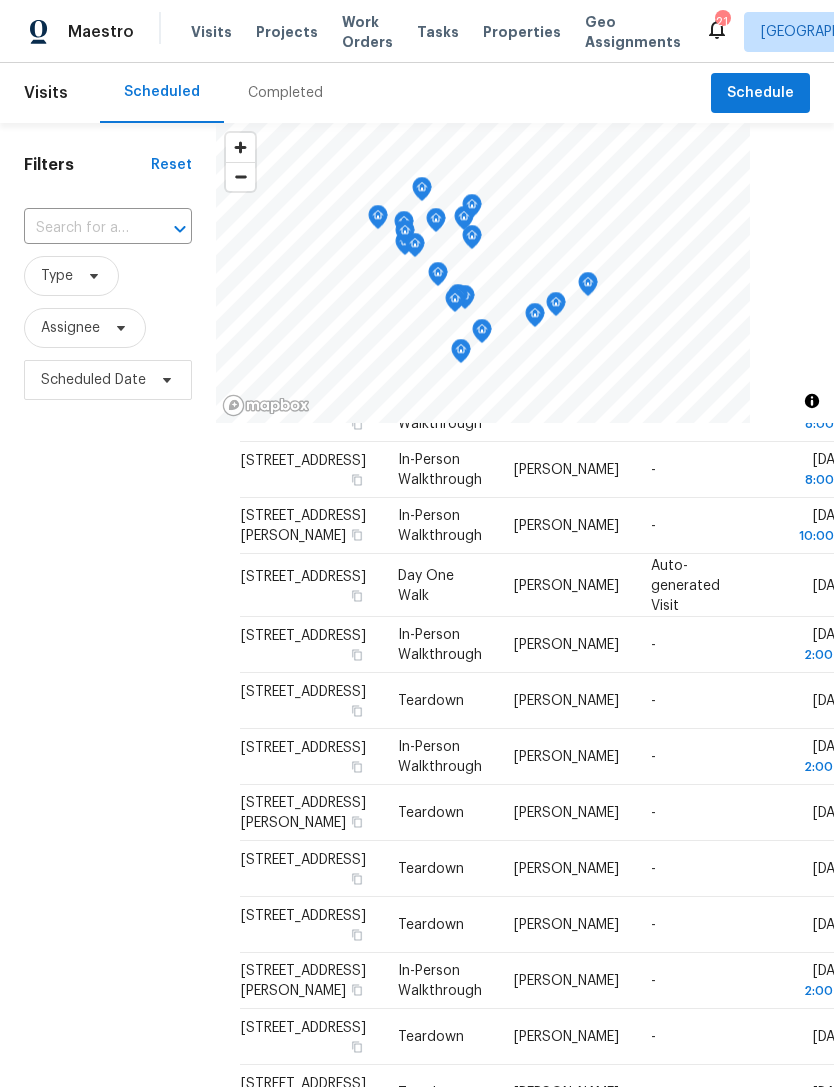 scroll, scrollTop: 1044, scrollLeft: 0, axis: vertical 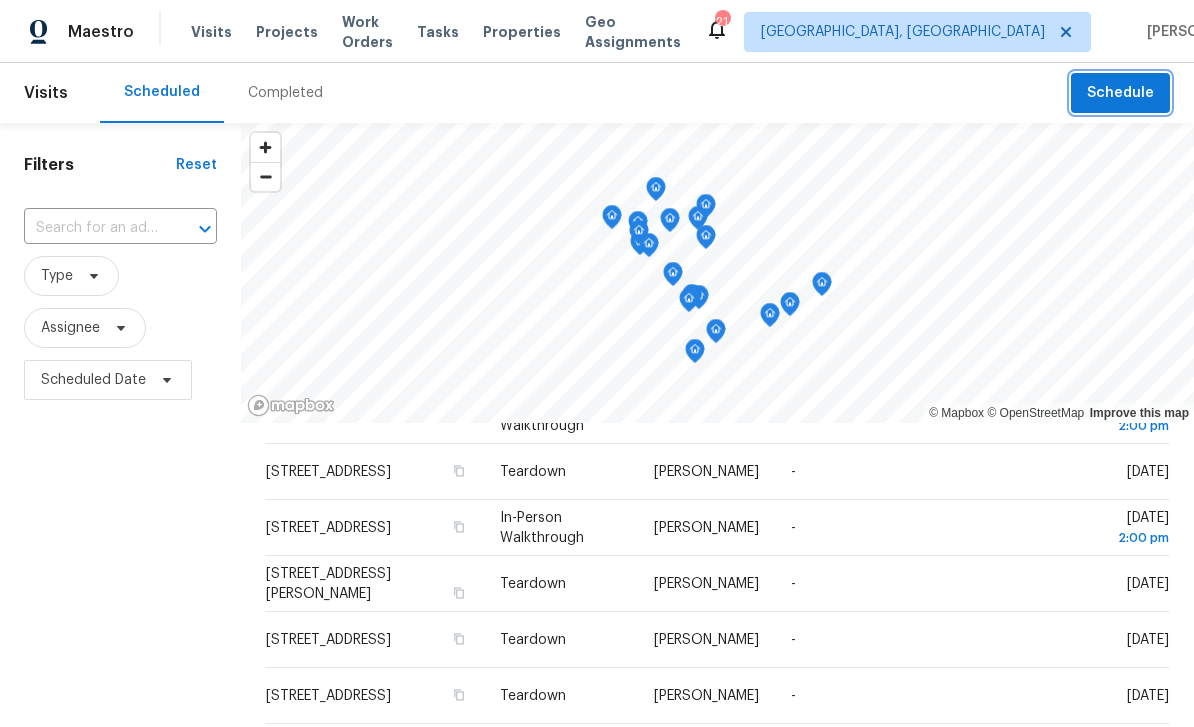 click on "Schedule" at bounding box center [1120, 93] 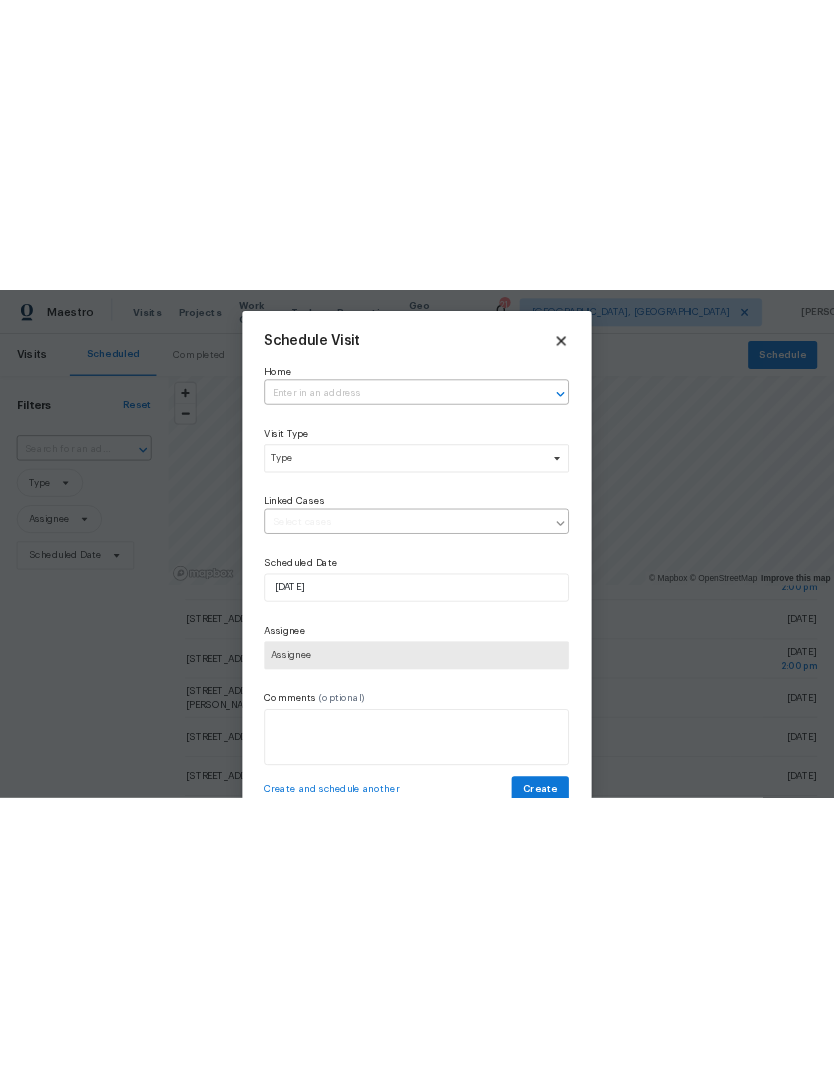 scroll, scrollTop: 0, scrollLeft: 0, axis: both 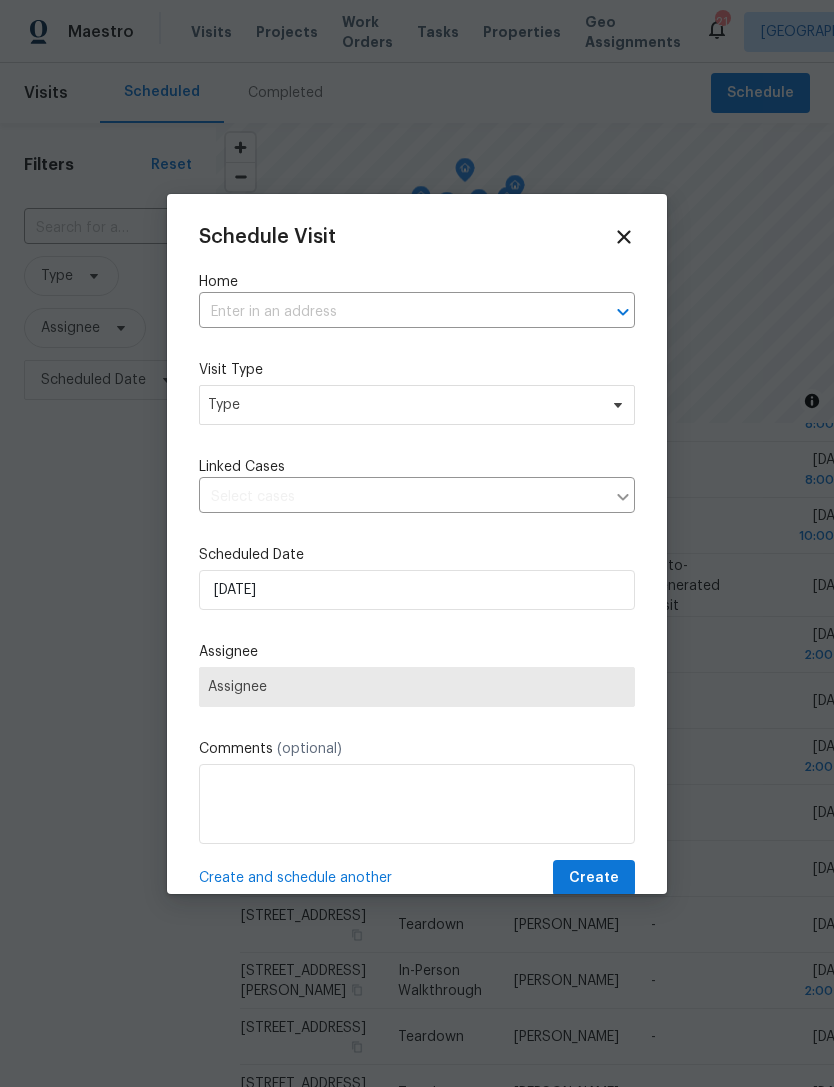 click 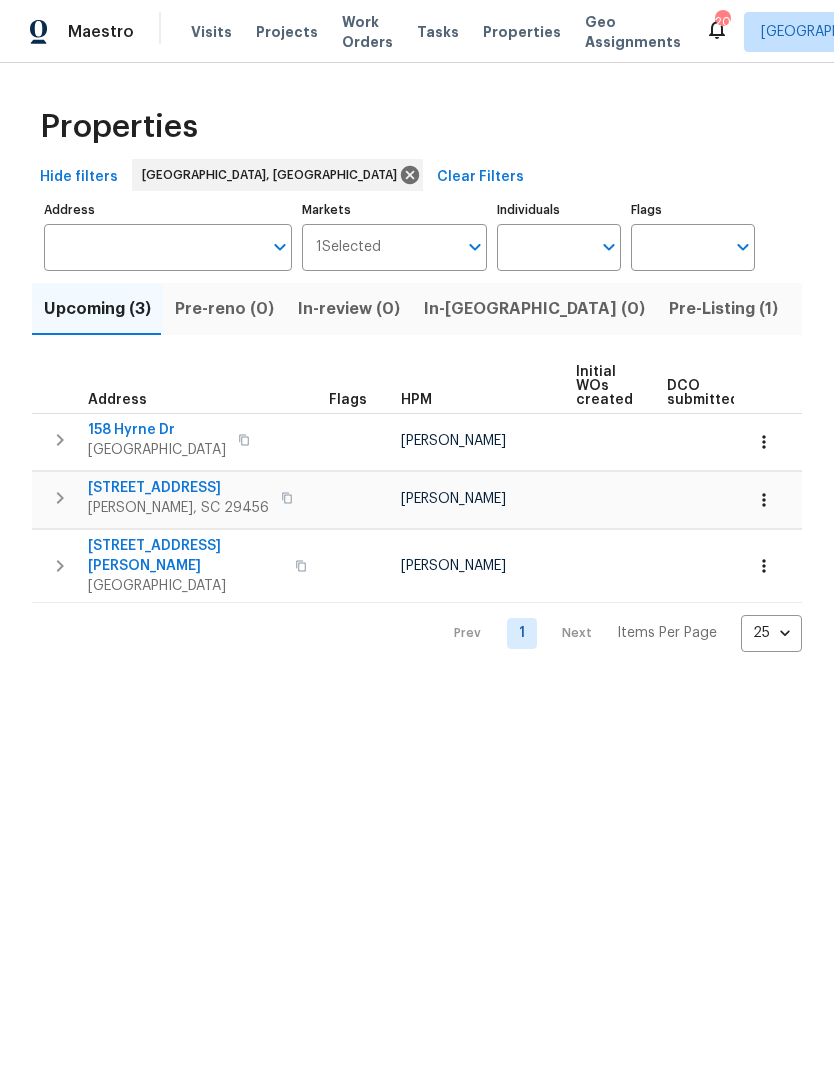 scroll, scrollTop: 0, scrollLeft: 0, axis: both 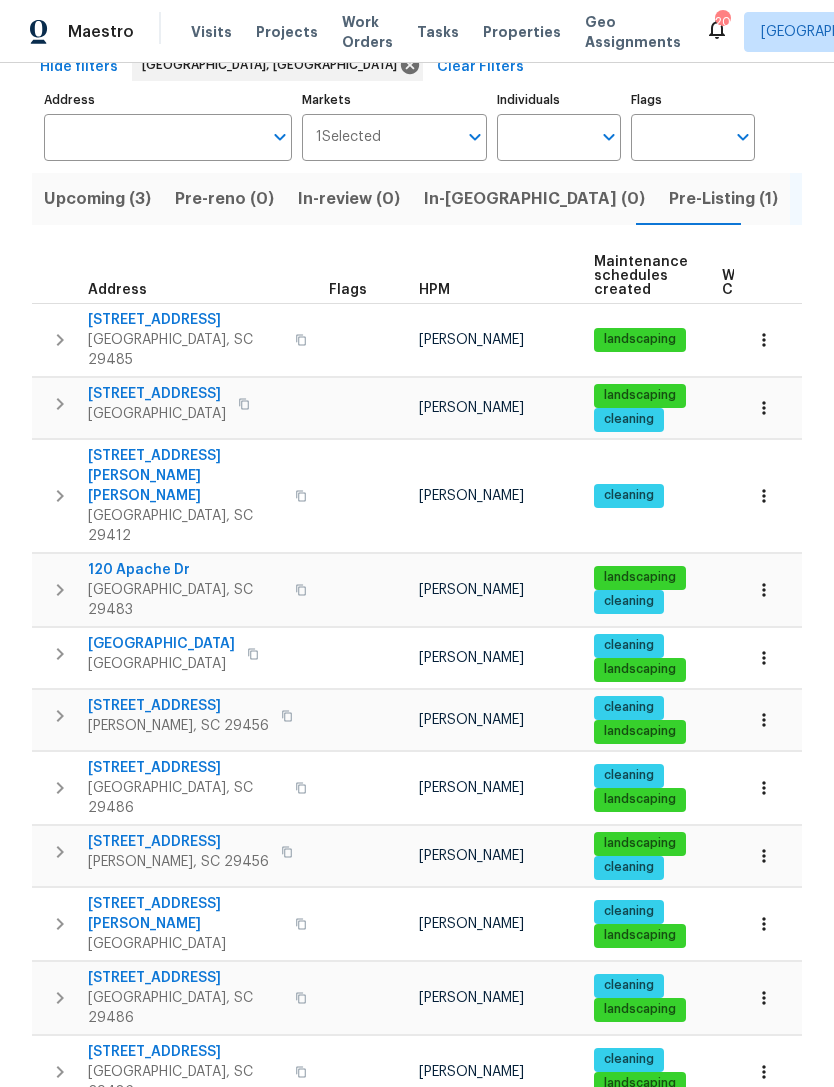click on "Summerville, SC 29486" at bounding box center (185, 1008) 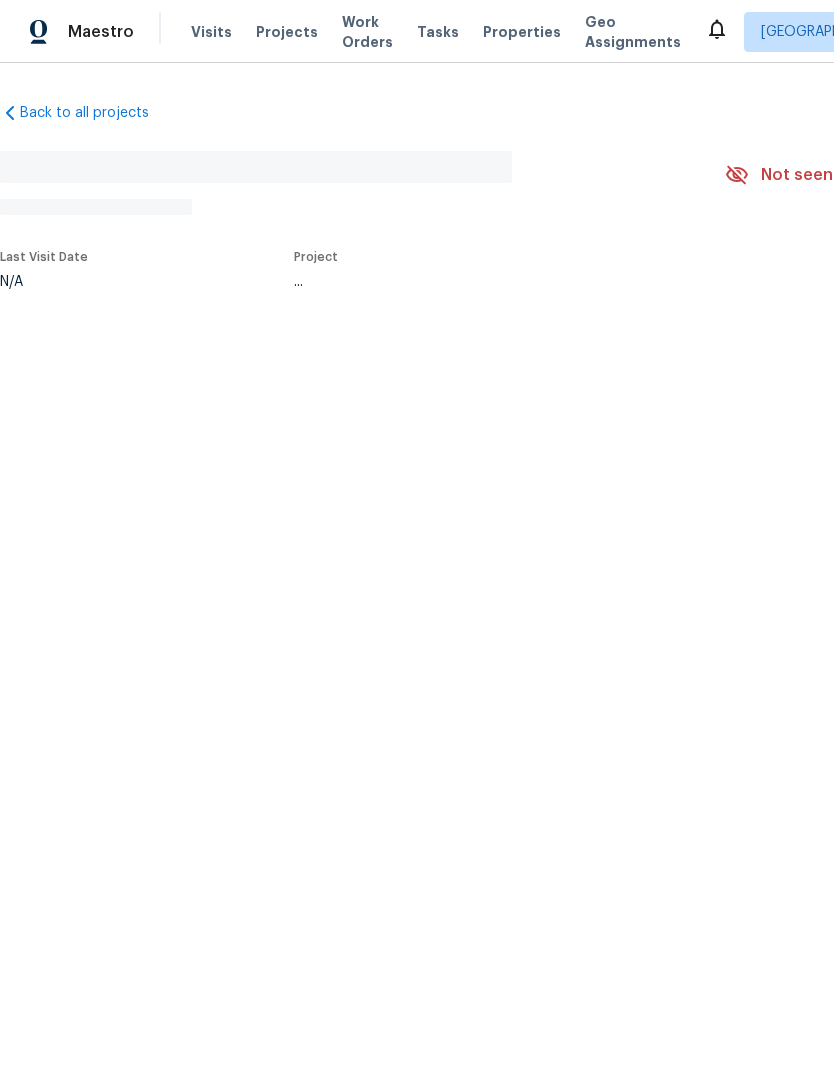 scroll, scrollTop: 0, scrollLeft: 0, axis: both 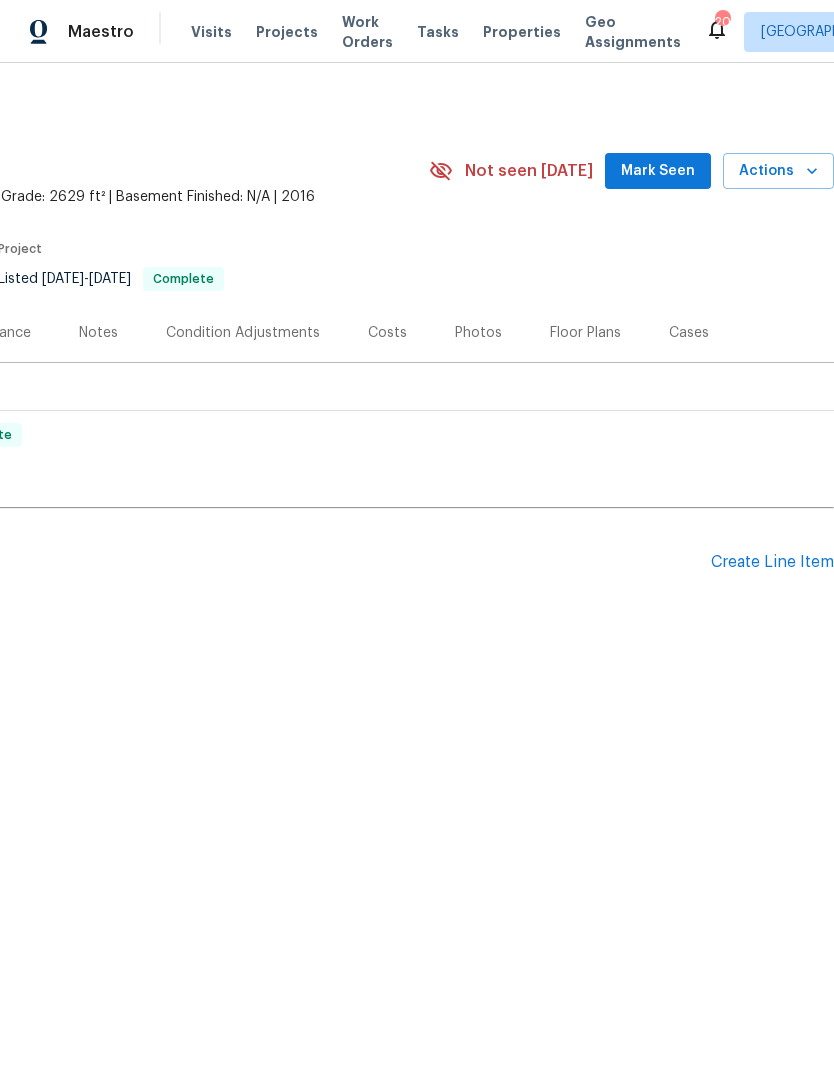 click on "Create Line Item" at bounding box center [772, 562] 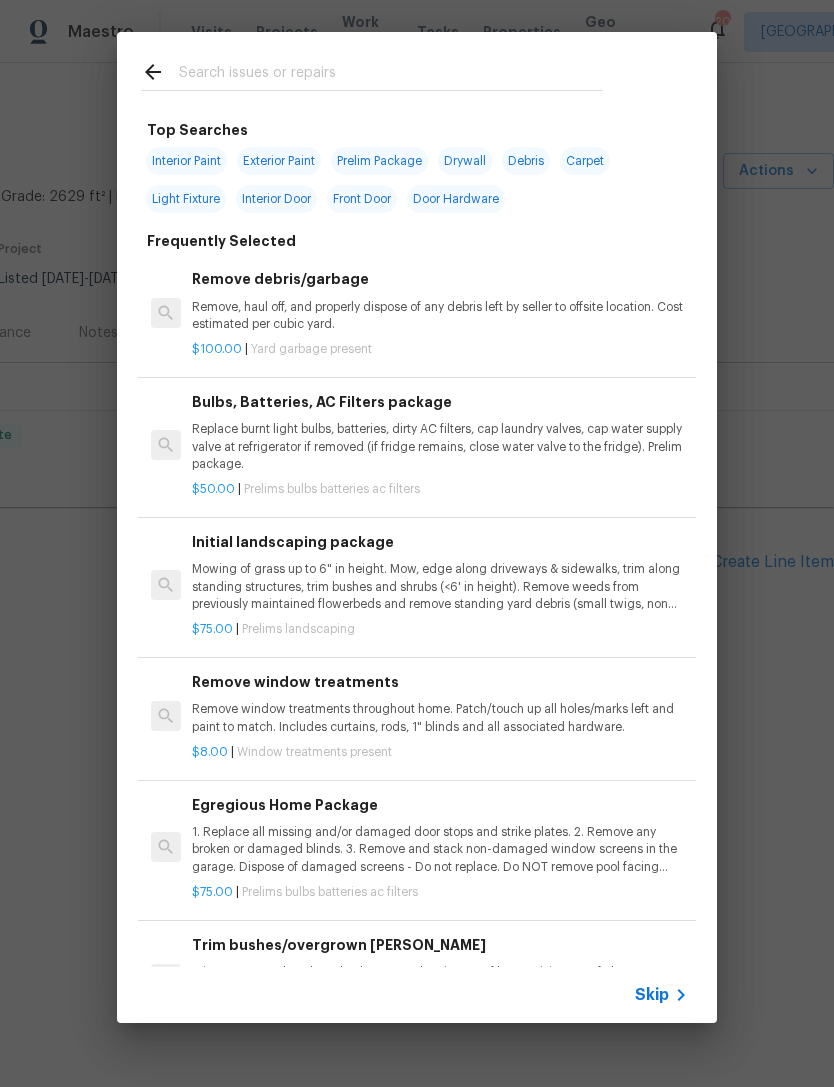 click on "Interior Paint" at bounding box center (186, 161) 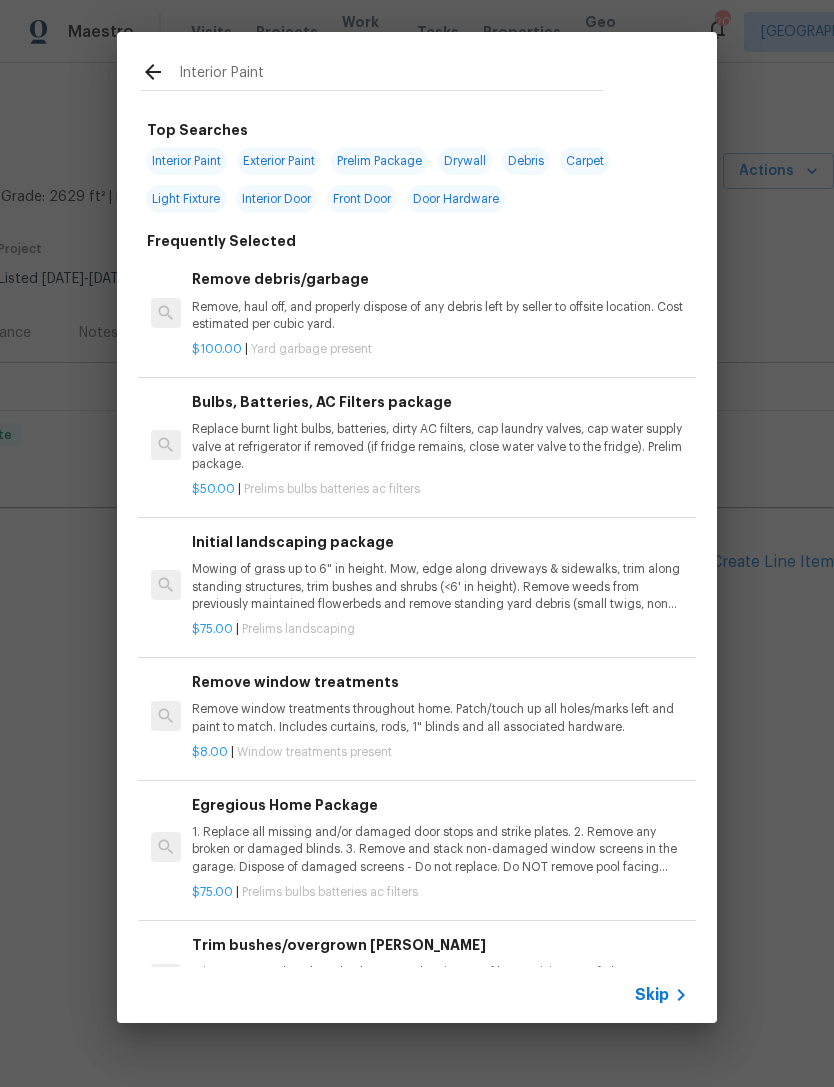 type on "Interior Paint" 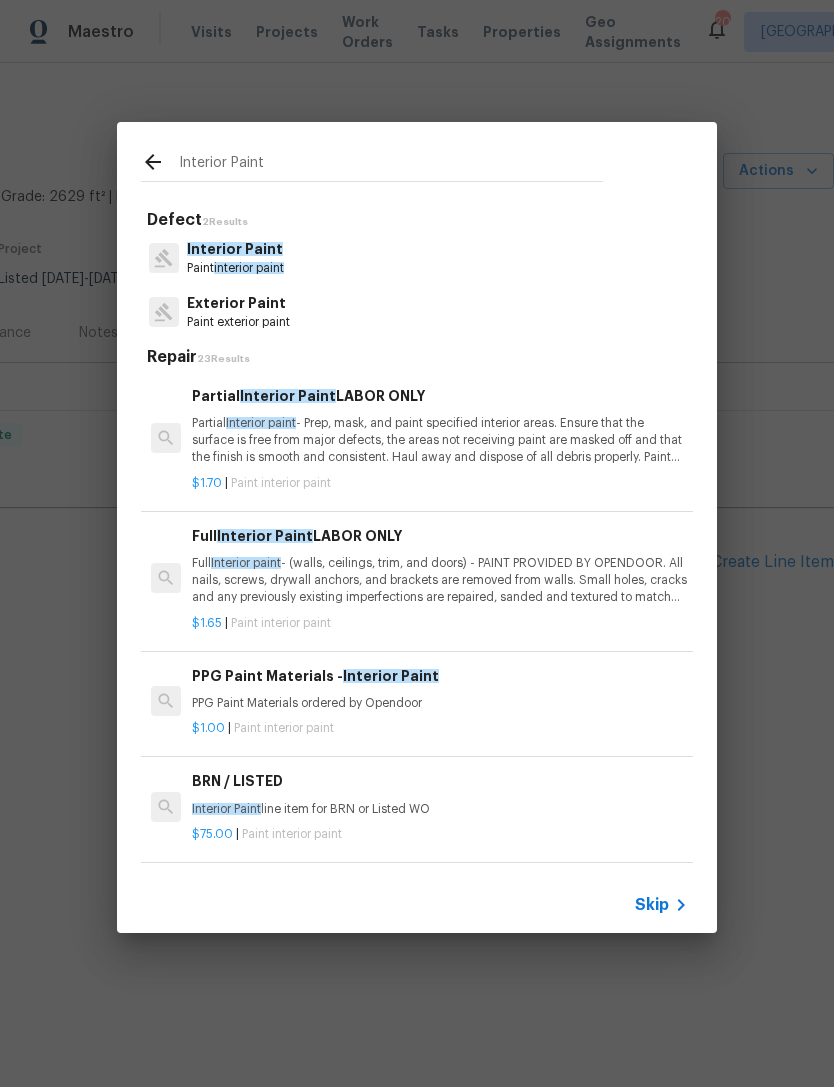 click on "Partial  Interior Paint  LABOR ONLY" at bounding box center [440, 396] 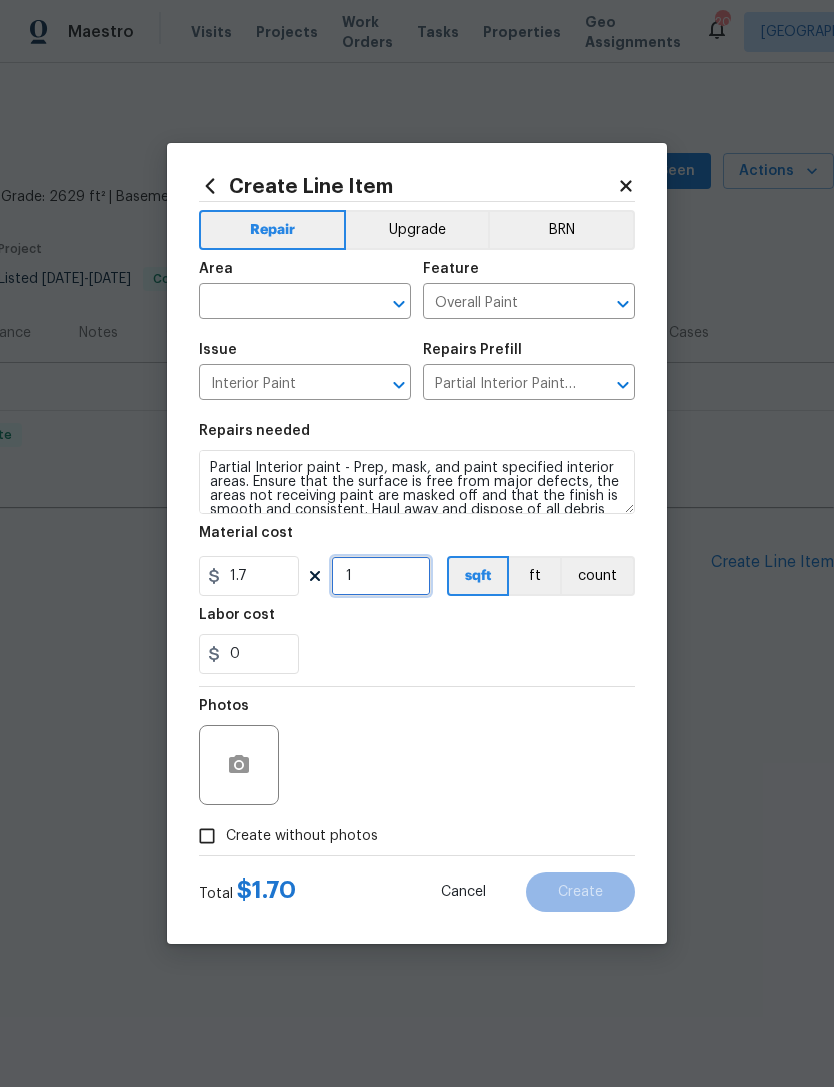 click on "1" at bounding box center (381, 576) 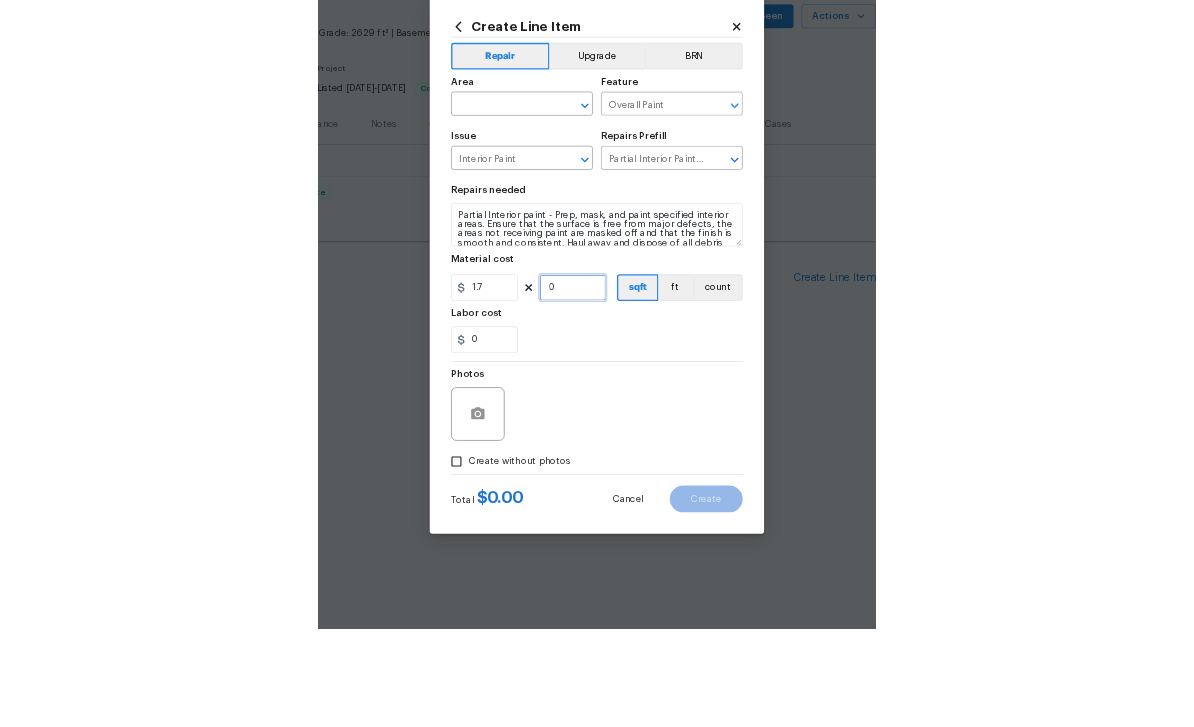 scroll, scrollTop: 37, scrollLeft: 0, axis: vertical 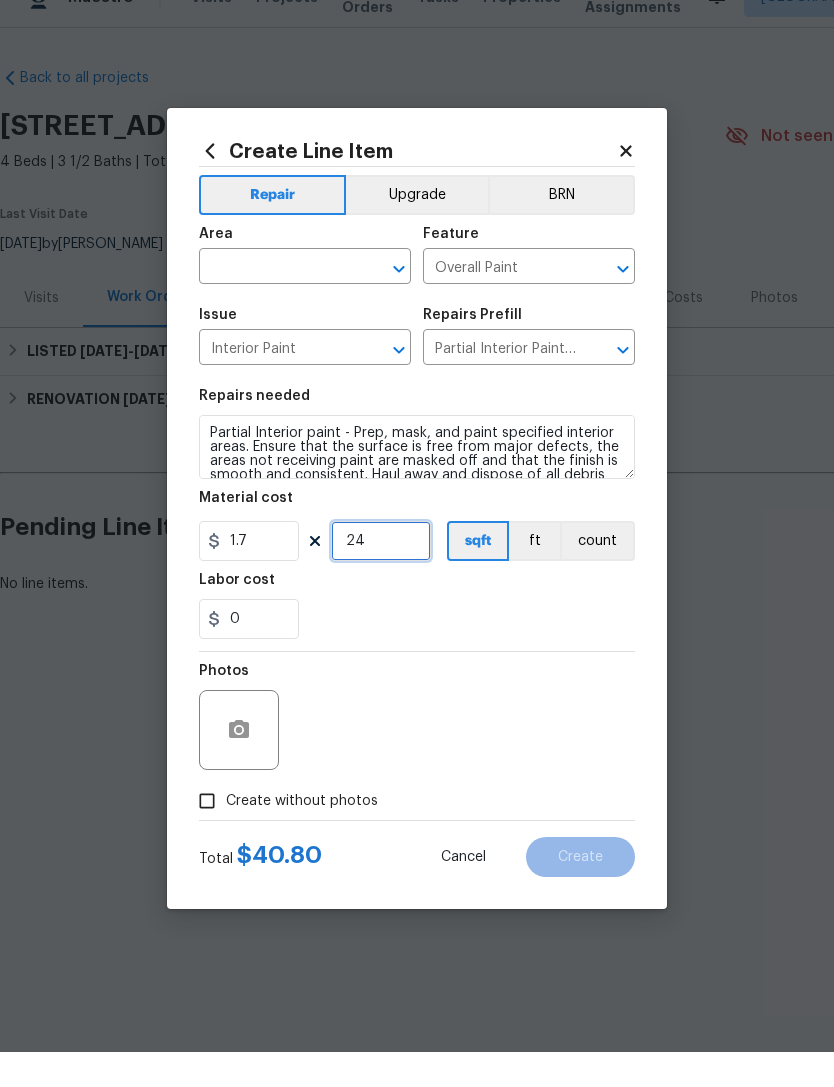 type on "24" 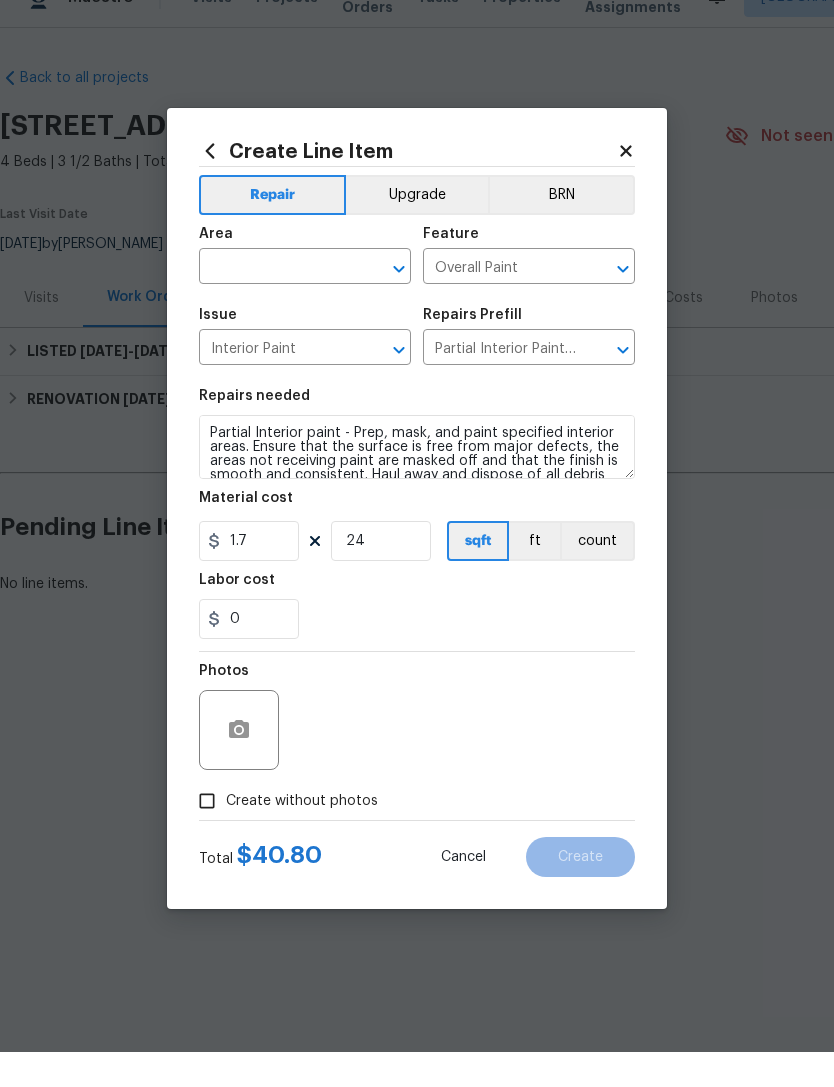 click at bounding box center [277, 303] 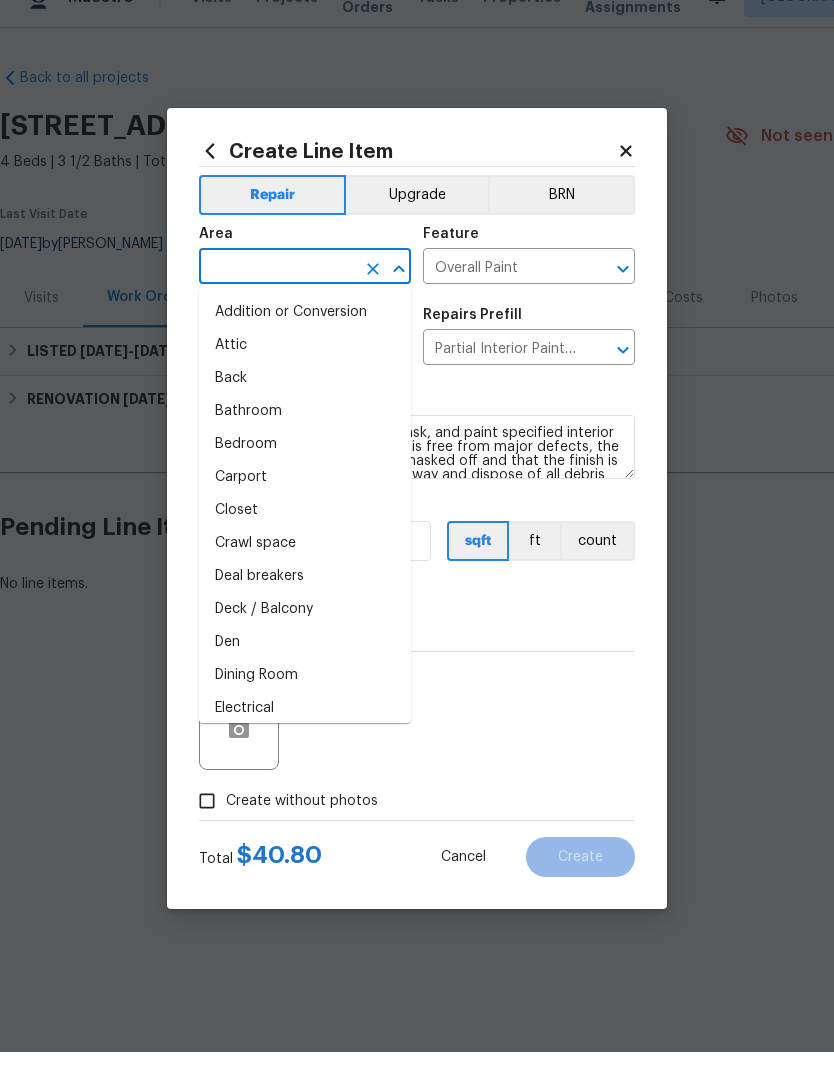 click on "Bedroom" at bounding box center [305, 479] 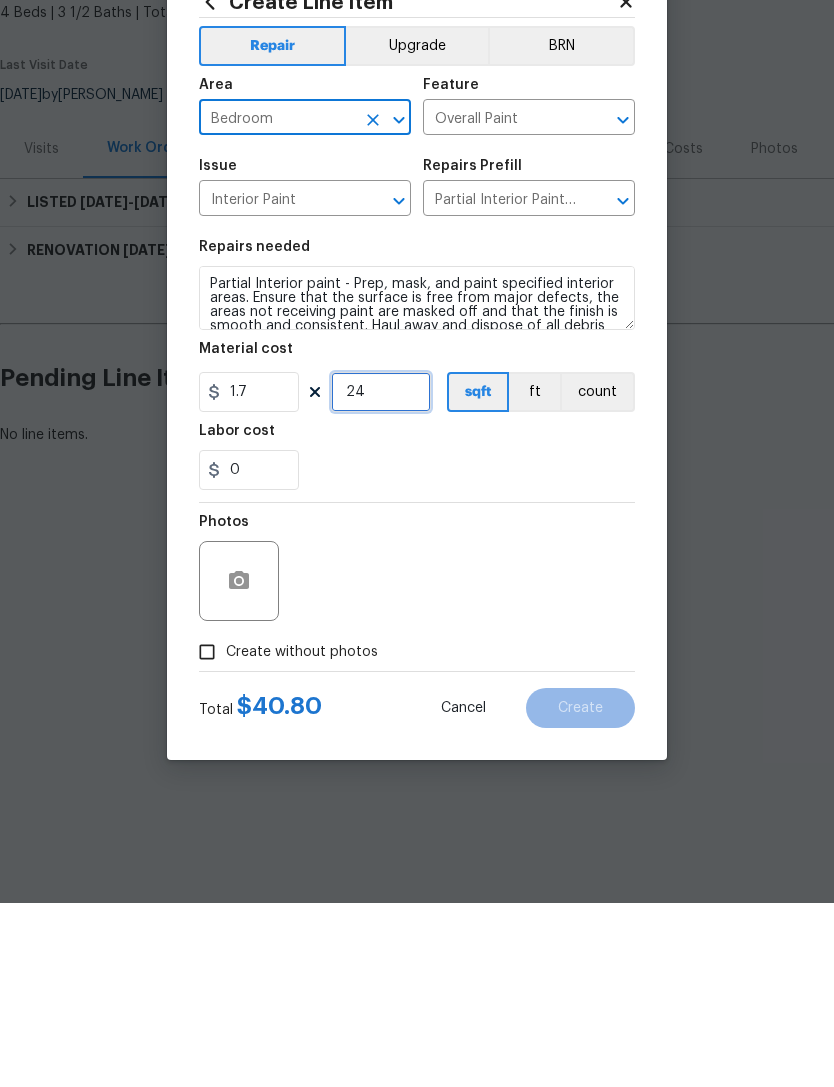 click on "24" at bounding box center [381, 576] 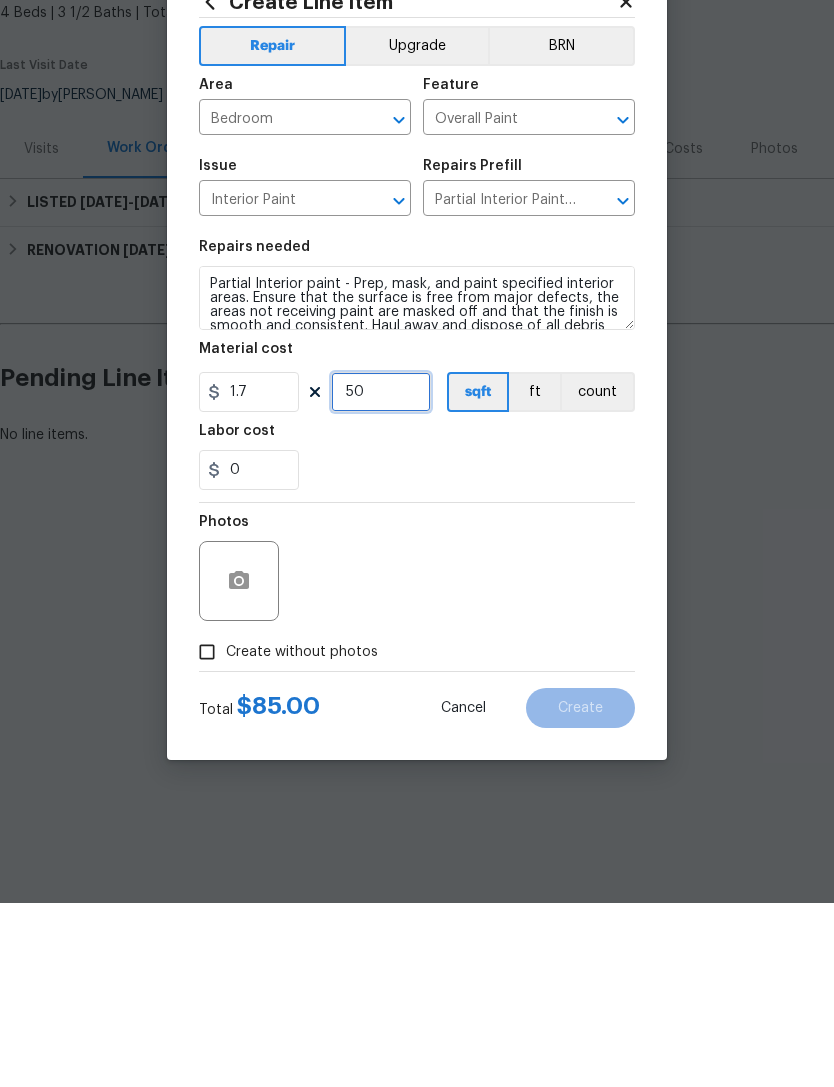 type on "50" 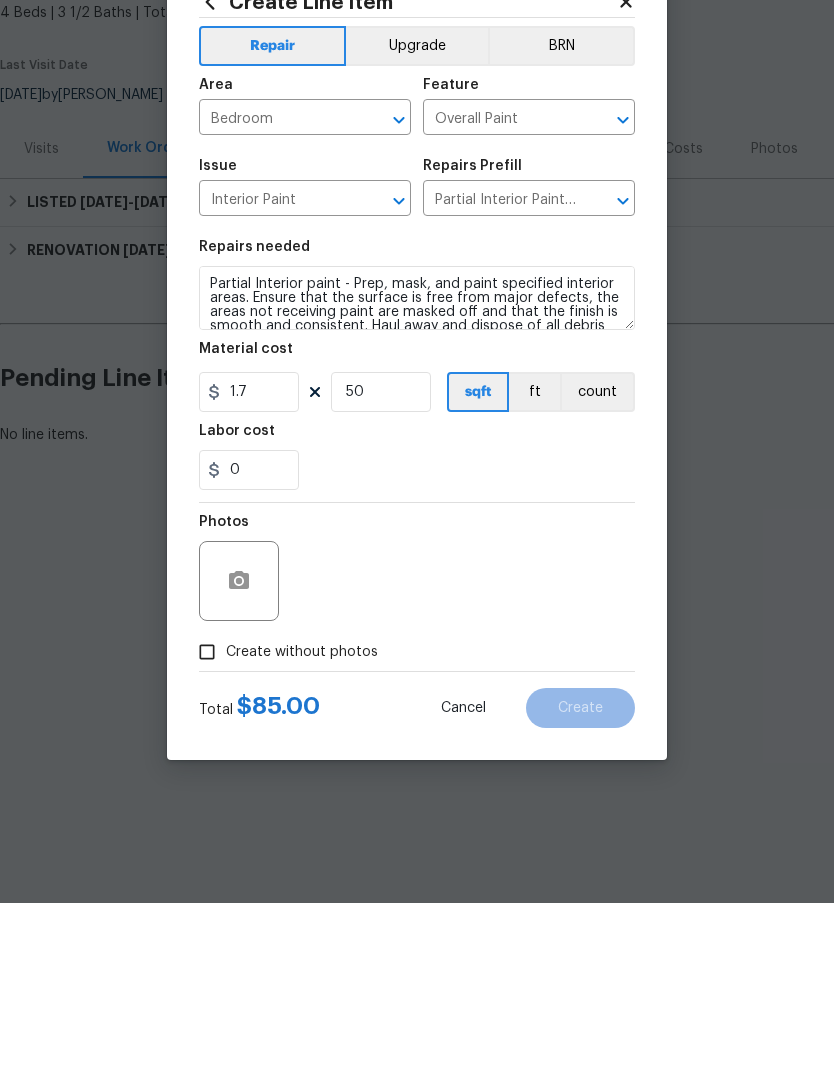 click on "Photos" at bounding box center [417, 752] 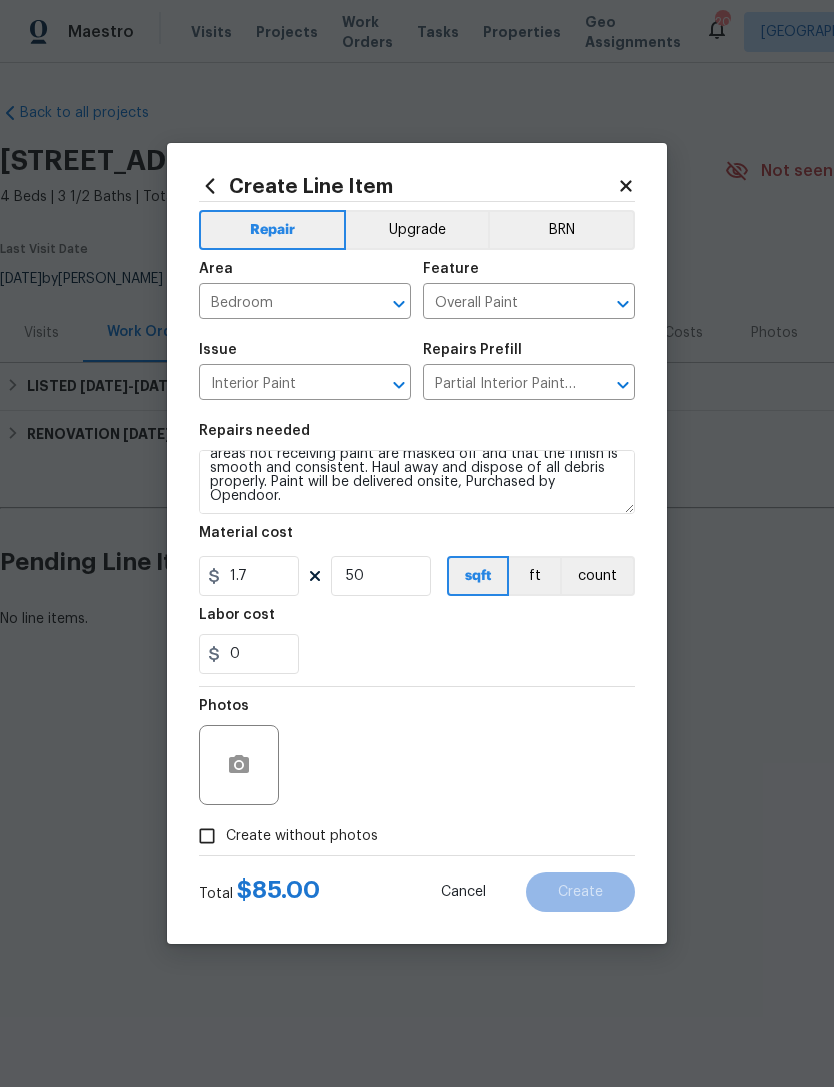 scroll, scrollTop: 42, scrollLeft: 0, axis: vertical 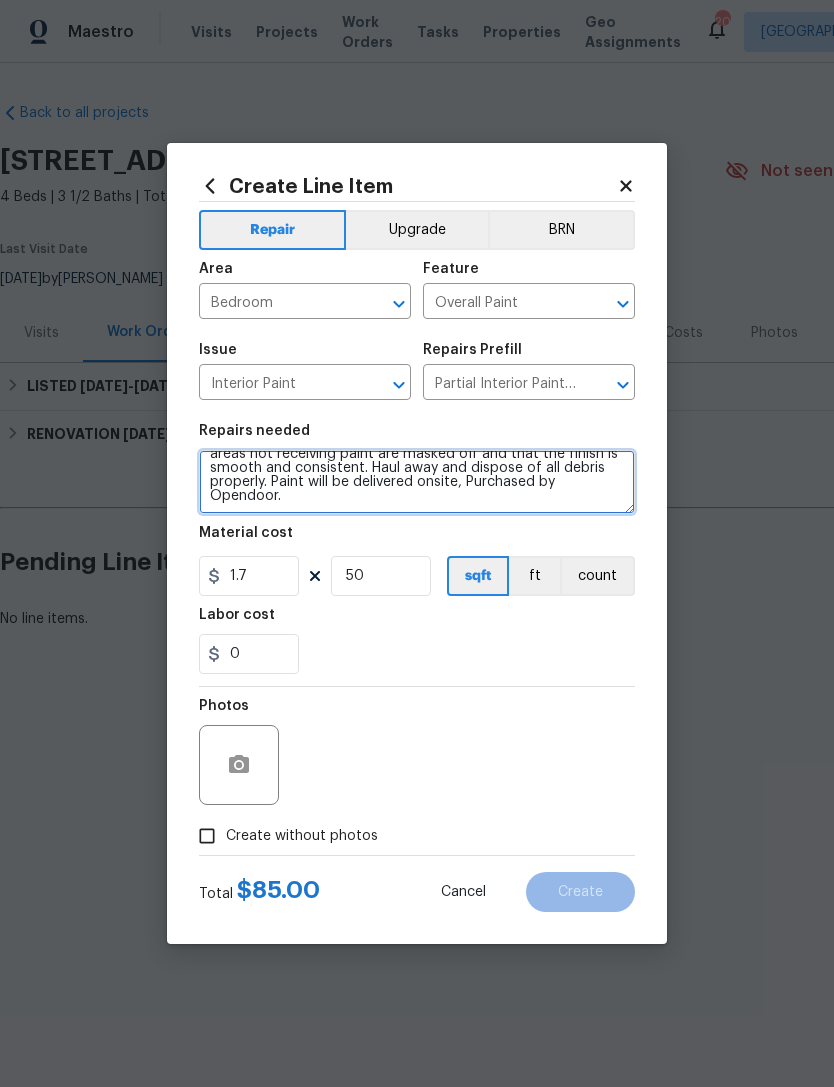 click on "Partial Interior paint - Prep, mask, and paint specified interior areas. Ensure that the surface is free from major defects, the areas not receiving paint are masked off and that the finish is smooth and consistent. Haul away and dispose of all debris properly. Paint will be delivered onsite, Purchased by Opendoor." at bounding box center (417, 482) 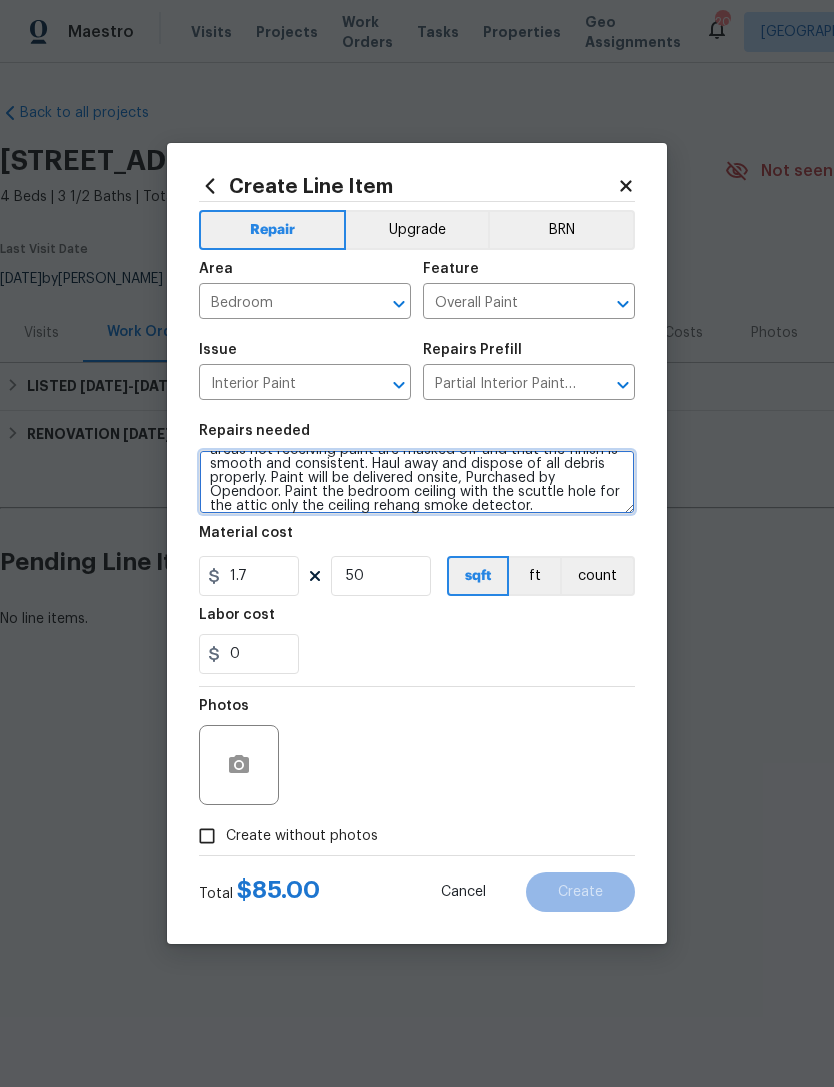 scroll, scrollTop: 46, scrollLeft: 0, axis: vertical 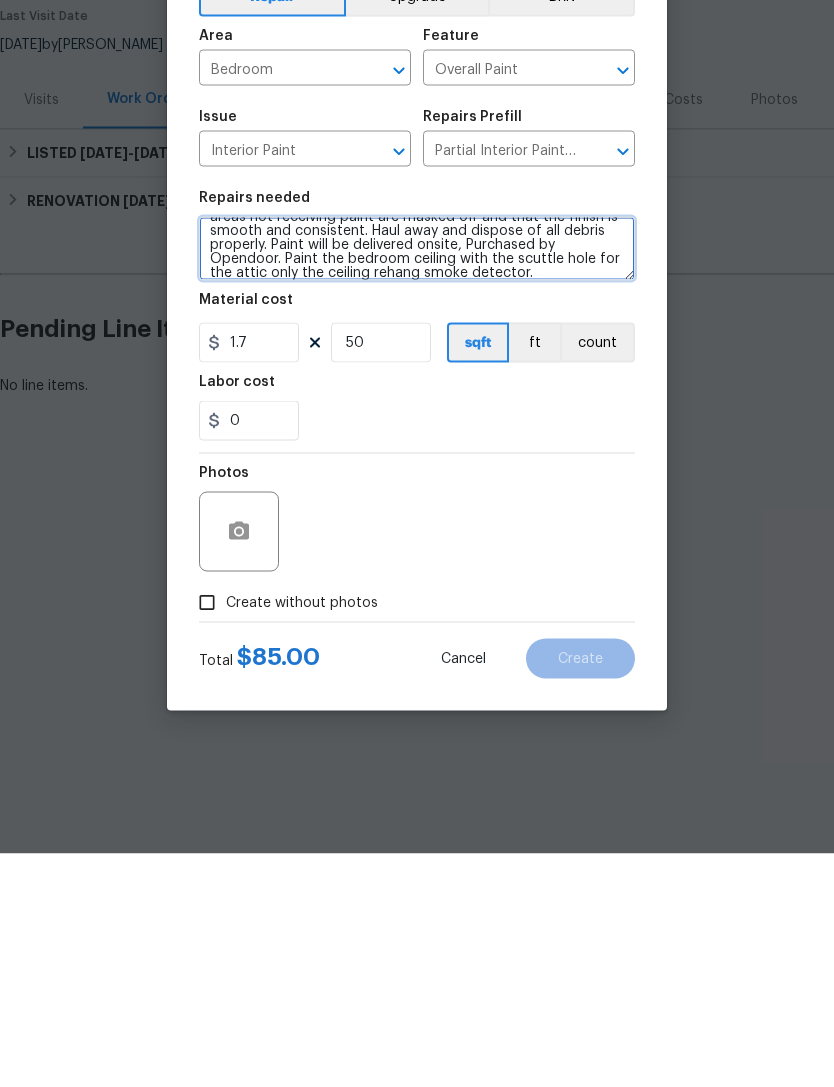 type on "Partial Interior paint - Prep, mask, and paint specified interior areas. Ensure that the surface is free from major defects, the areas not receiving paint are masked off and that the finish is smooth and consistent. Haul away and dispose of all debris properly. Paint will be delivered onsite, Purchased by Opendoor. Paint the bedroom ceiling with the scuttle hole for the attic only the ceiling rehang smoke detector." 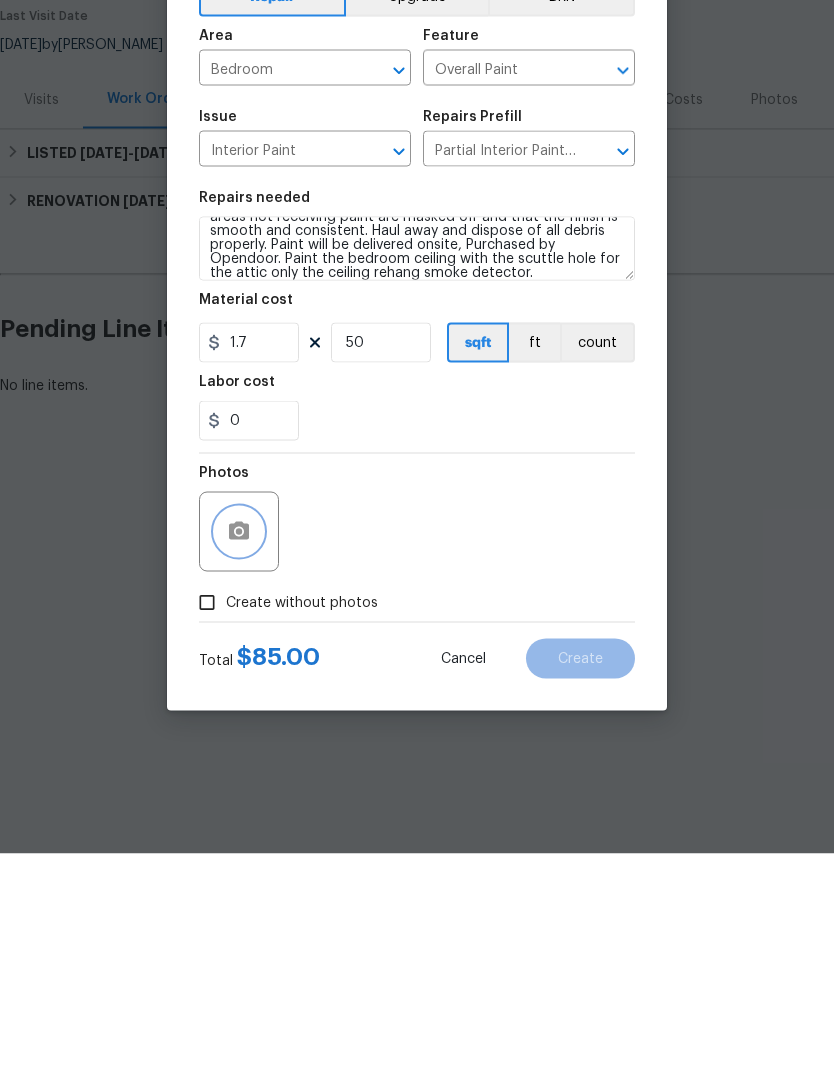click at bounding box center [239, 765] 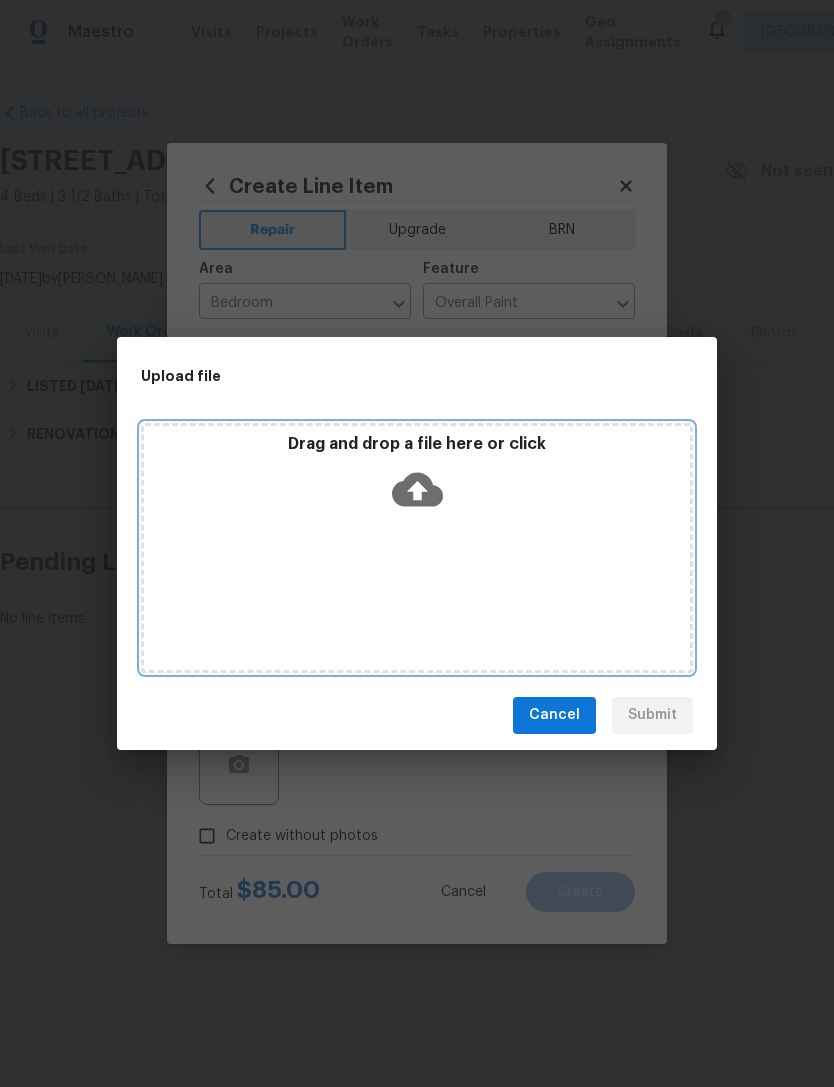 click 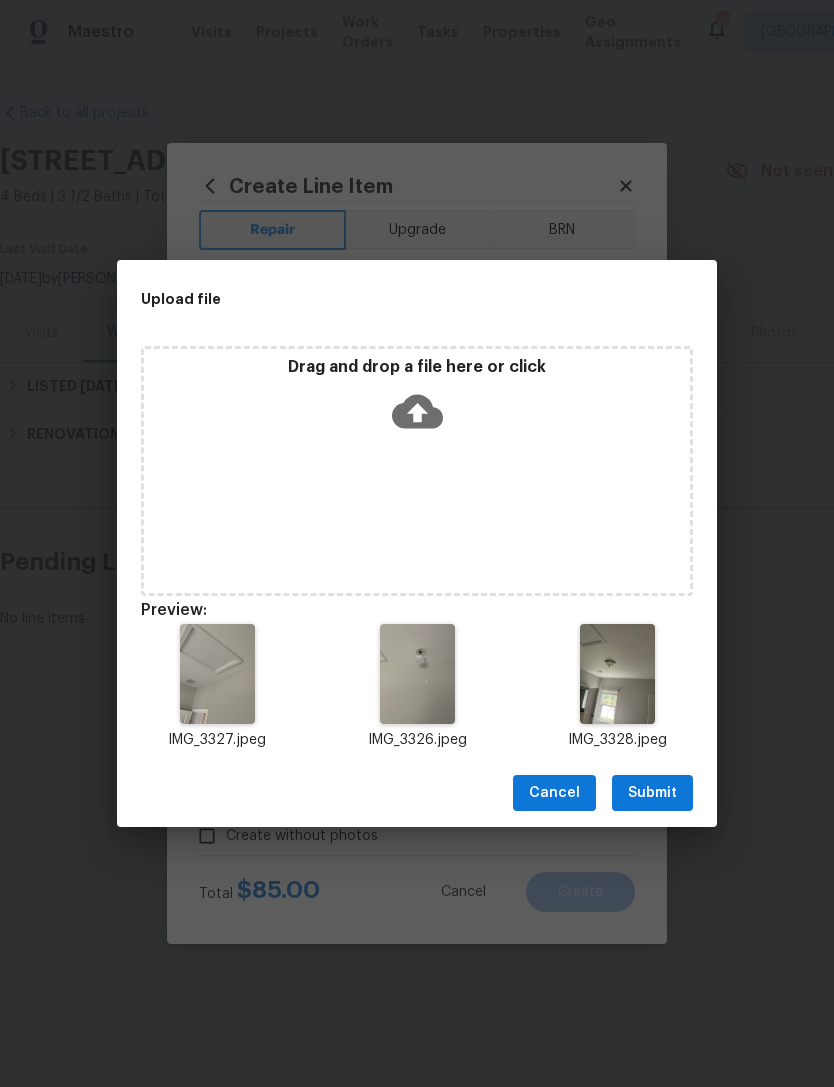 click on "Submit" at bounding box center (652, 793) 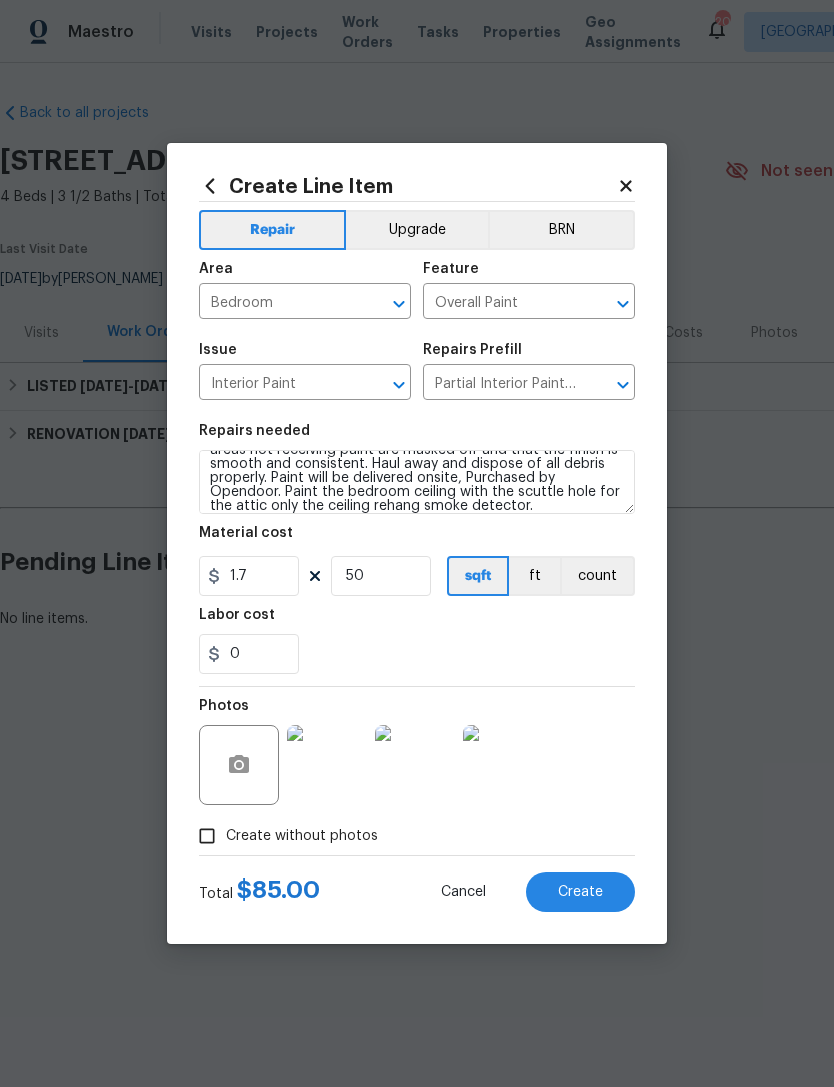click on "Create" at bounding box center [580, 892] 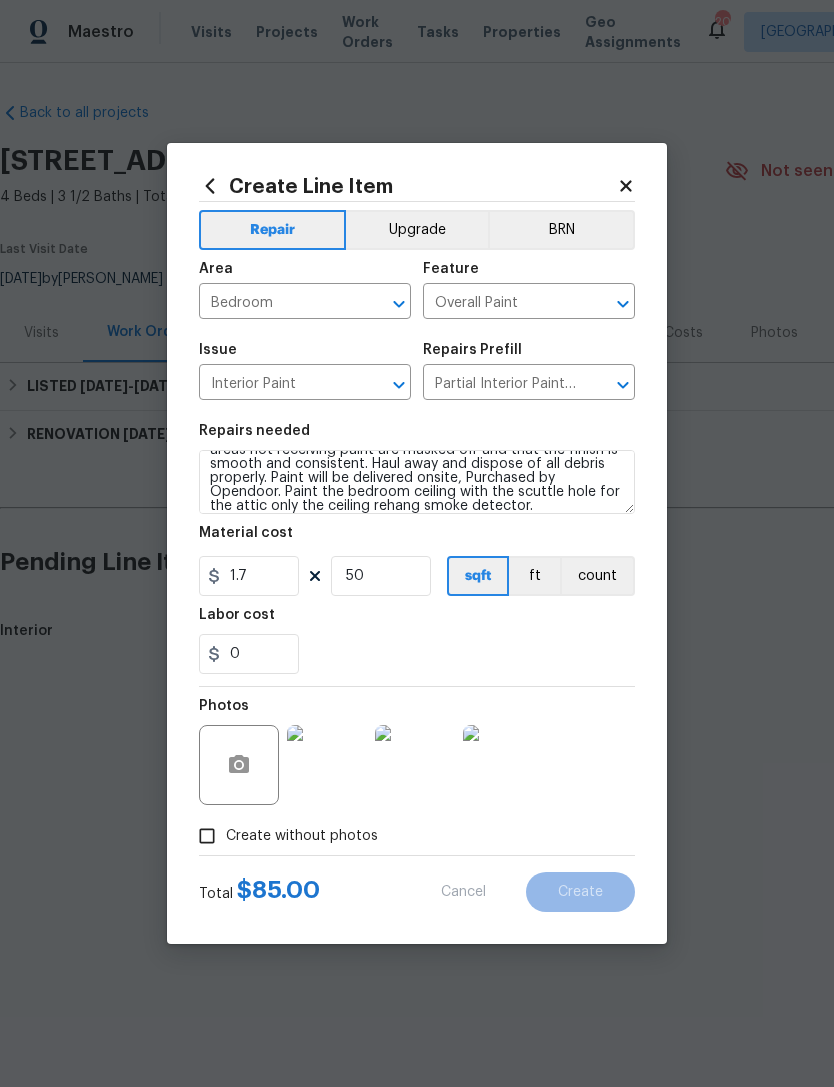 type 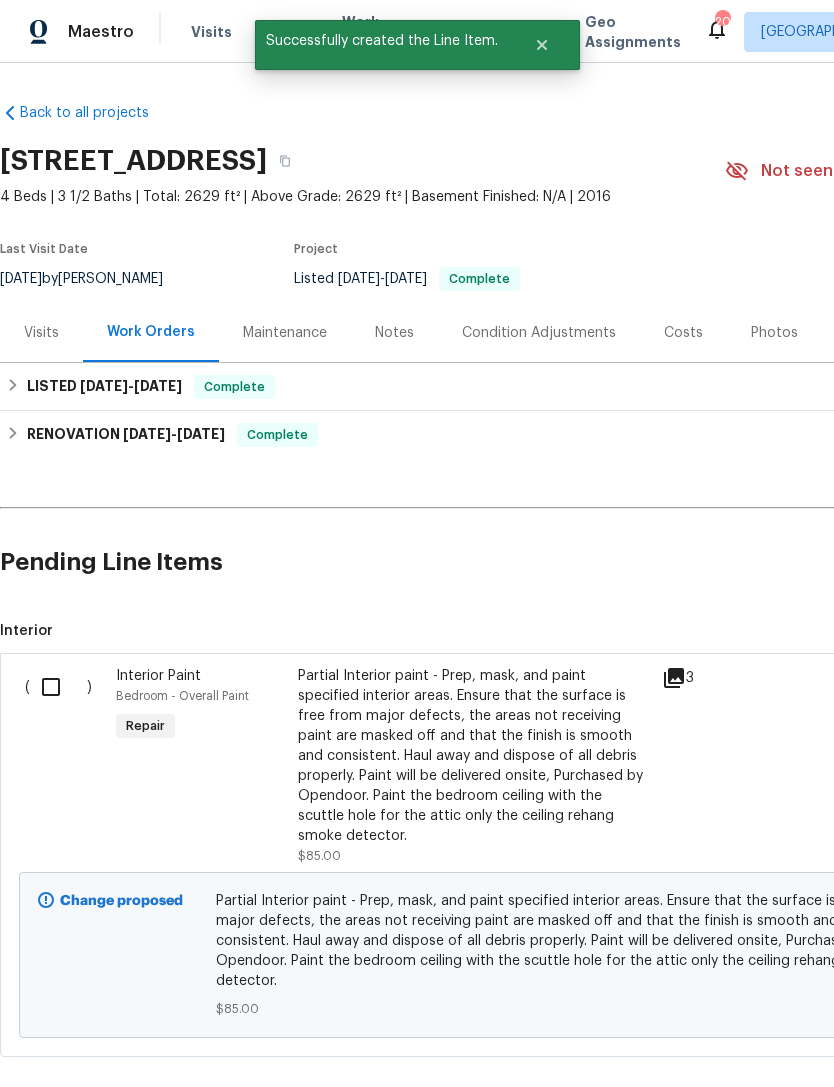 click at bounding box center [58, 687] 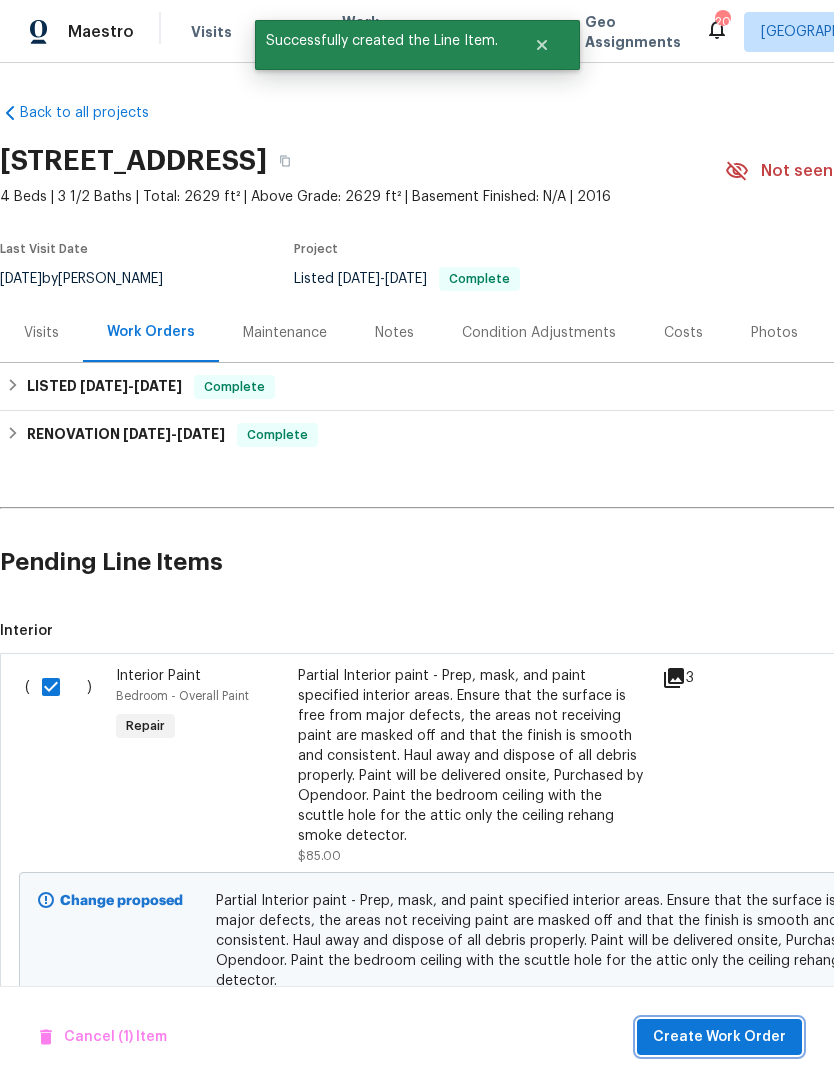 click on "Create Work Order" at bounding box center [719, 1037] 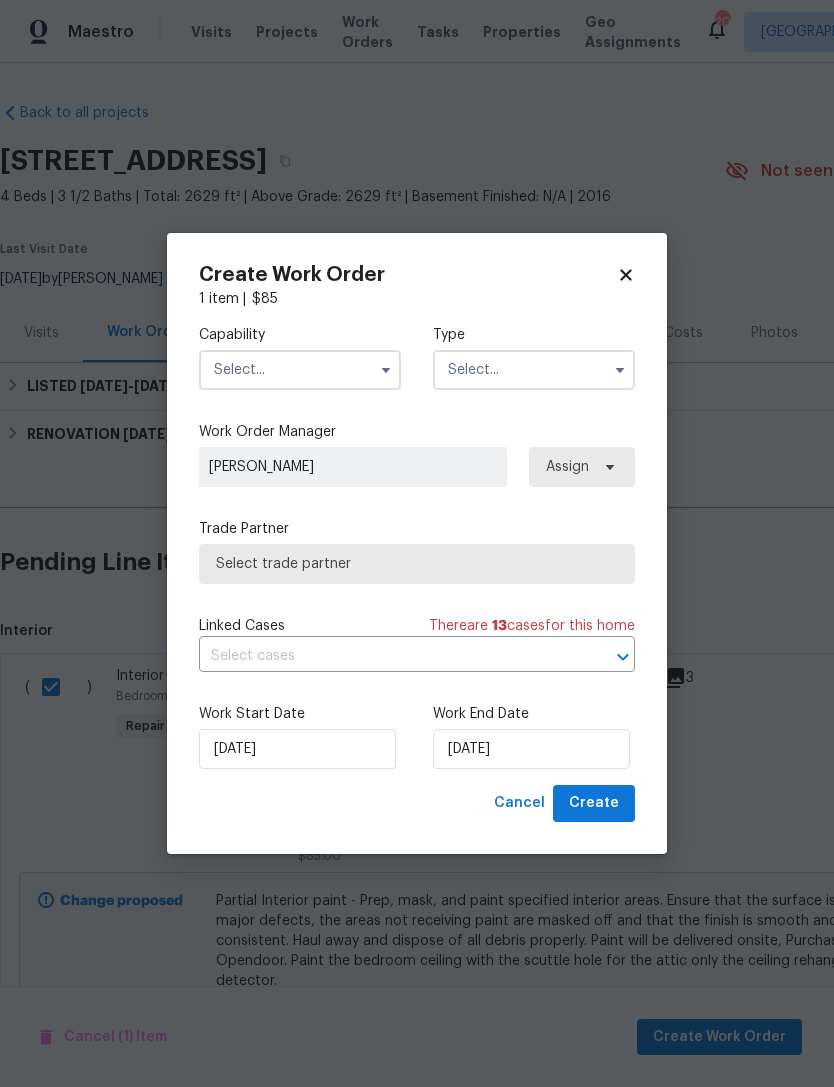 click at bounding box center [300, 370] 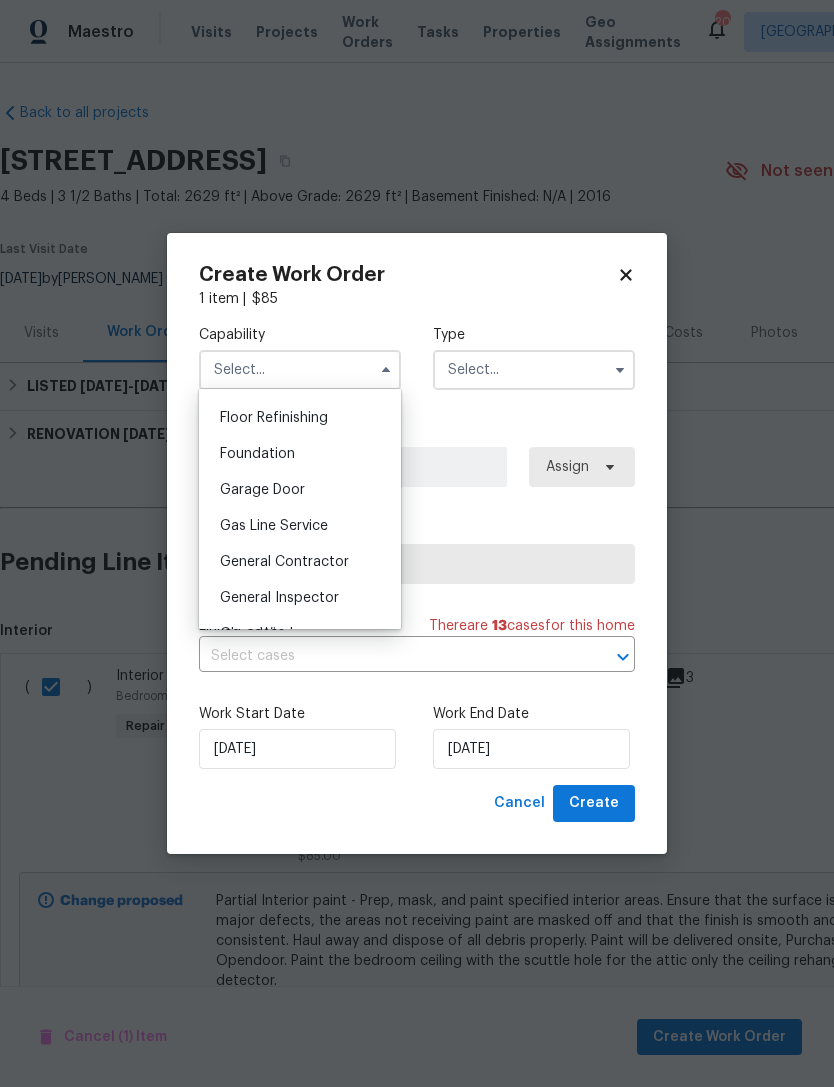 scroll, scrollTop: 839, scrollLeft: 0, axis: vertical 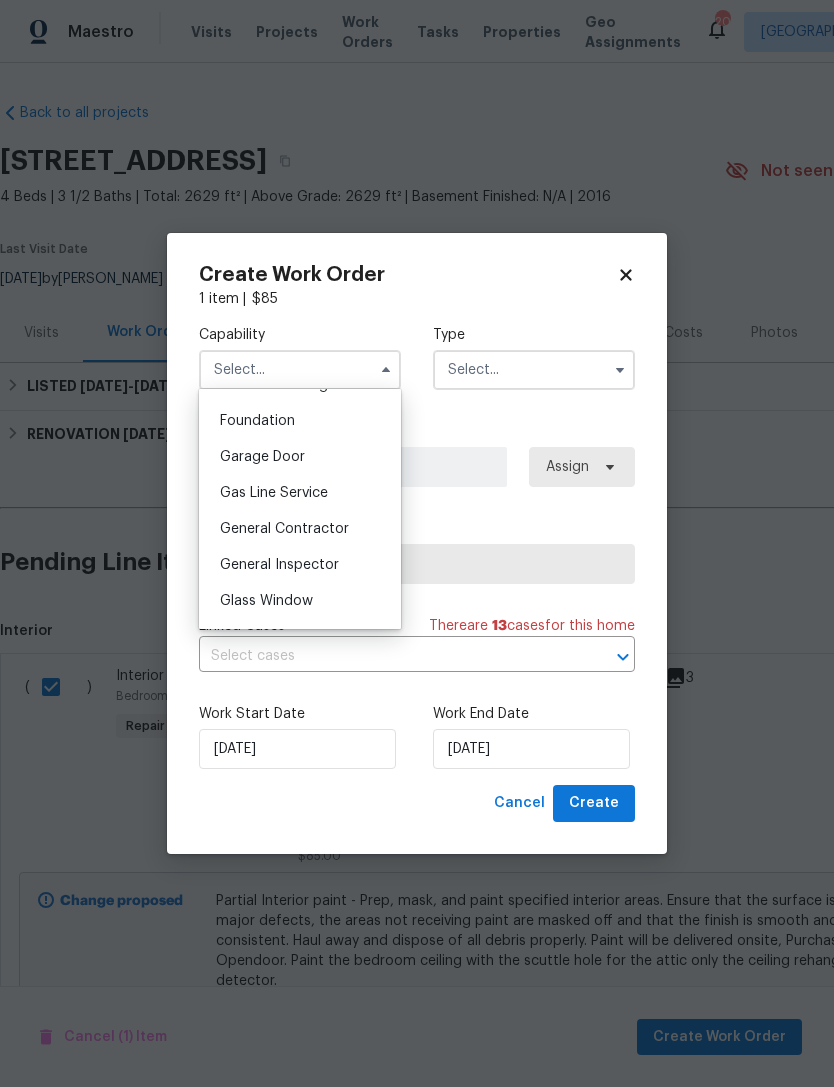 click on "General Contractor" at bounding box center (300, 529) 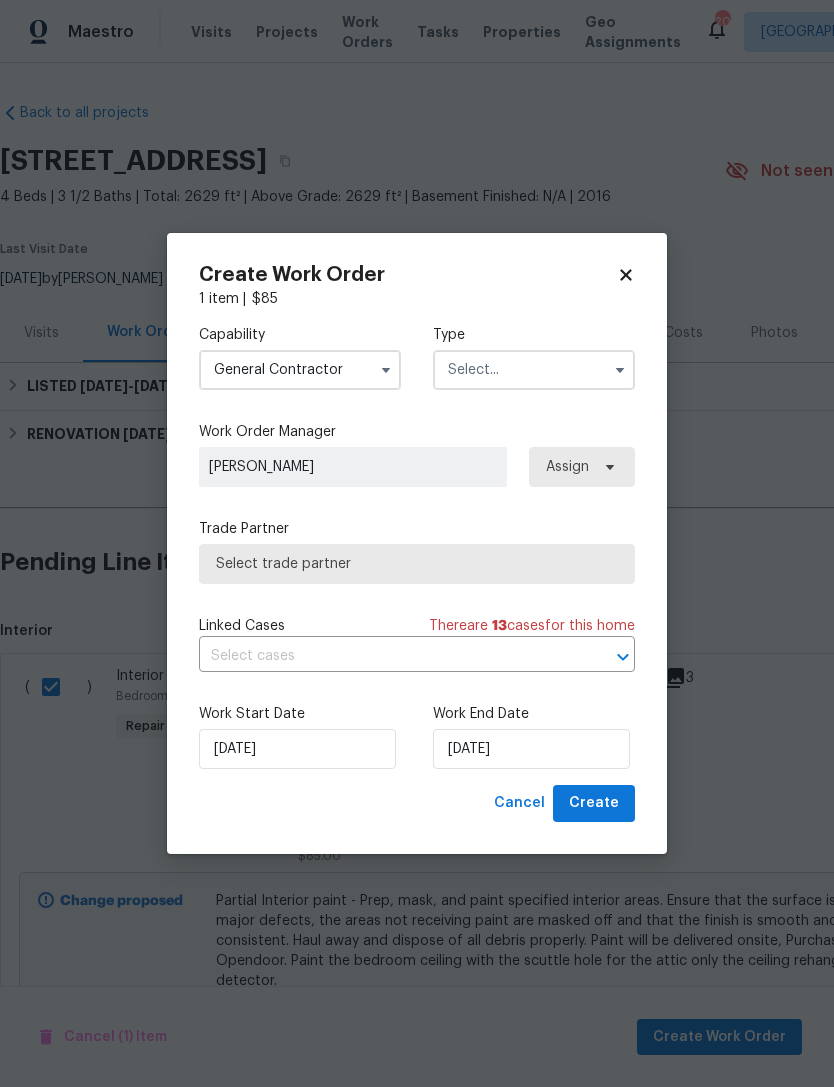 click at bounding box center (534, 370) 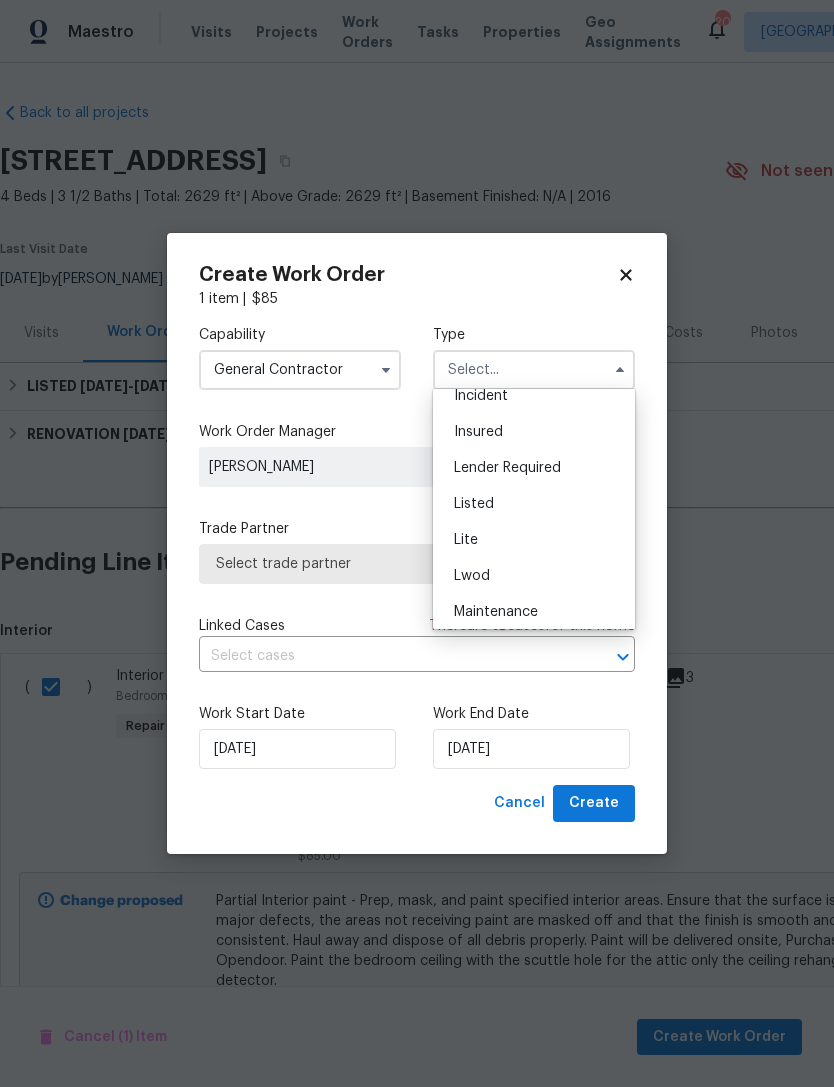 scroll, scrollTop: 131, scrollLeft: 0, axis: vertical 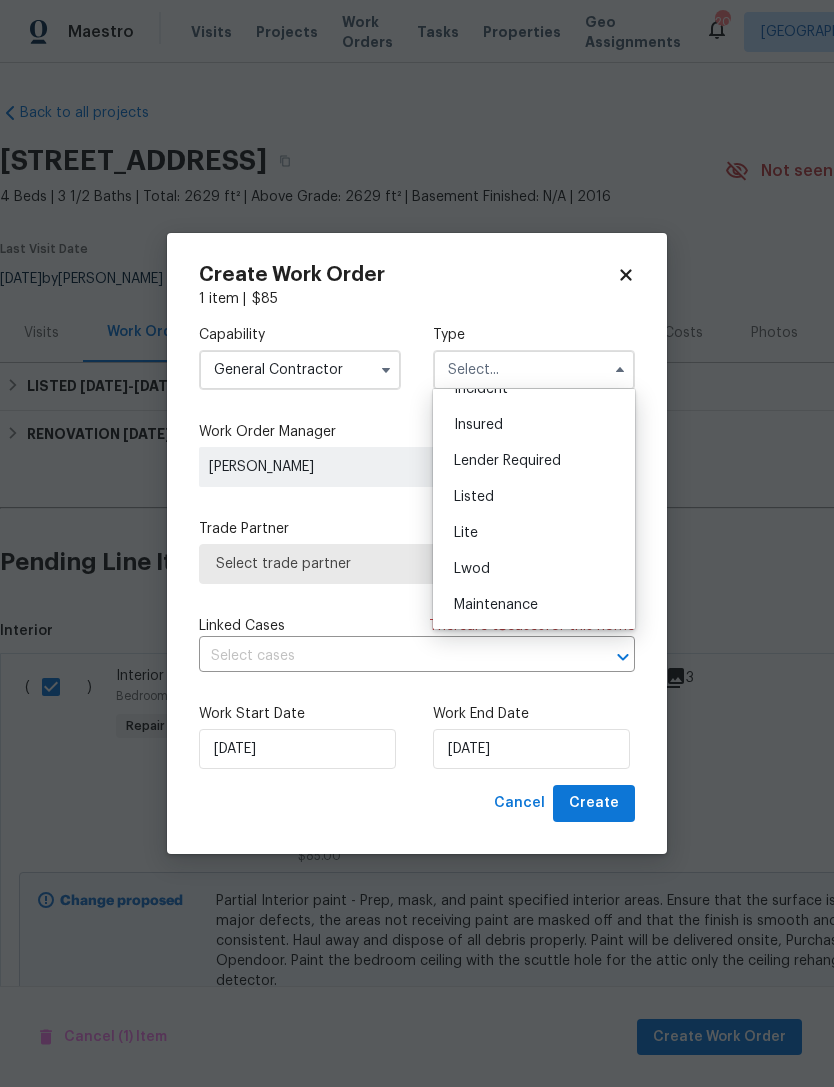click on "Listed" at bounding box center (534, 497) 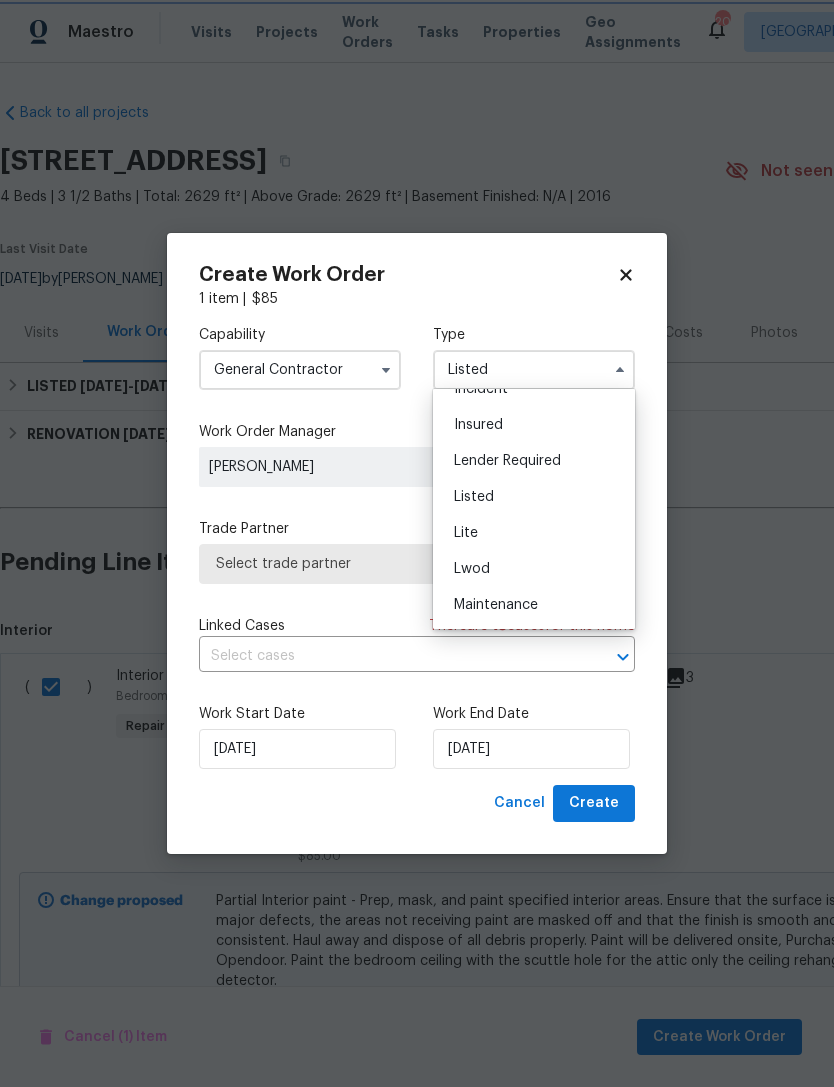 scroll, scrollTop: 0, scrollLeft: 0, axis: both 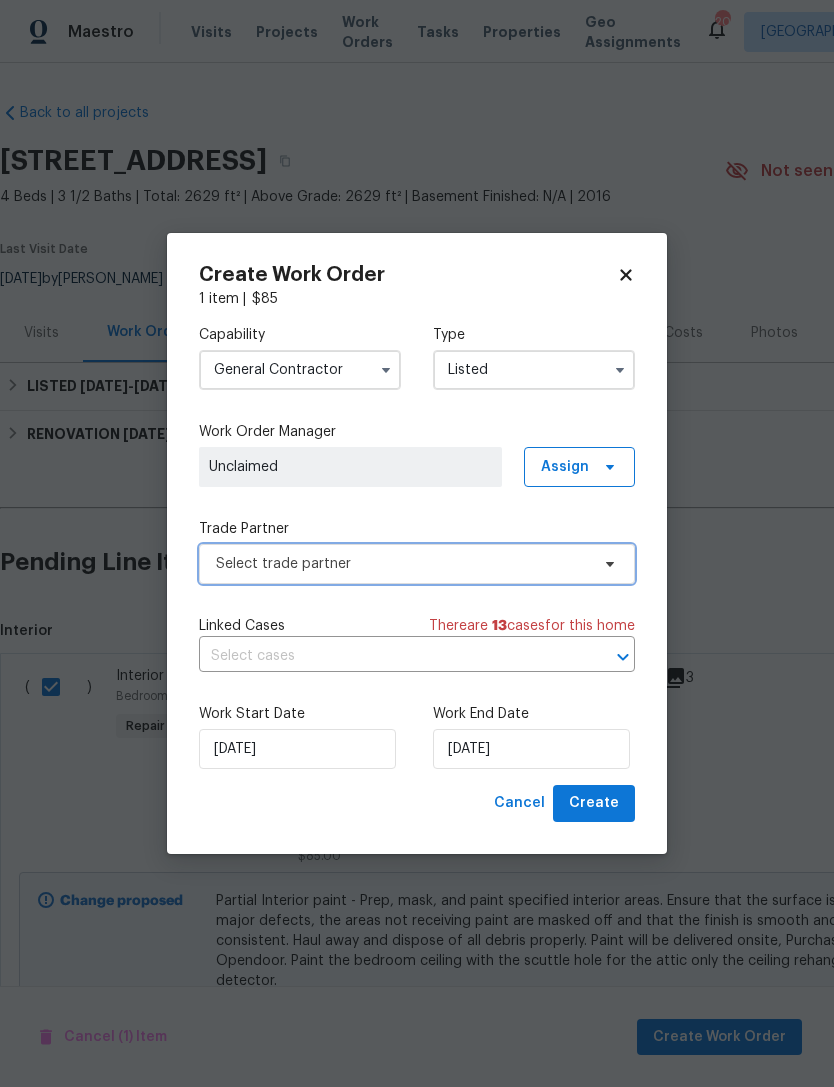 click on "Select trade partner" at bounding box center (402, 564) 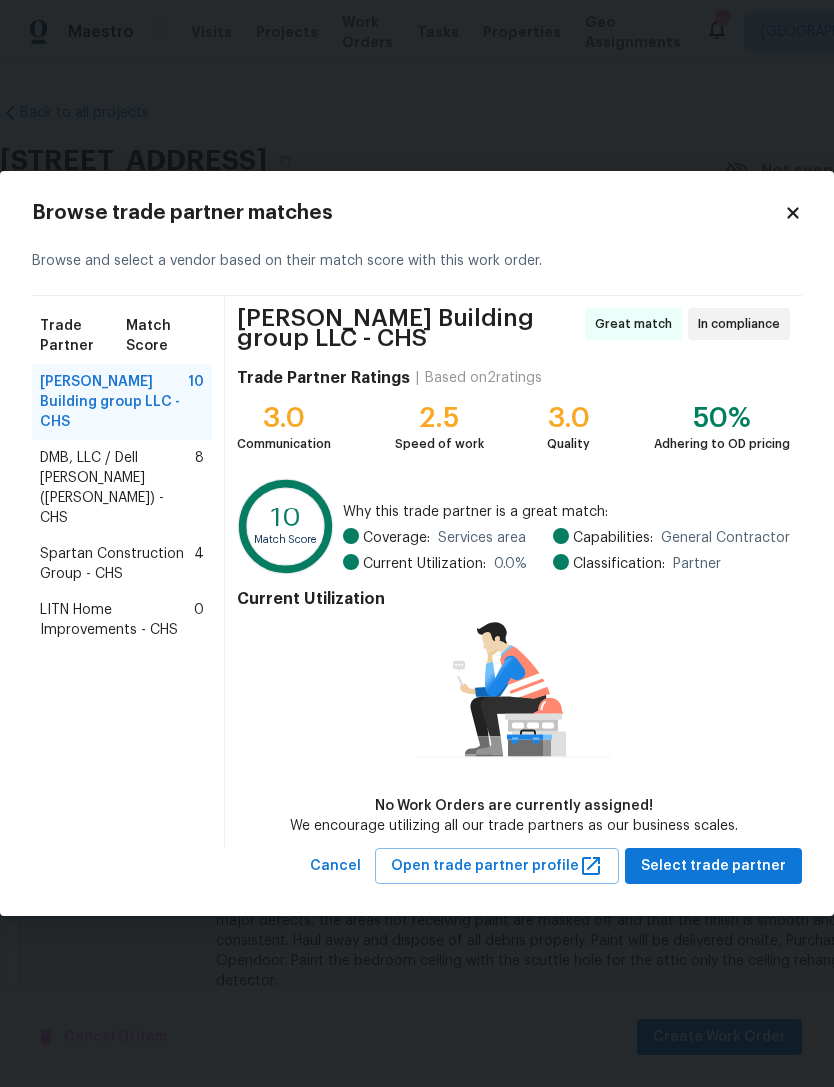click on "DMB, LLC / Dell Bryson (Heise) - CHS" at bounding box center [117, 488] 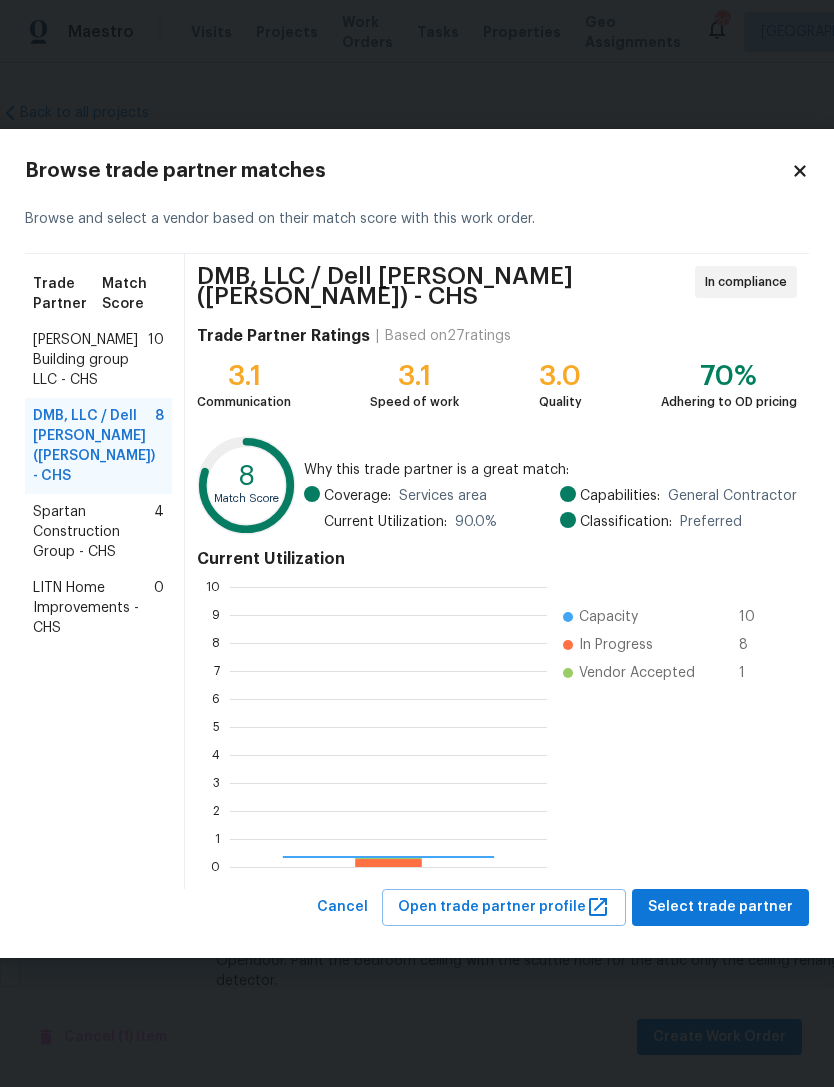 scroll, scrollTop: 2, scrollLeft: 2, axis: both 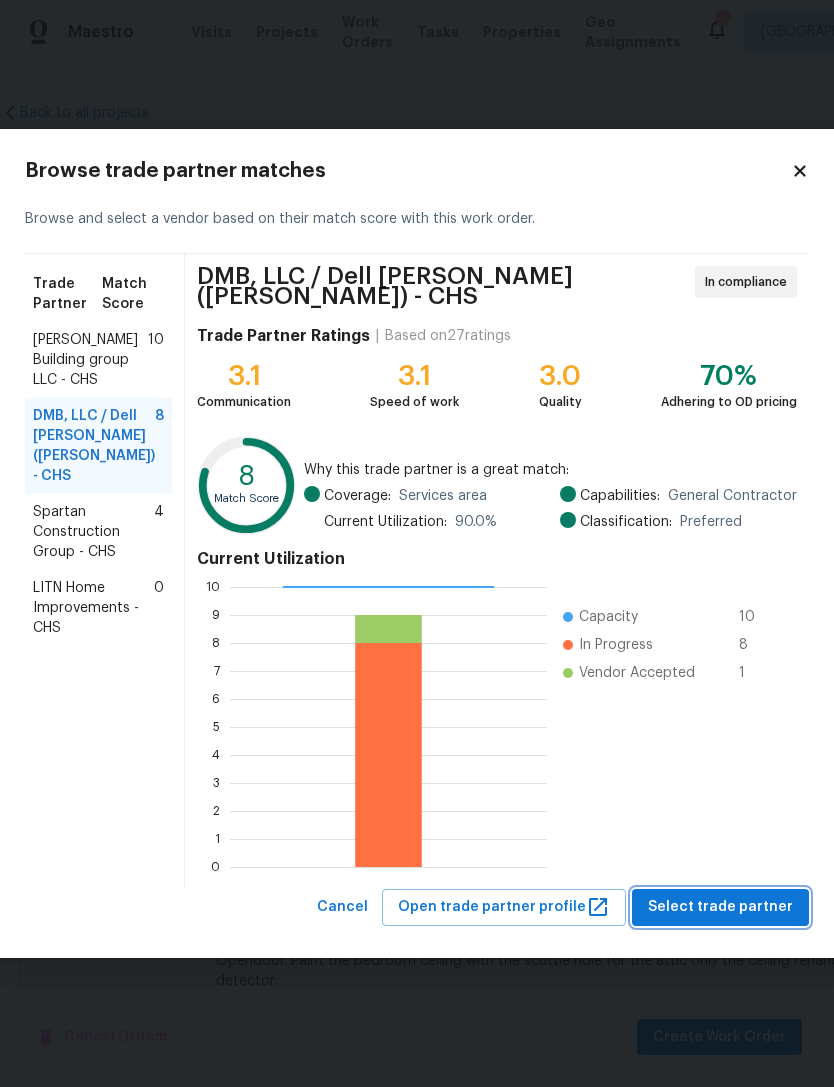 click on "Select trade partner" at bounding box center [720, 907] 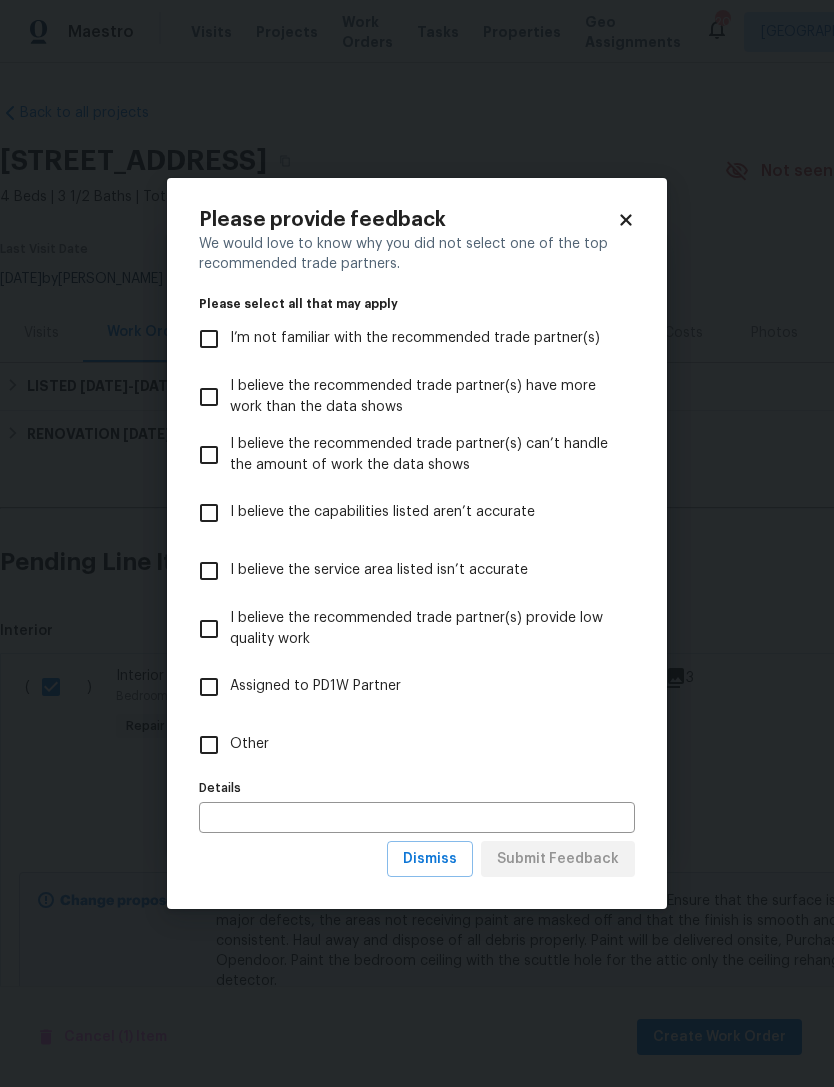 click on "Other" at bounding box center (209, 745) 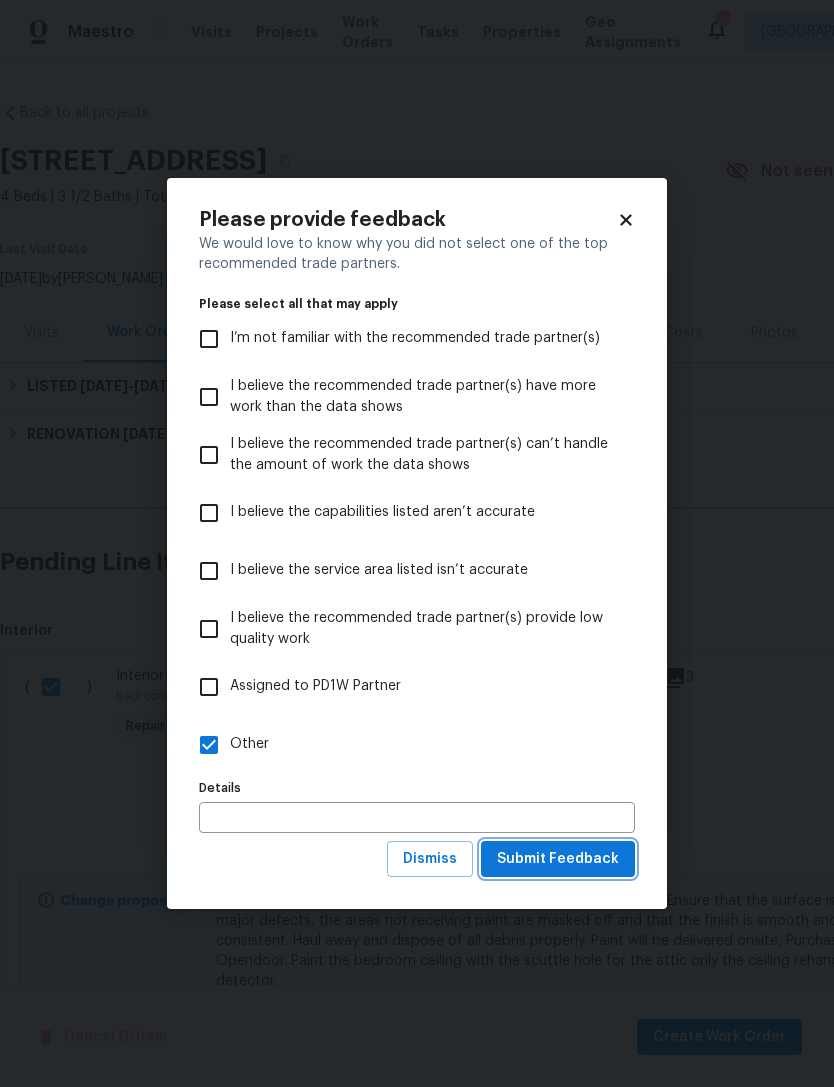 click on "Submit Feedback" at bounding box center [558, 859] 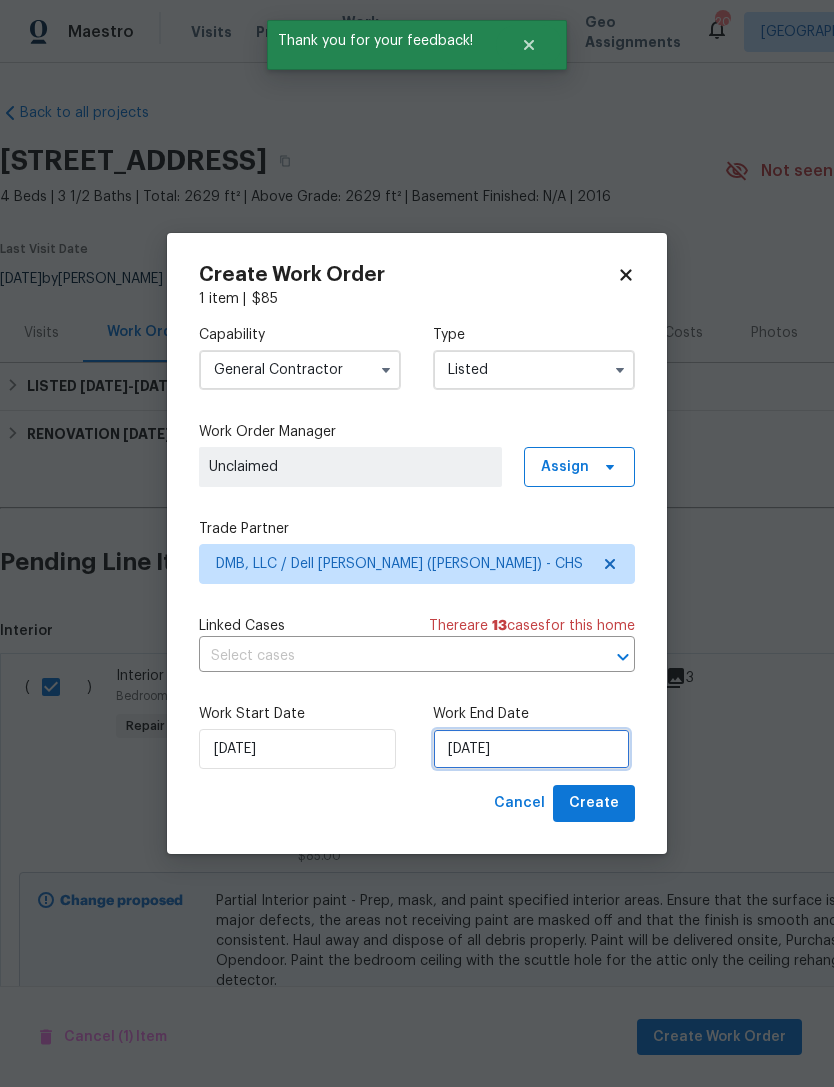 click on "7/10/2025" at bounding box center (531, 749) 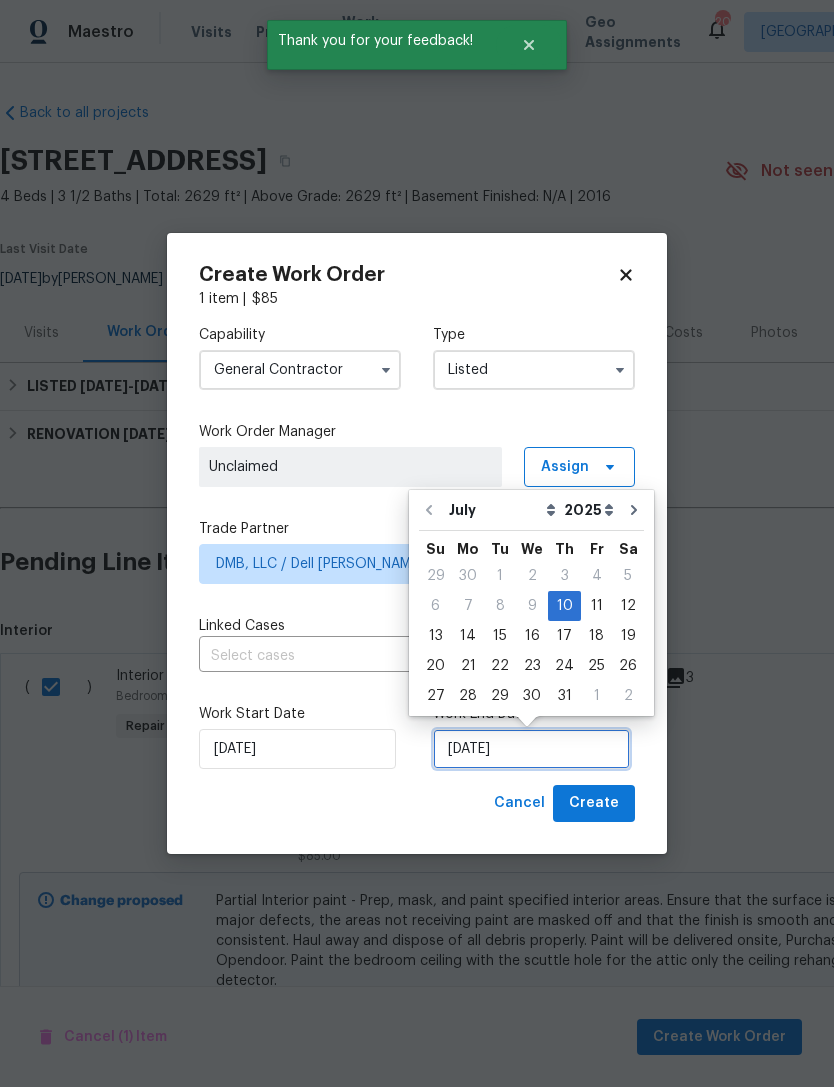 scroll, scrollTop: 37, scrollLeft: 0, axis: vertical 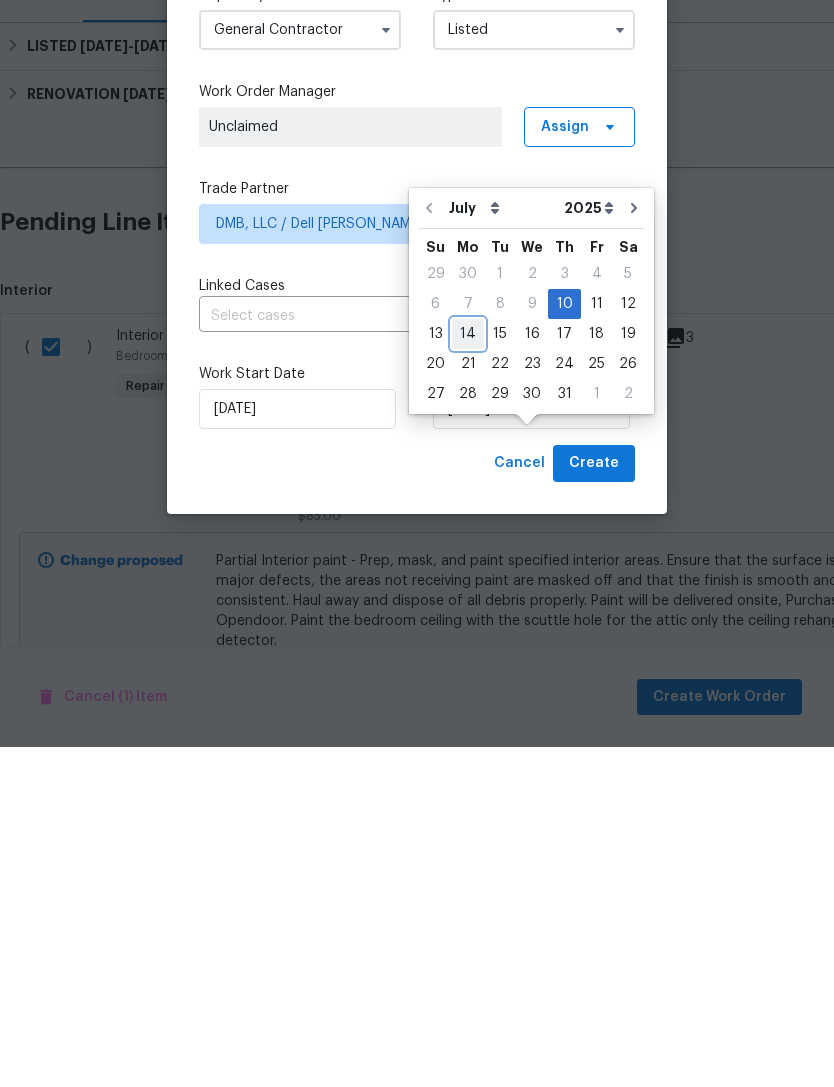 click on "14" at bounding box center [468, 674] 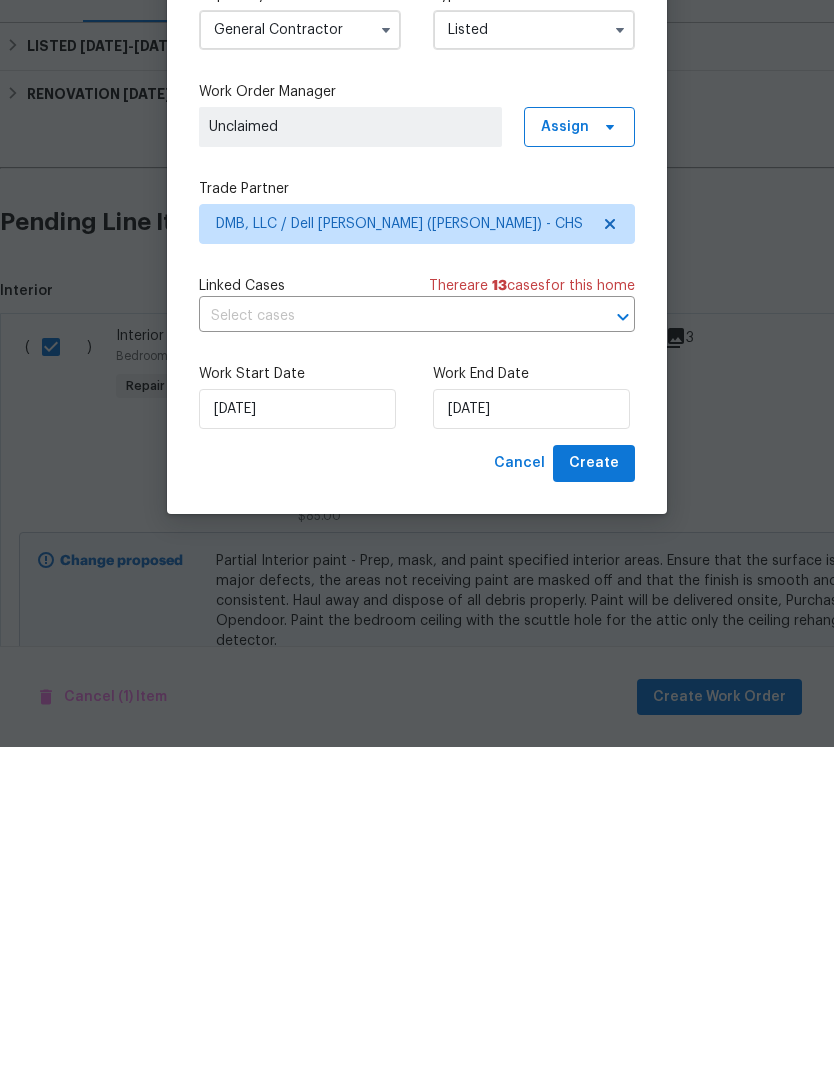 scroll, scrollTop: 65, scrollLeft: 0, axis: vertical 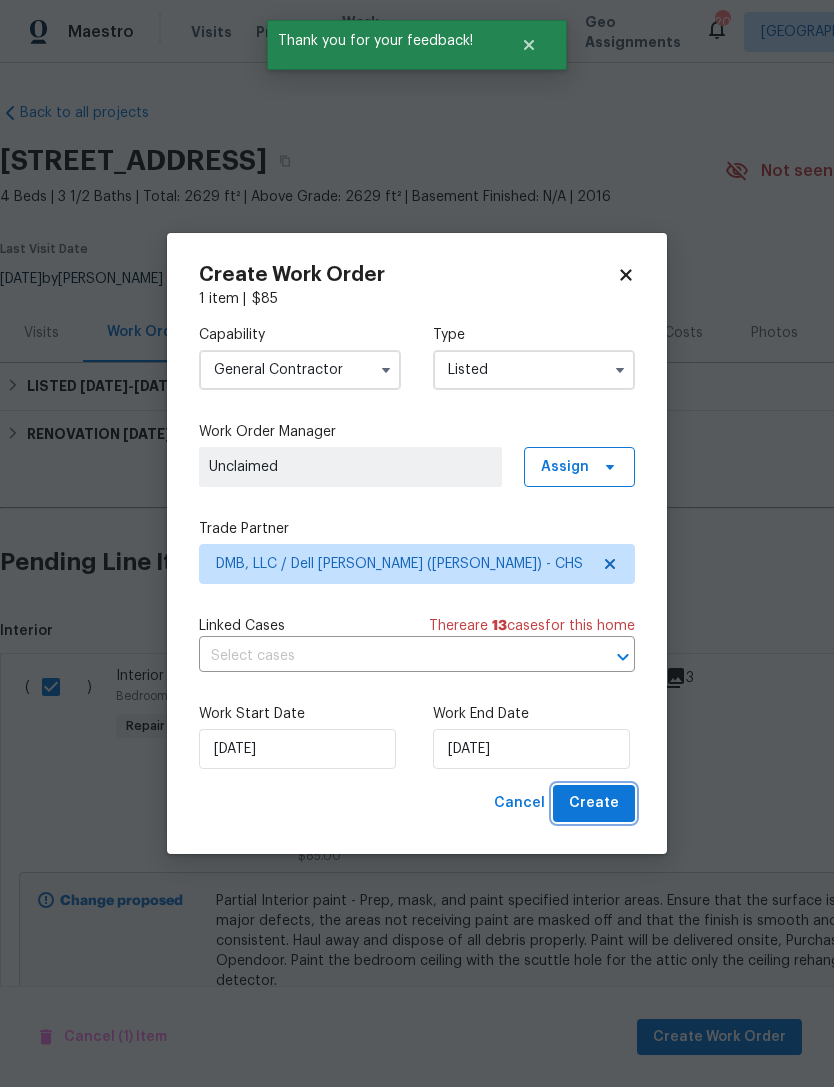 click on "Create" at bounding box center (594, 803) 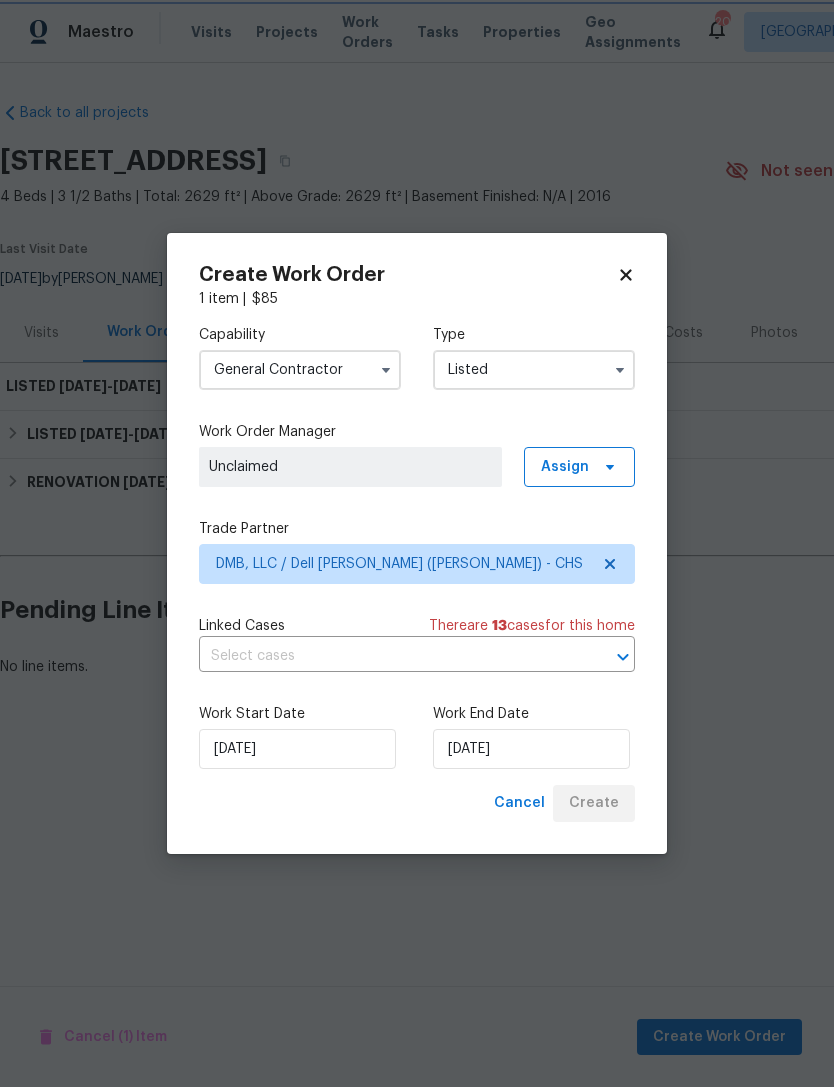 scroll, scrollTop: 0, scrollLeft: 0, axis: both 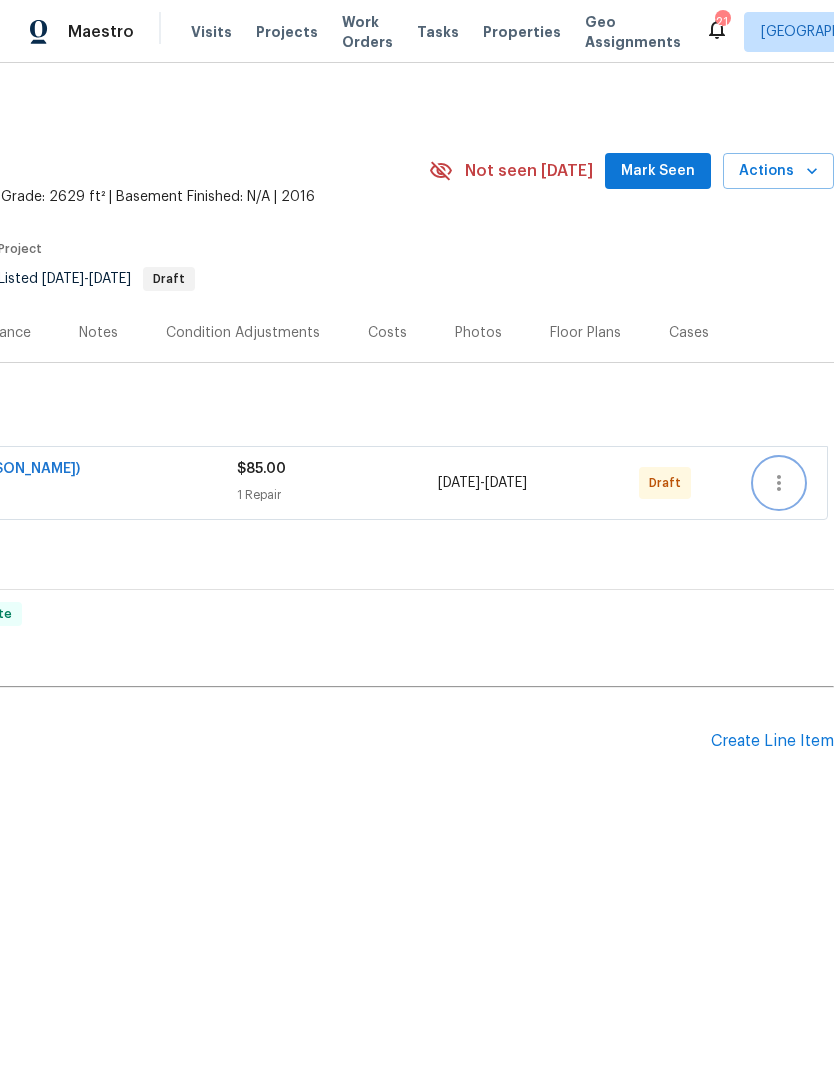 click 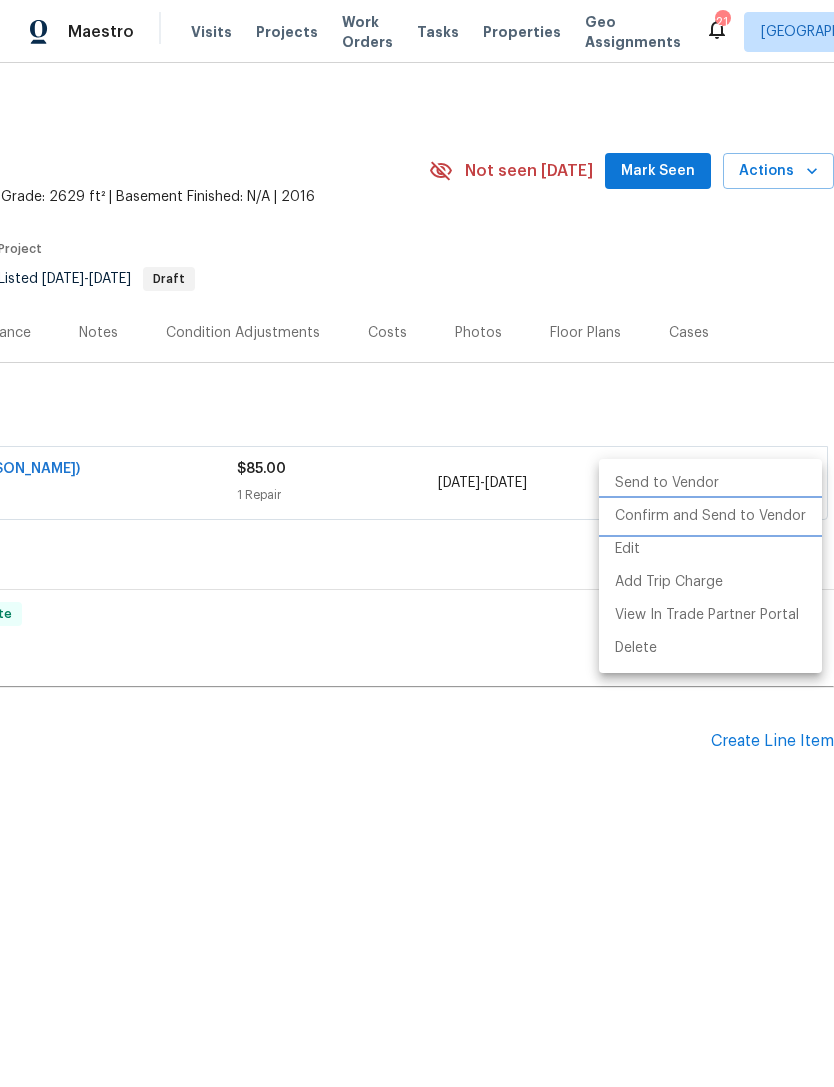 click on "Confirm and Send to Vendor" at bounding box center [710, 516] 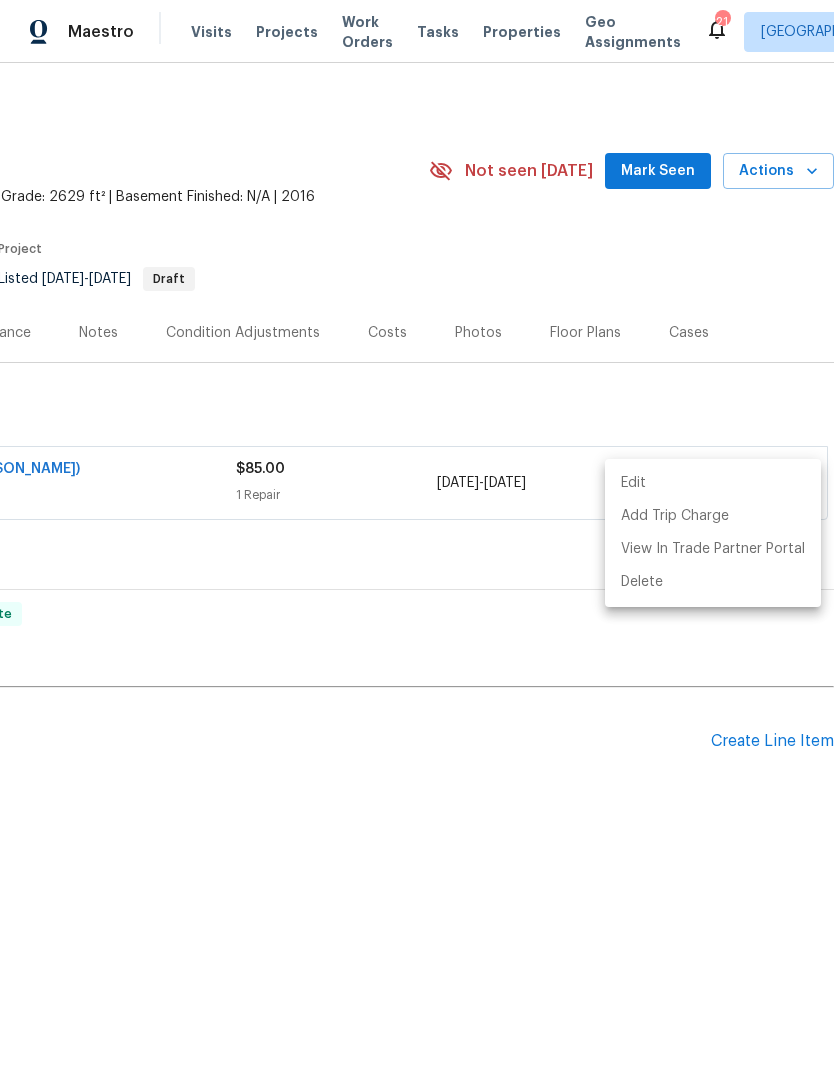 click at bounding box center (417, 543) 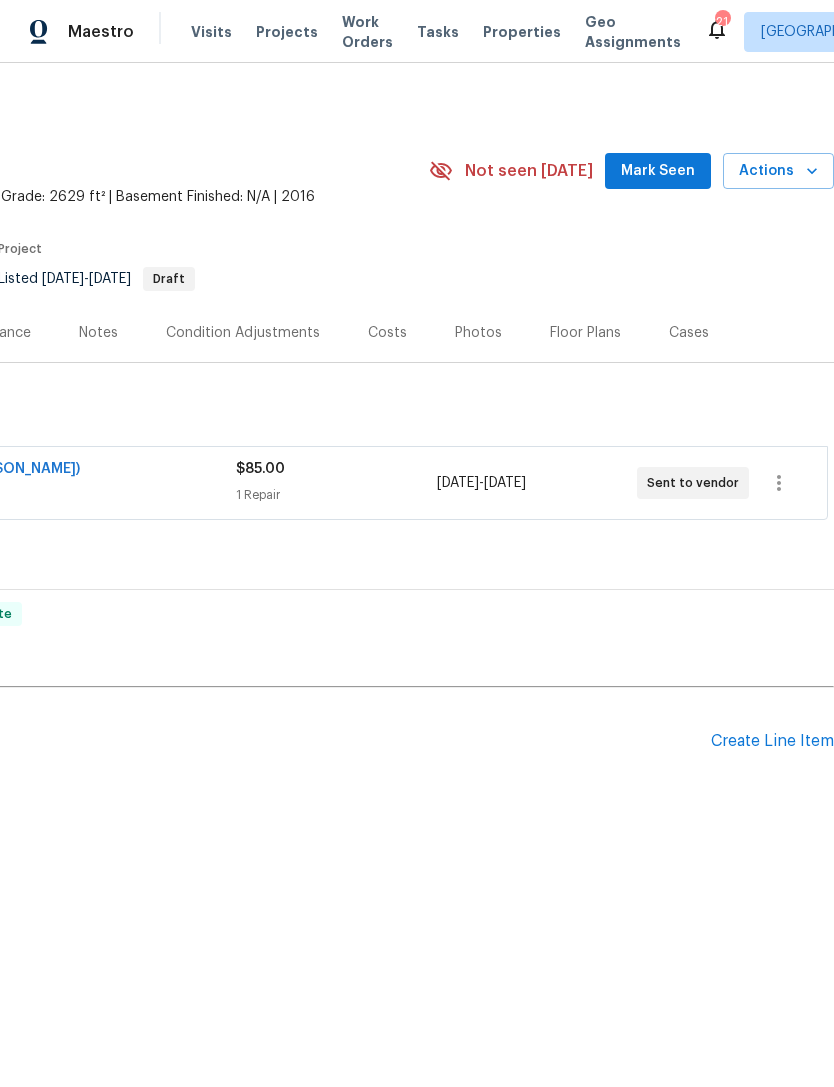 click on "Visits Projects Work Orders Tasks Properties Geo Assignments" at bounding box center [448, 32] 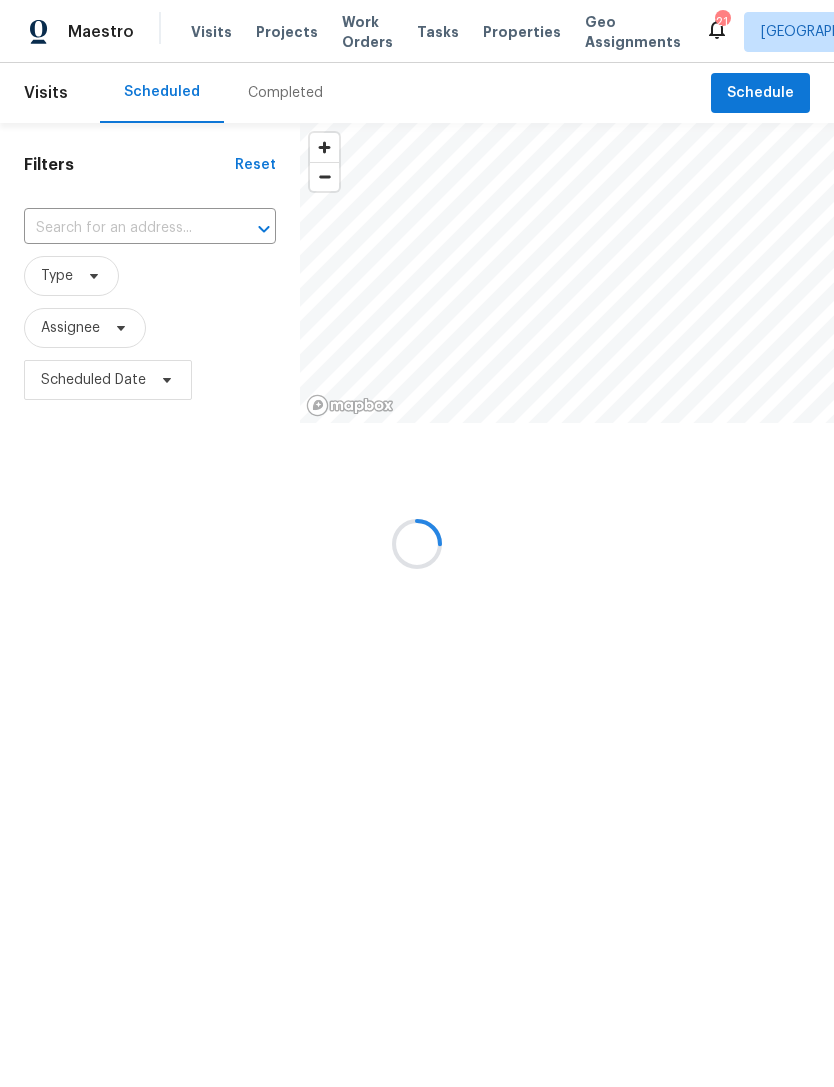 click at bounding box center (417, 543) 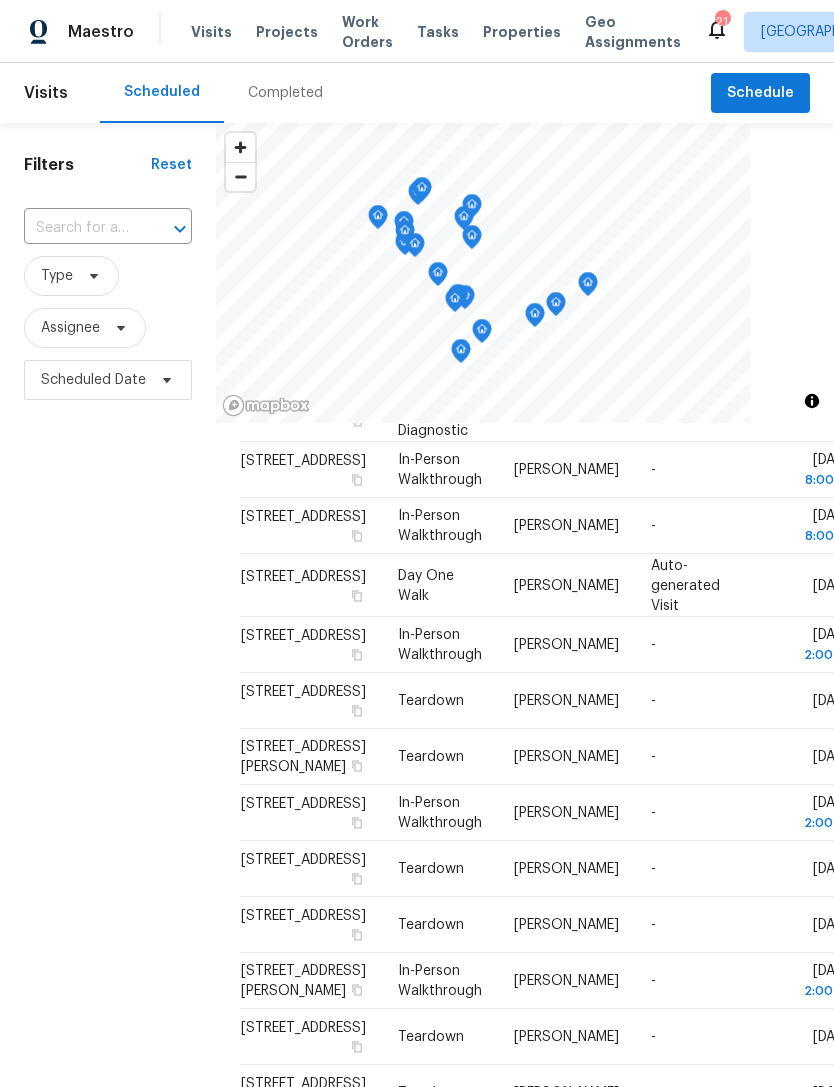 scroll, scrollTop: 1044, scrollLeft: 0, axis: vertical 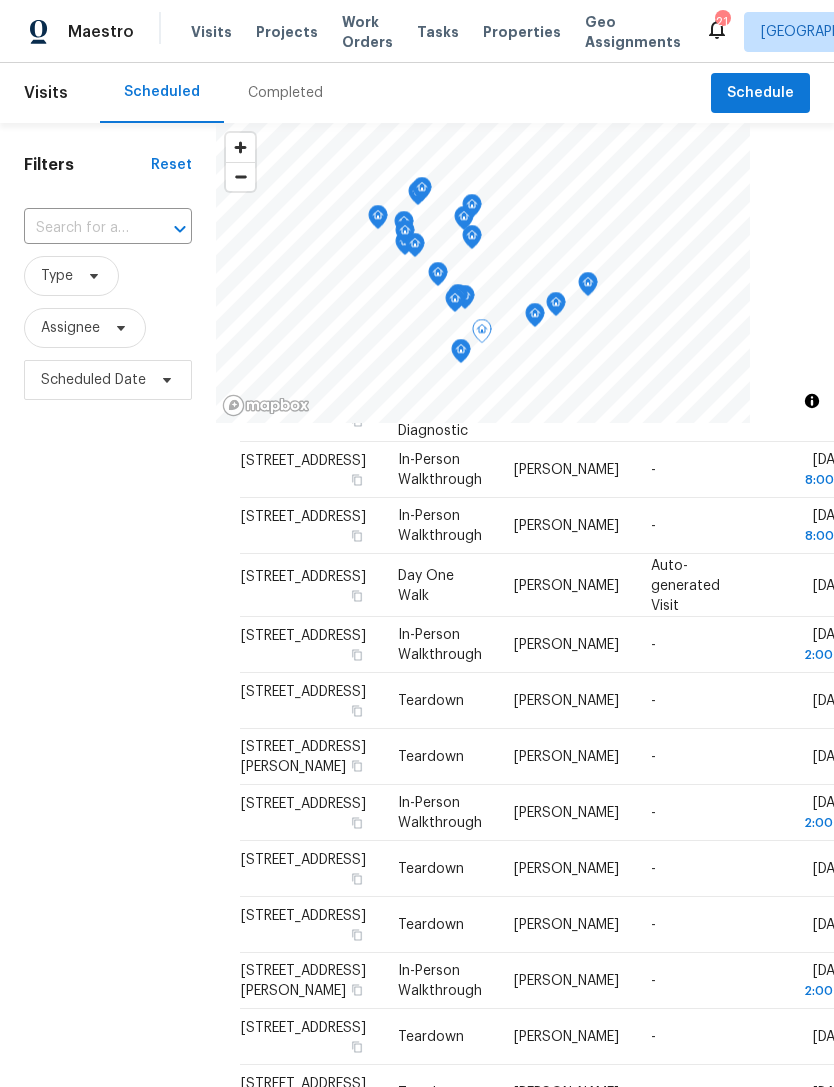 click 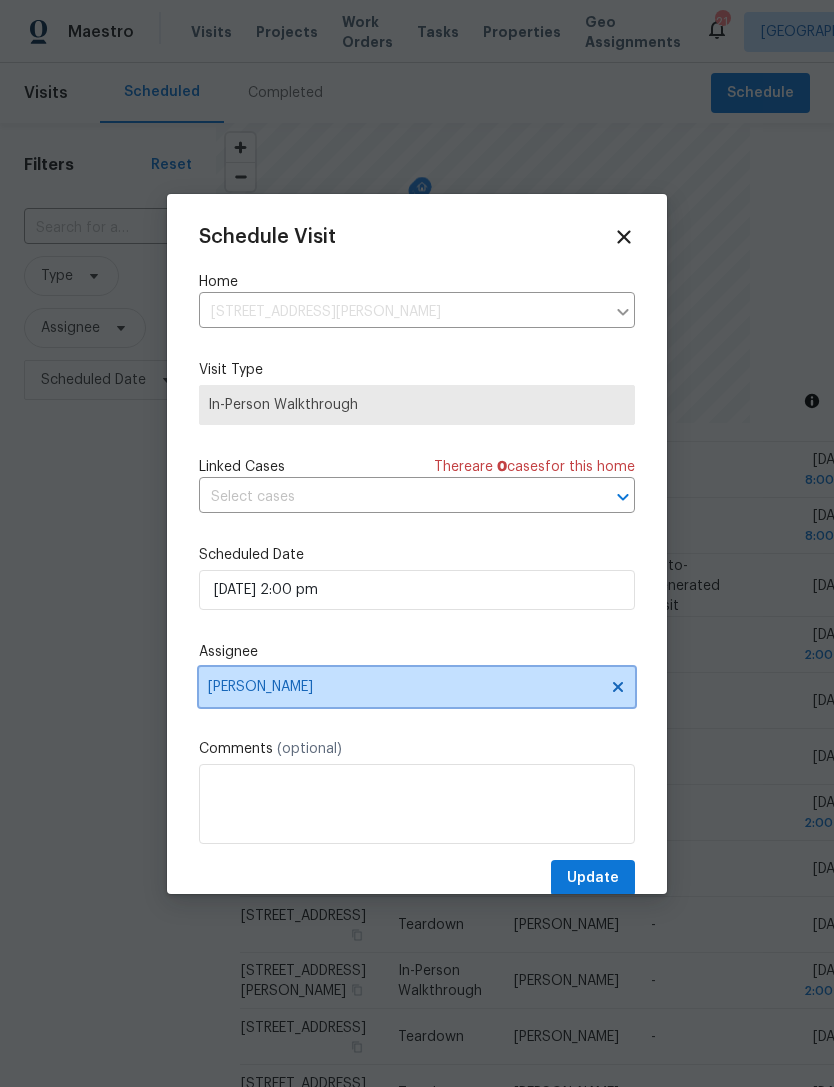 click on "[PERSON_NAME]" at bounding box center (404, 687) 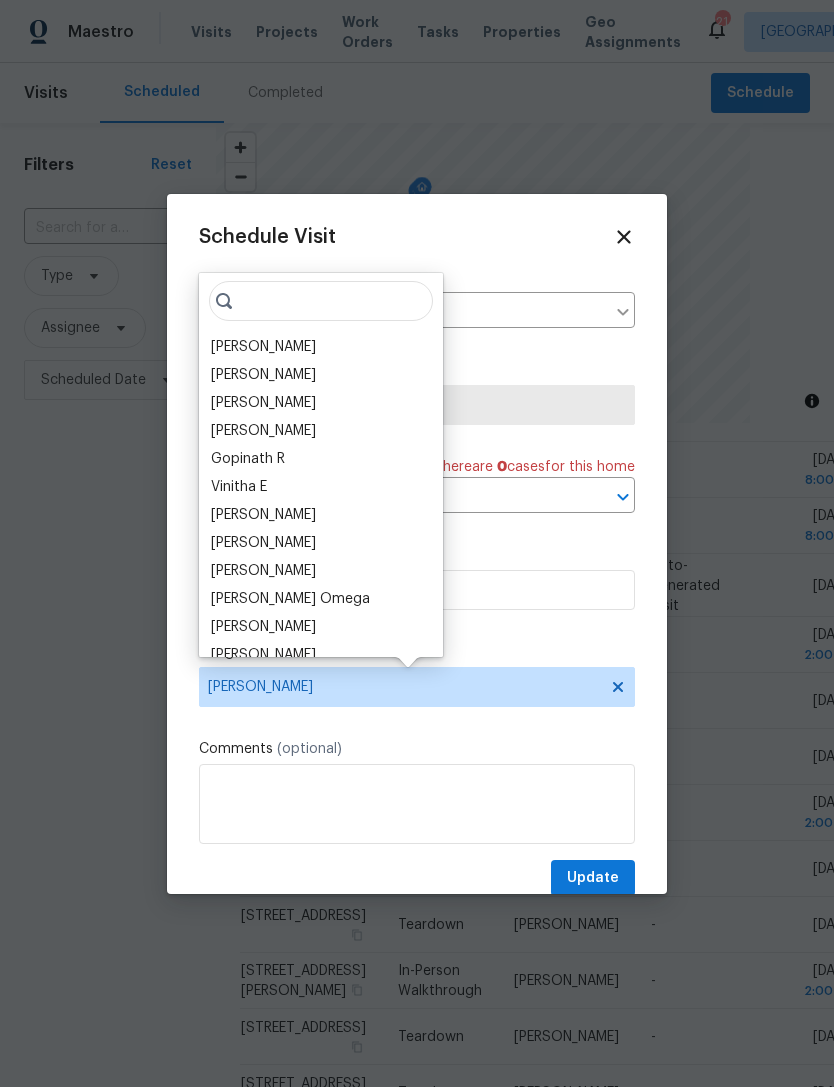 click on "[PERSON_NAME]" at bounding box center [321, 347] 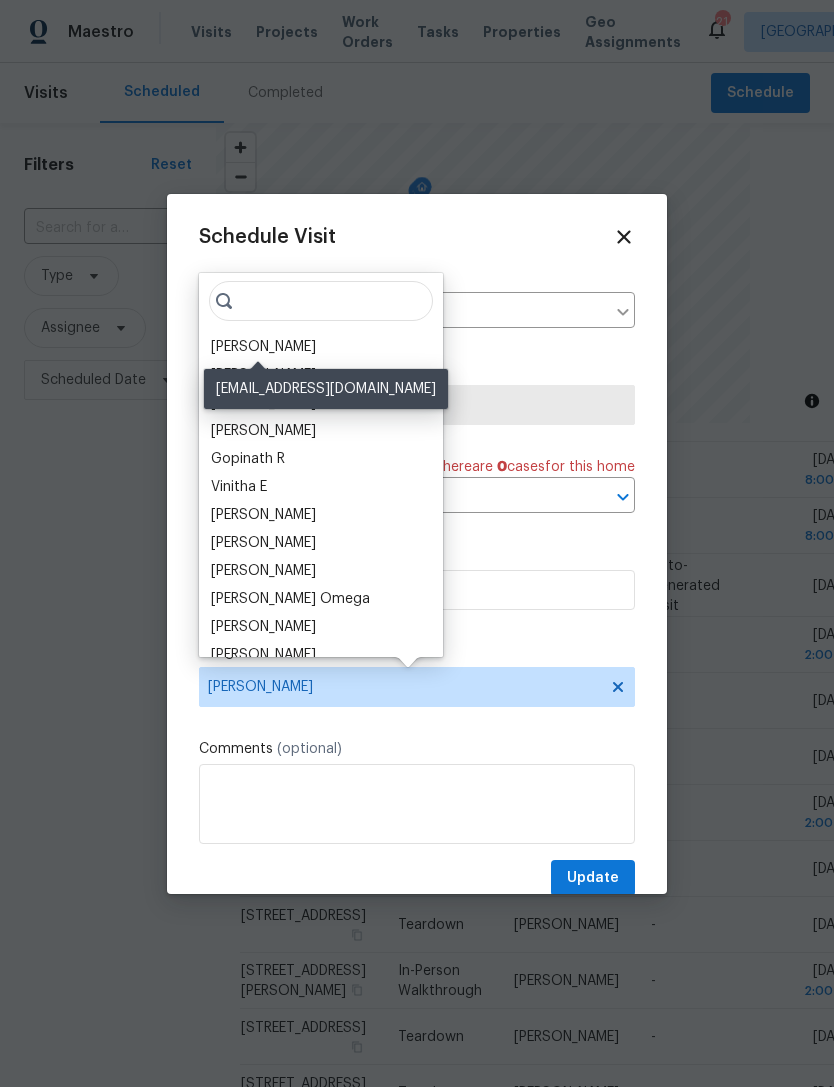 click on "[PERSON_NAME]" at bounding box center (263, 347) 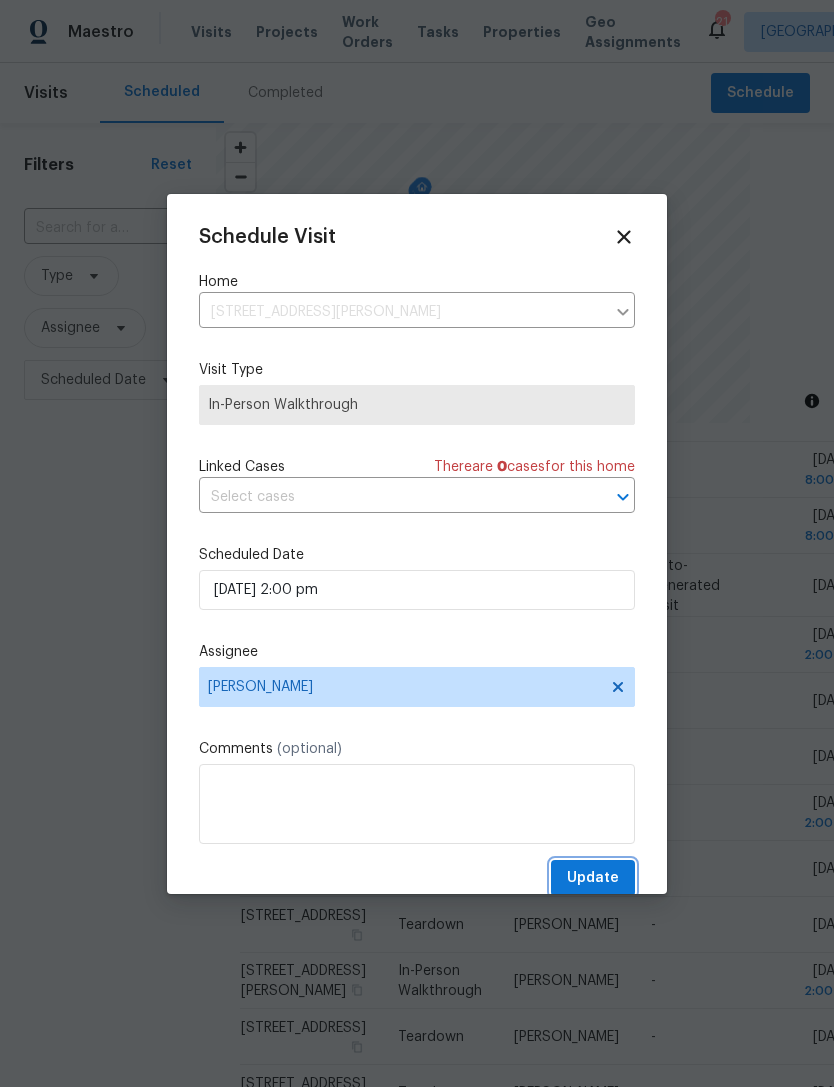 click on "Update" at bounding box center (593, 878) 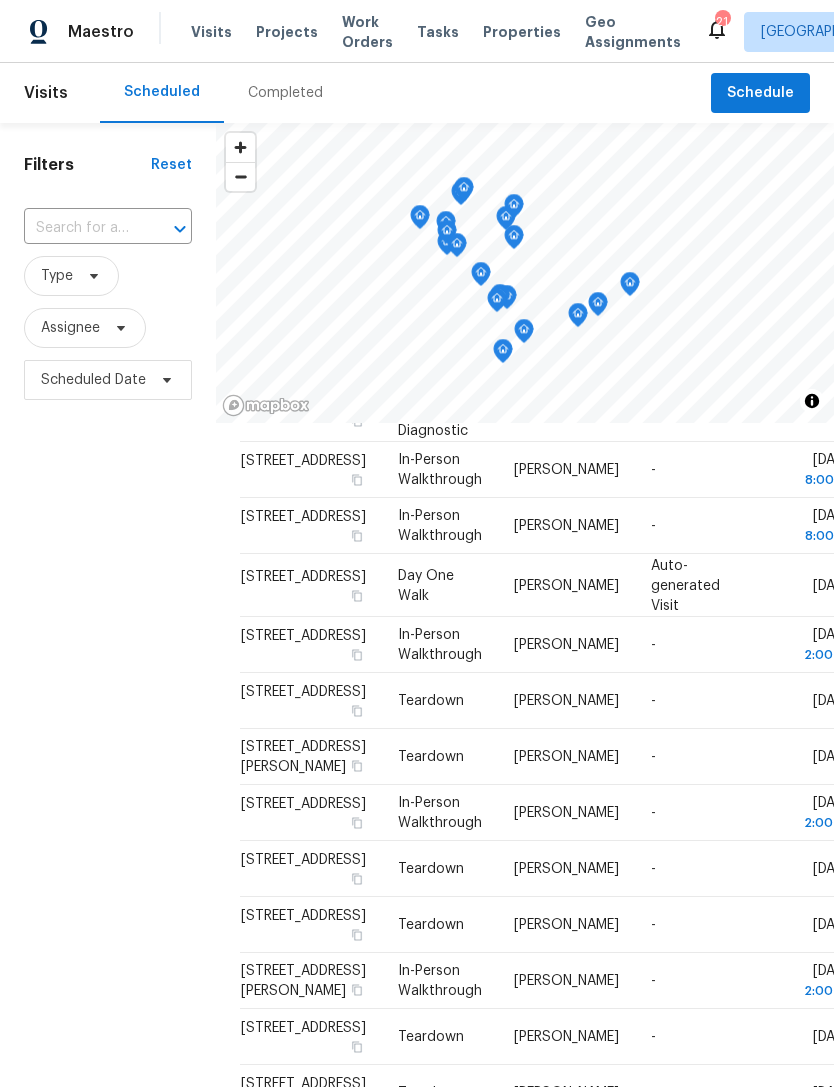 scroll, scrollTop: 1000, scrollLeft: 0, axis: vertical 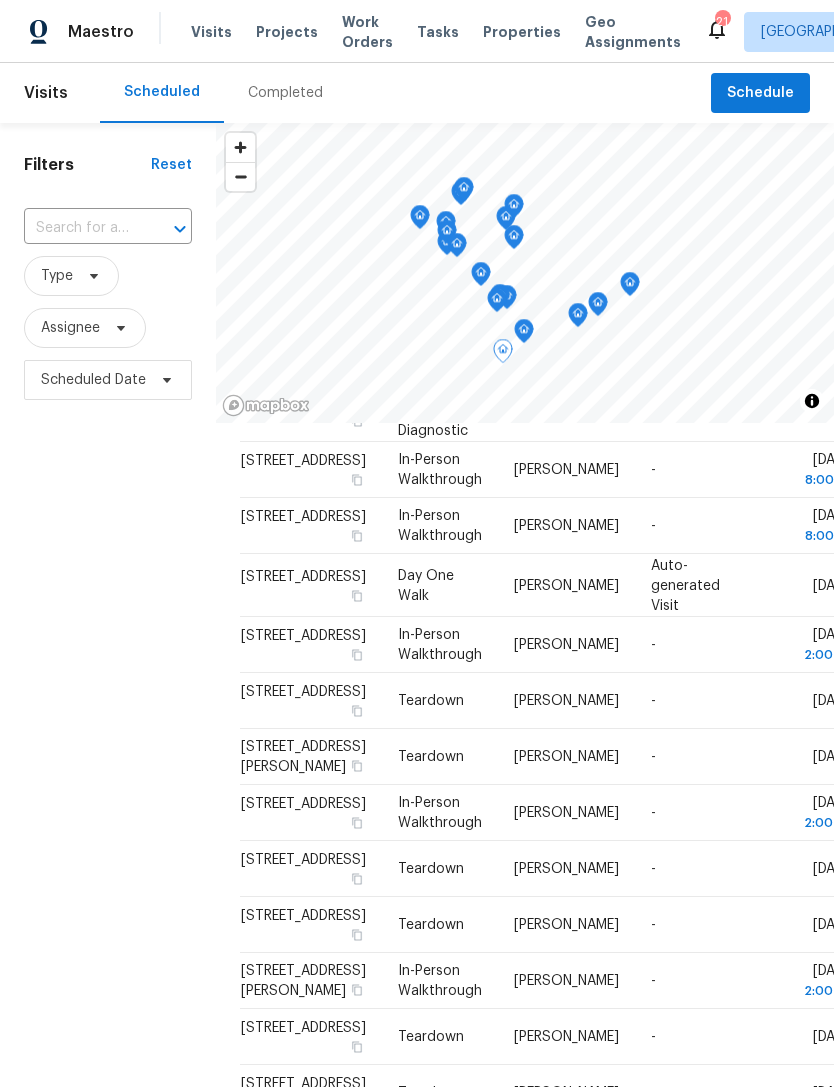 click on "[STREET_ADDRESS][PERSON_NAME]" at bounding box center [303, 757] 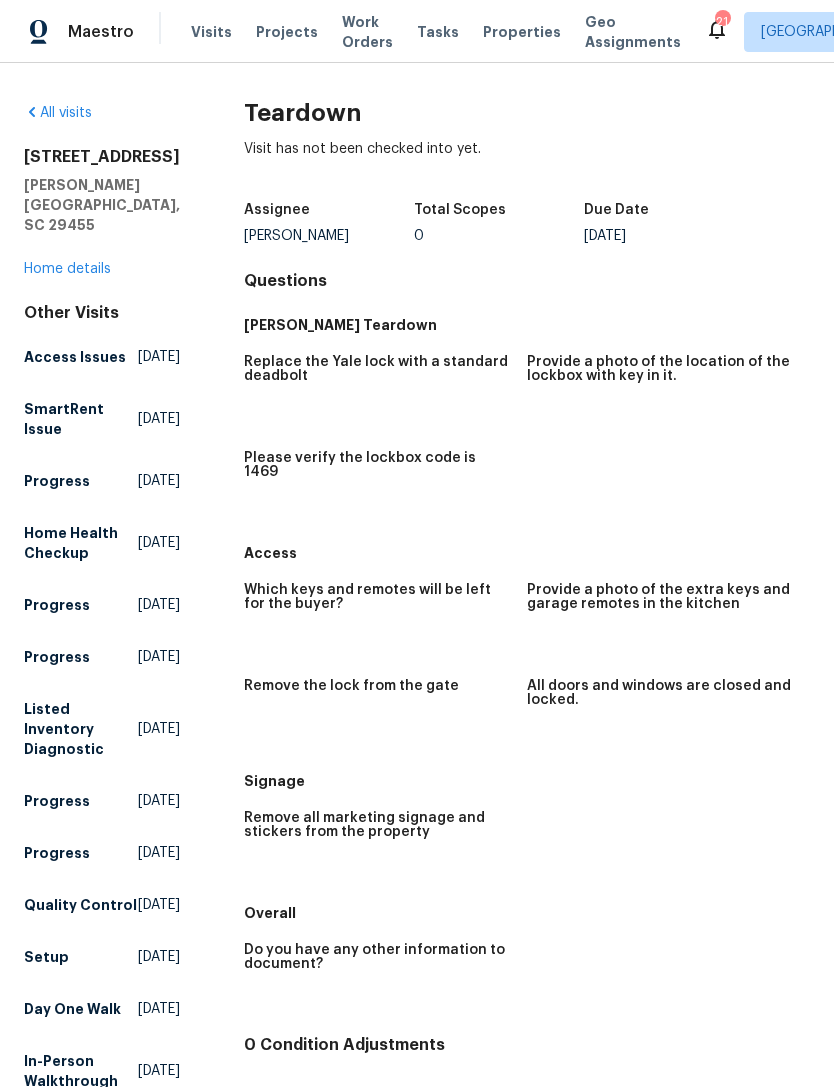 scroll, scrollTop: 0, scrollLeft: 0, axis: both 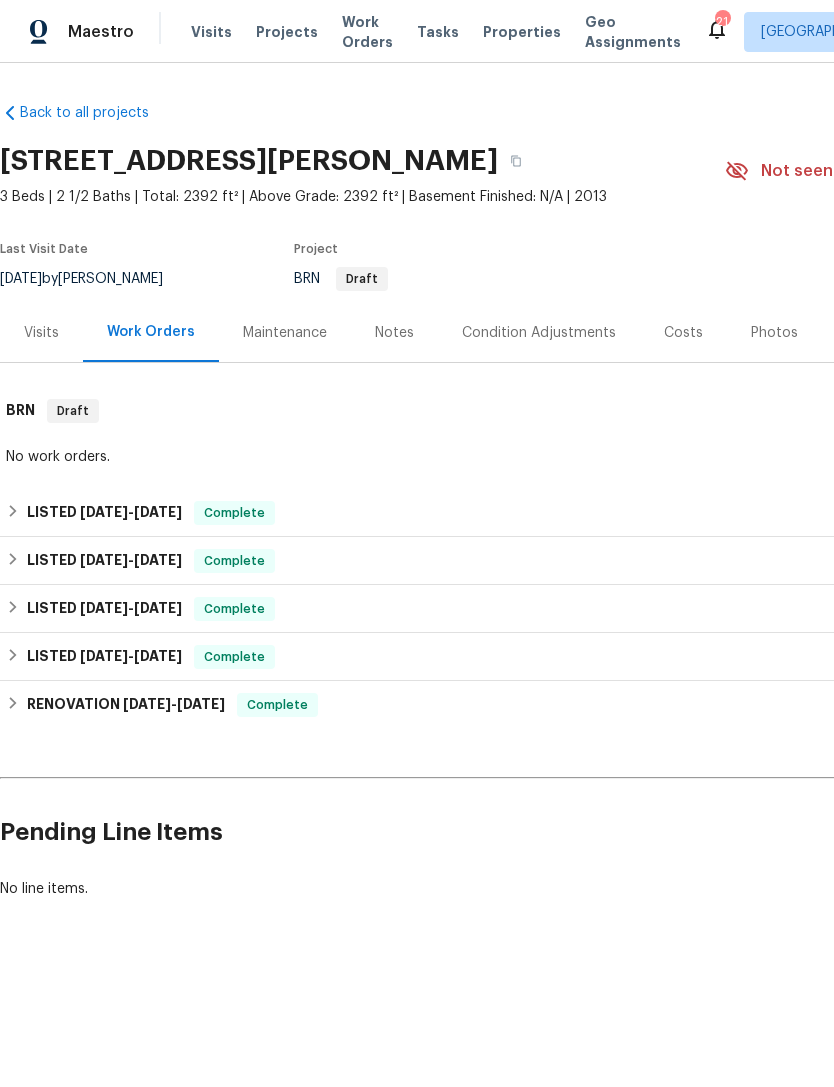 click on "Notes" at bounding box center (394, 333) 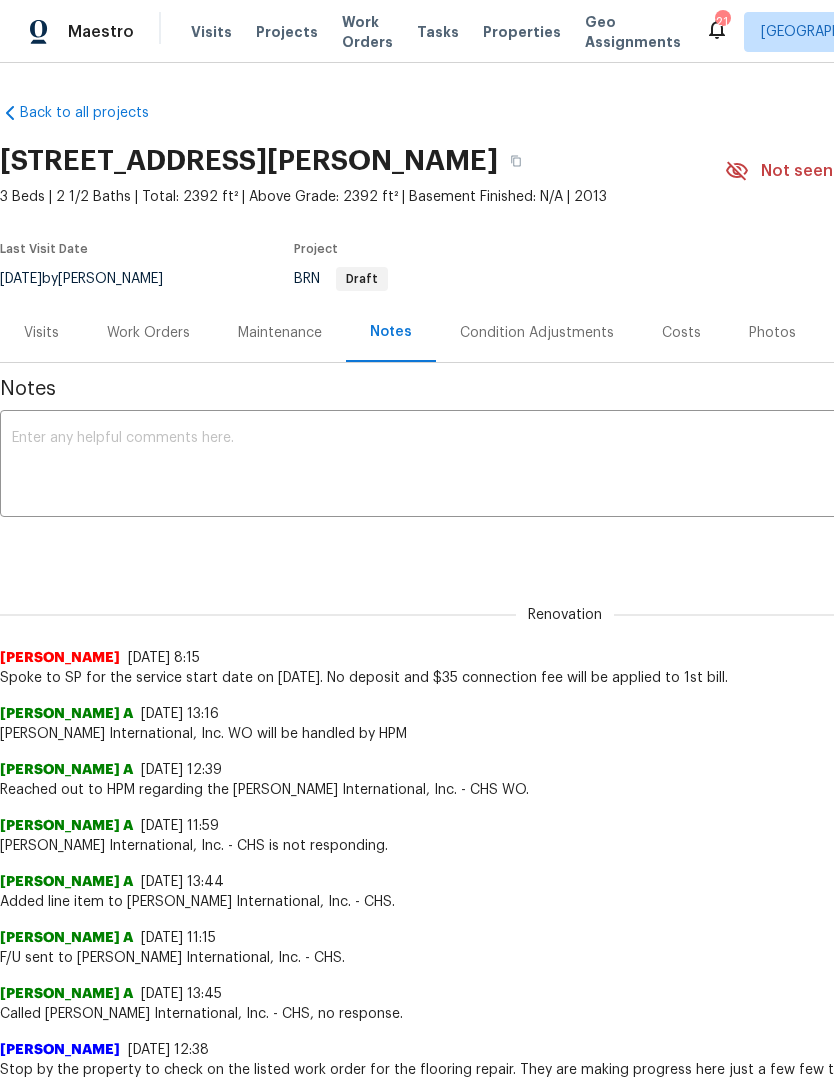 scroll, scrollTop: 0, scrollLeft: 0, axis: both 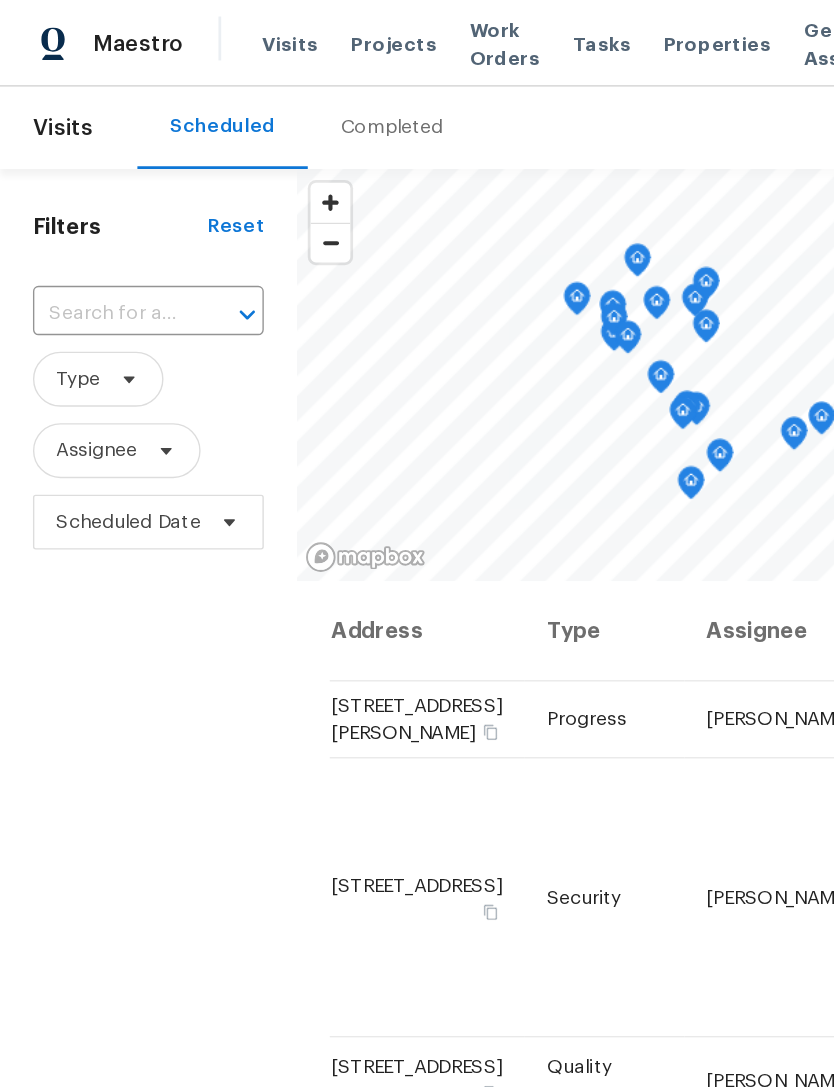 click on "Visits" at bounding box center [211, 32] 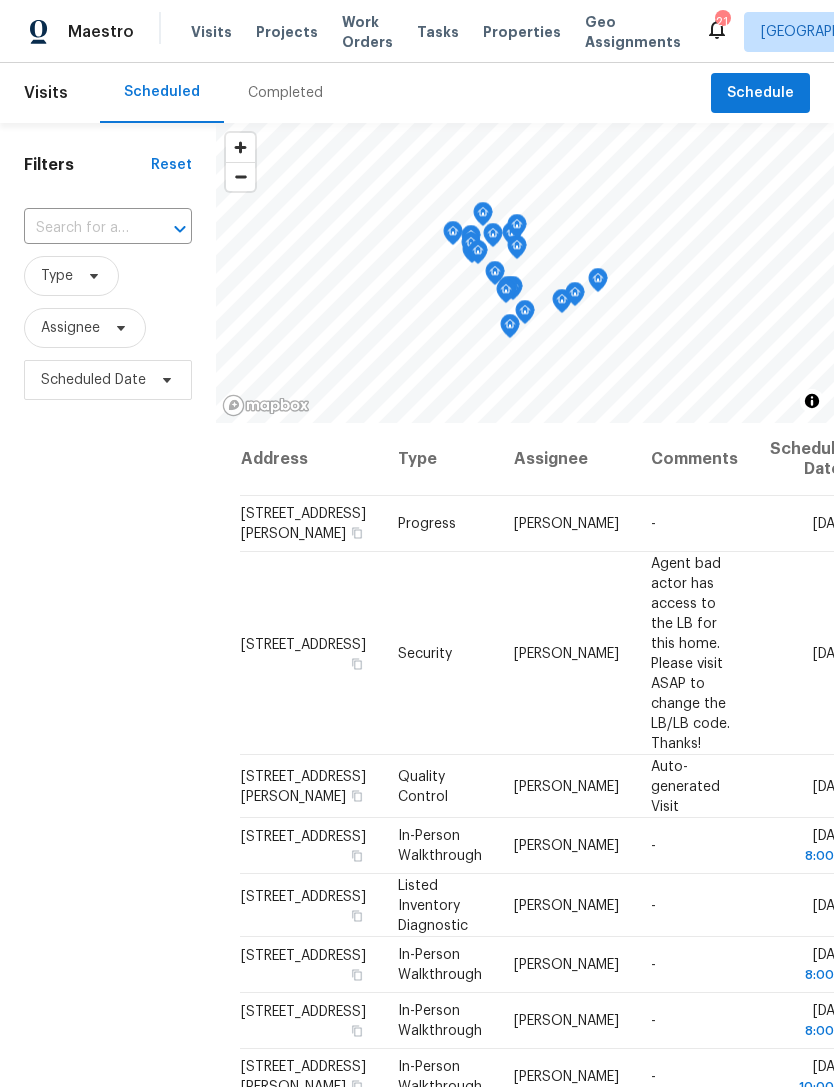 scroll, scrollTop: 0, scrollLeft: 0, axis: both 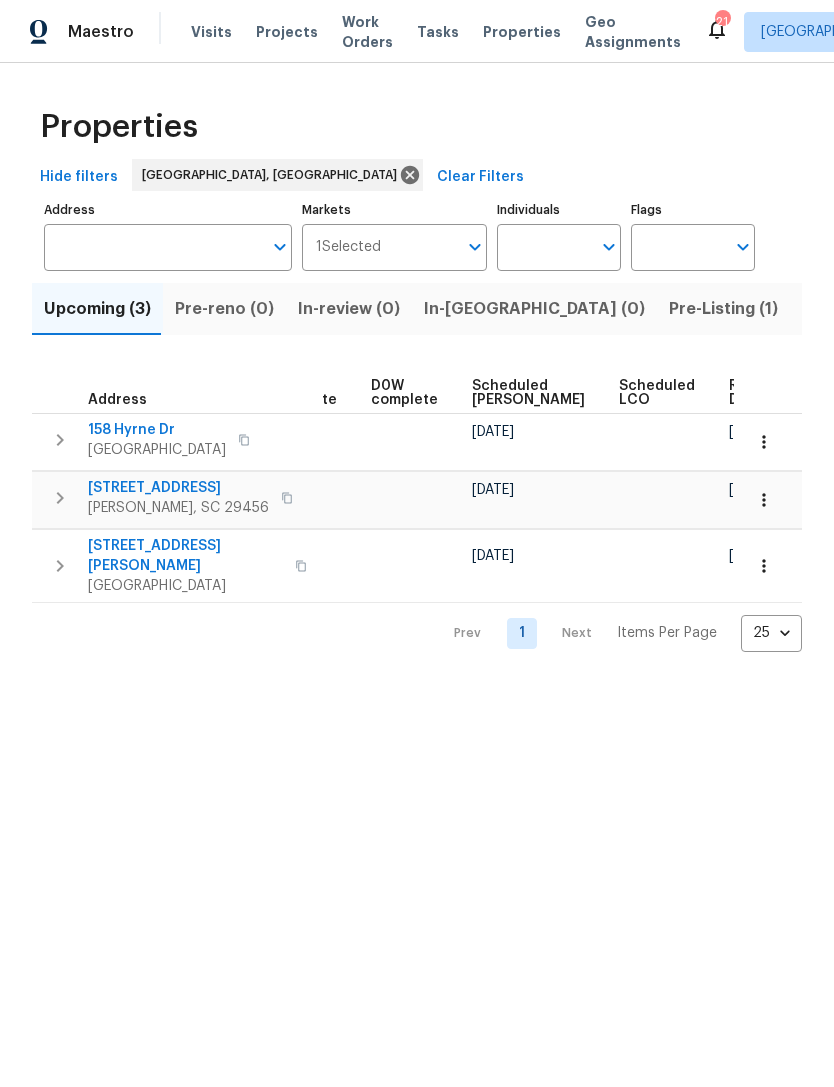 click 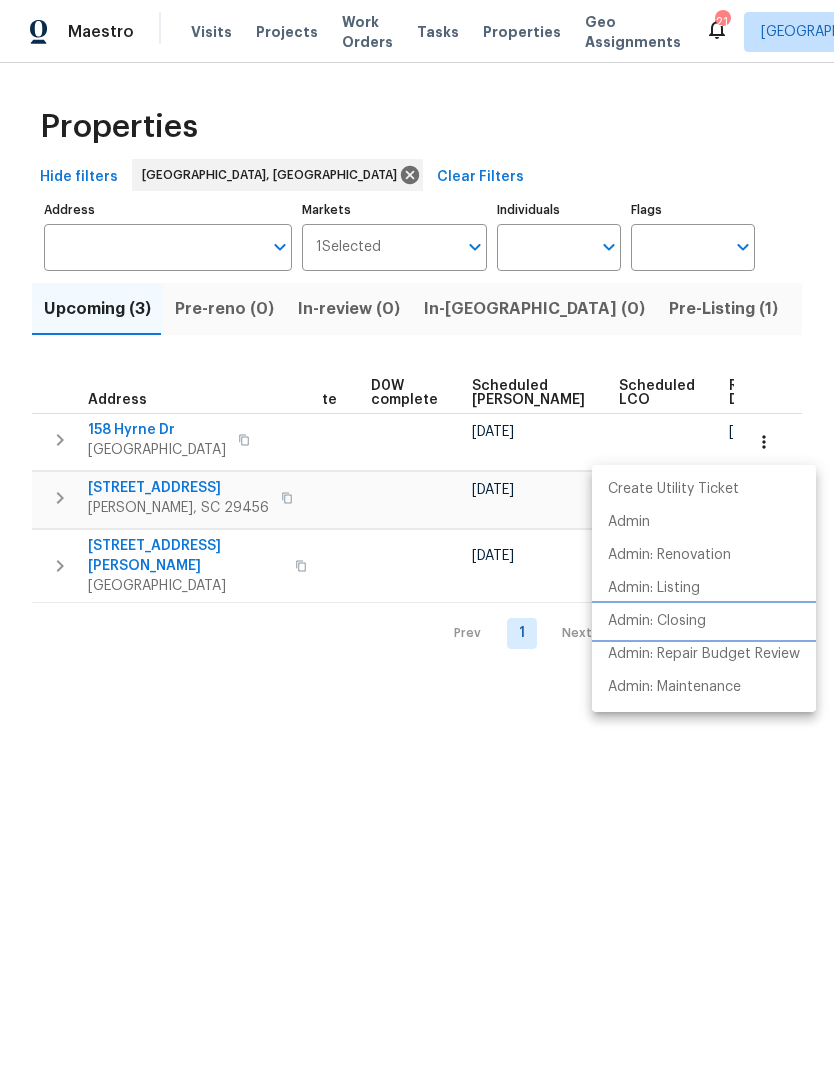 click on "Admin: Closing" at bounding box center (657, 621) 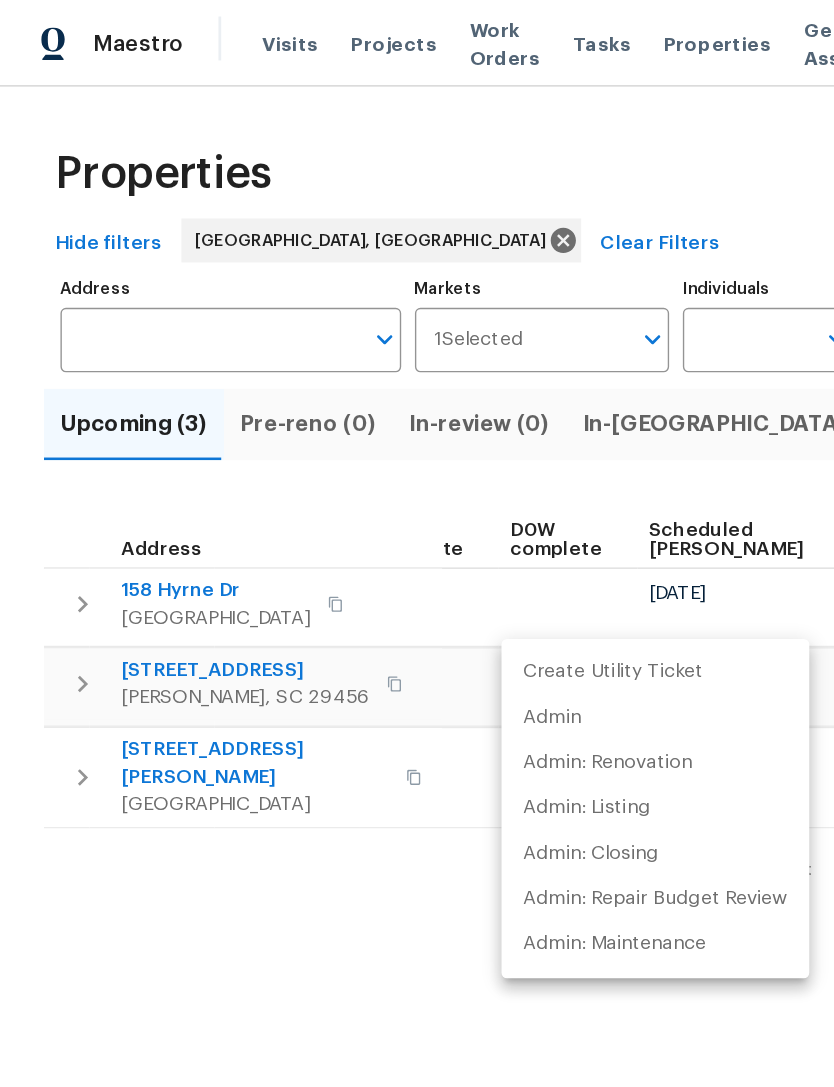 click at bounding box center [417, 543] 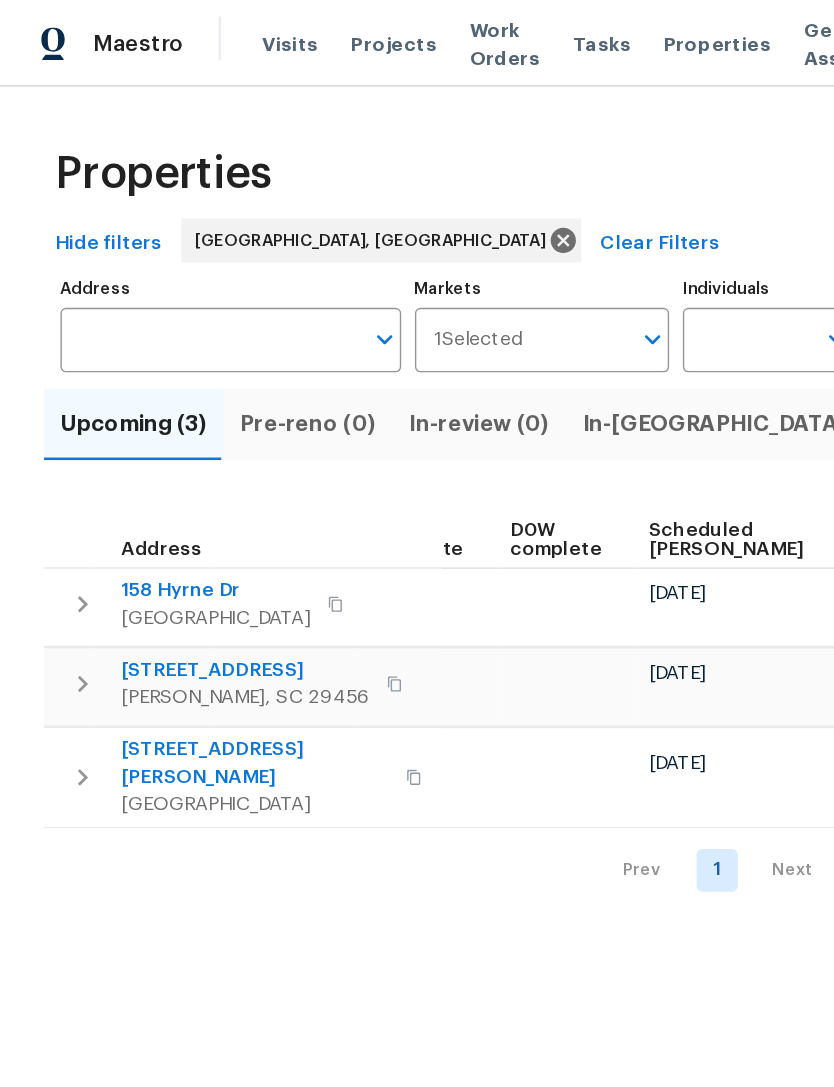 click on "Properties" at bounding box center [522, 32] 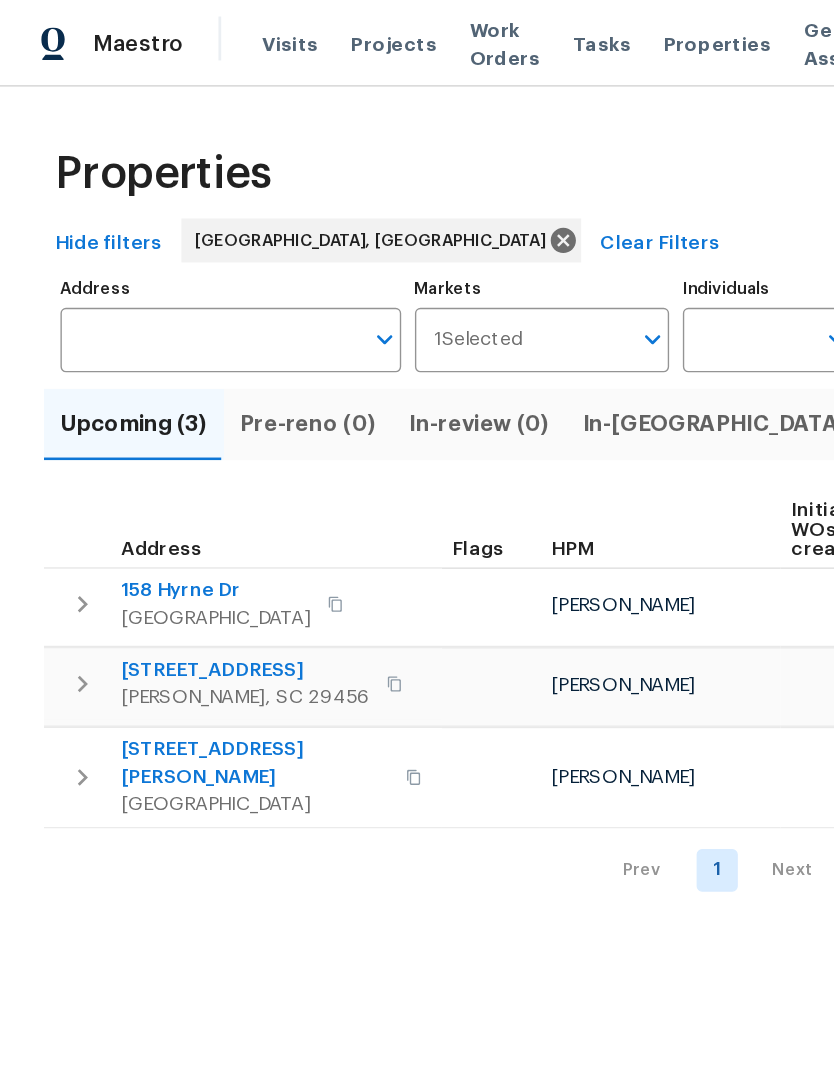 scroll, scrollTop: 0, scrollLeft: 0, axis: both 